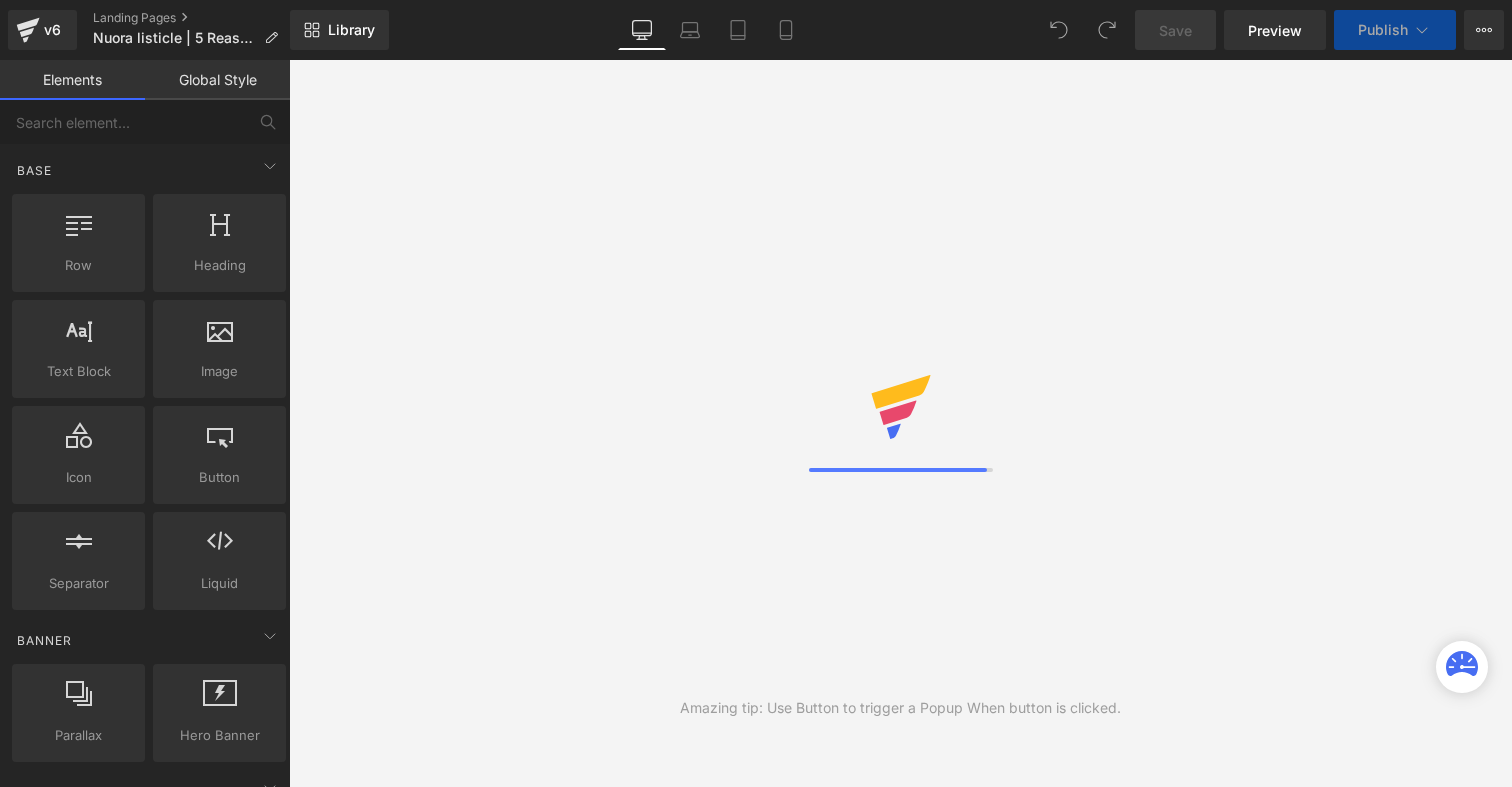 scroll, scrollTop: 0, scrollLeft: 0, axis: both 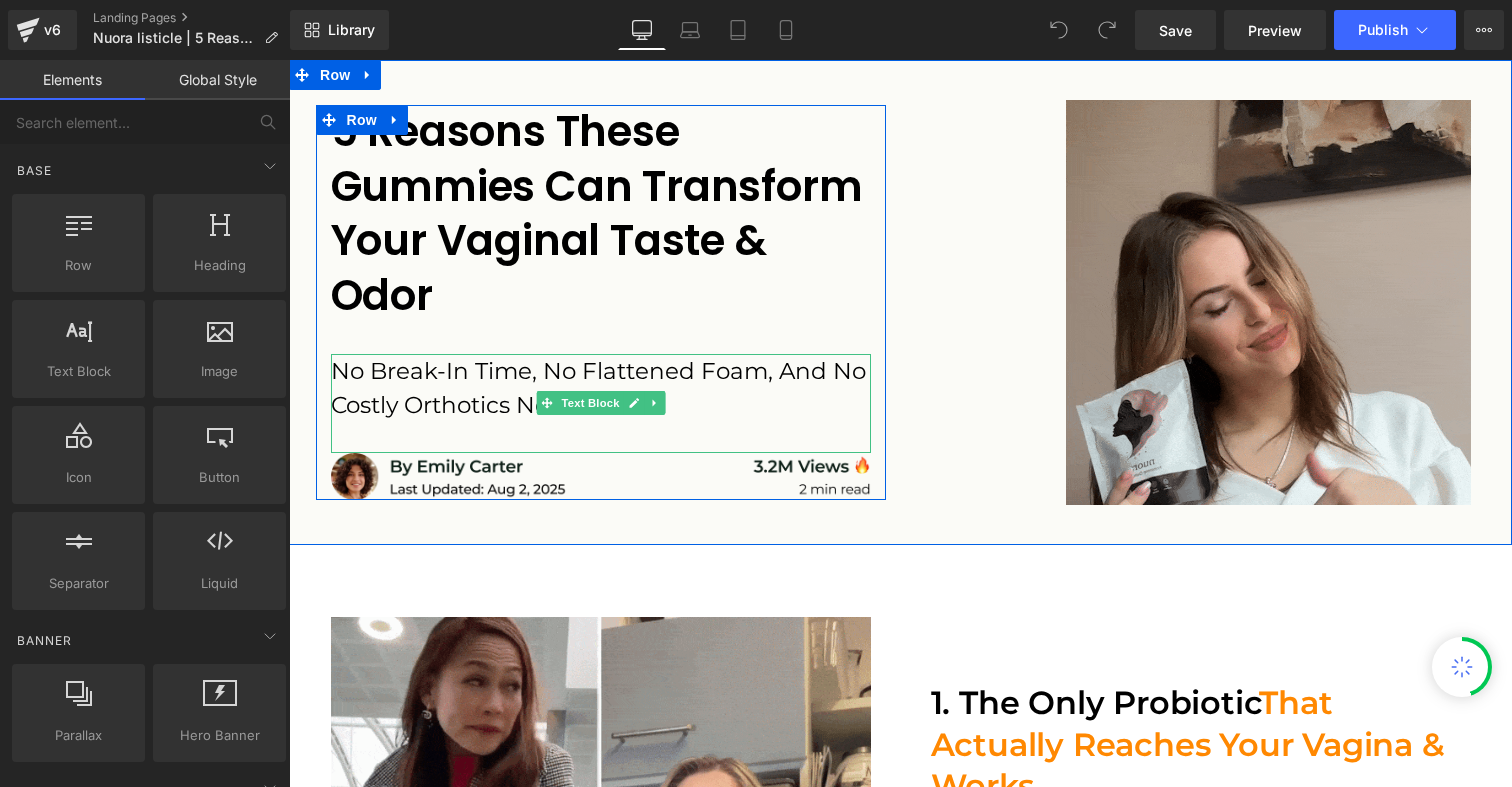 click on "No Break-In Time, No Flattened Foam, And No Costly Orthotics Needed." at bounding box center [601, 388] 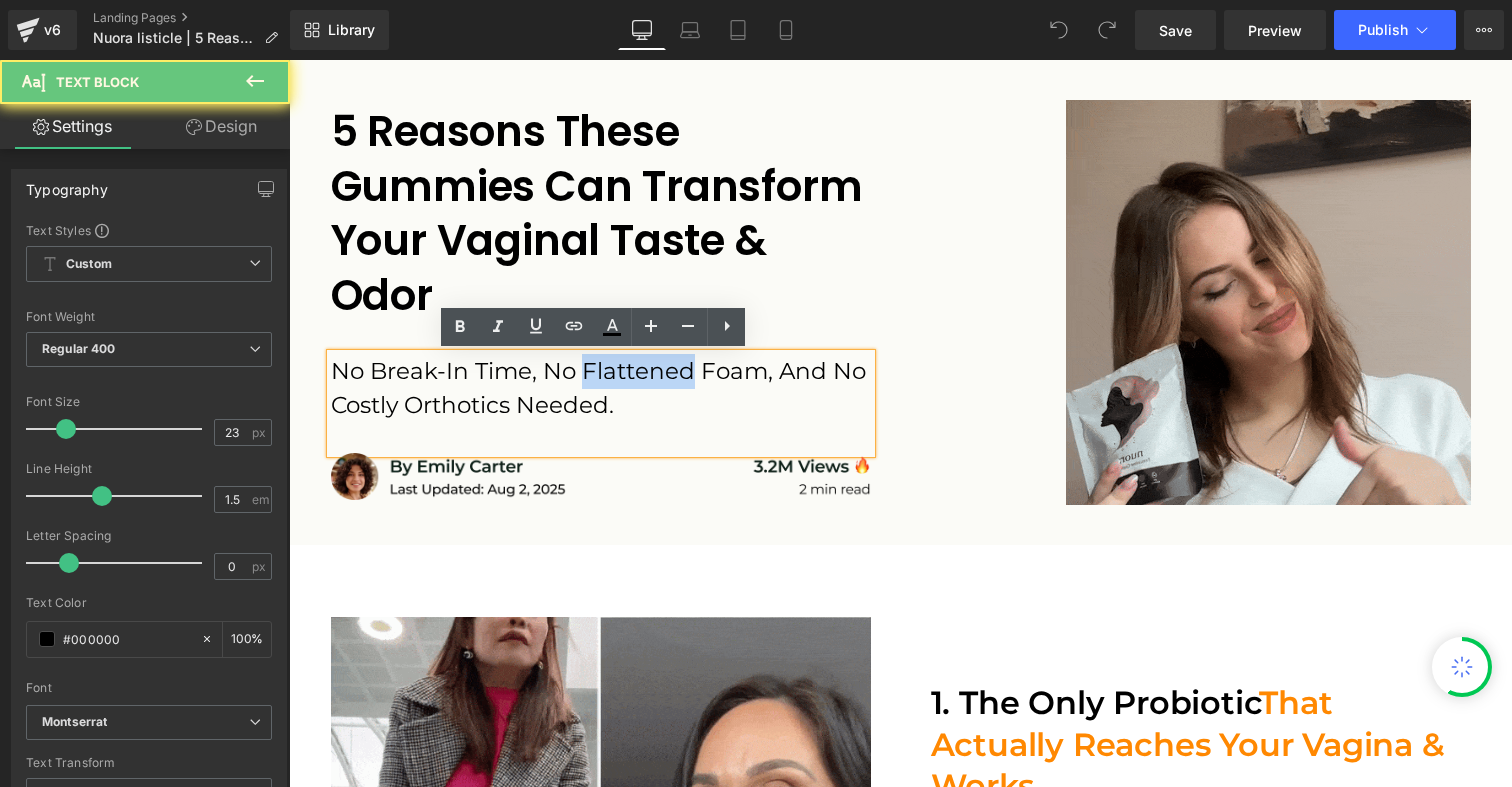 click on "No Break-In Time, No Flattened Foam, And No Costly Orthotics Needed." at bounding box center [601, 388] 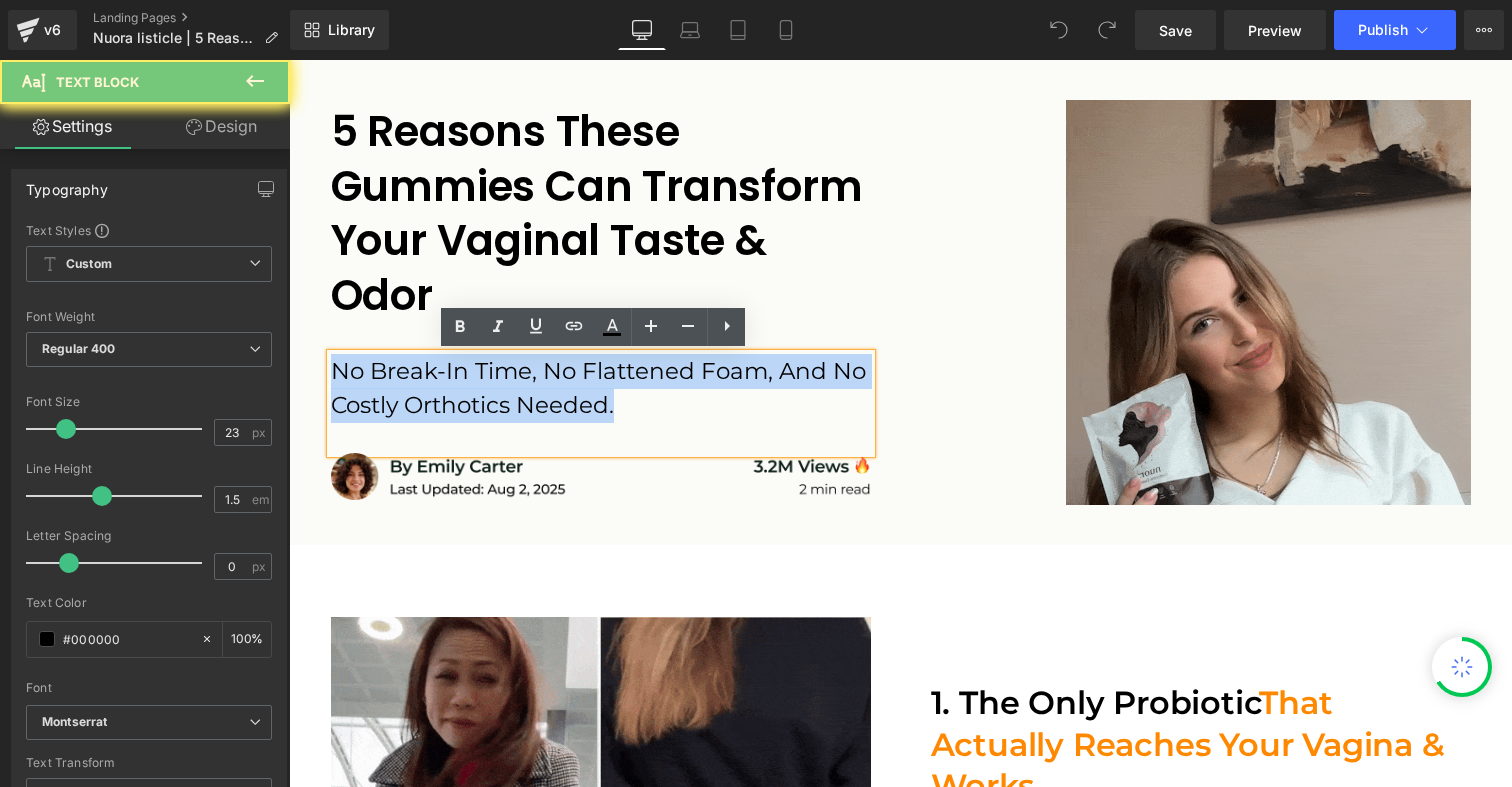 click on "No Break-In Time, No Flattened Foam, And No Costly Orthotics Needed." at bounding box center [601, 388] 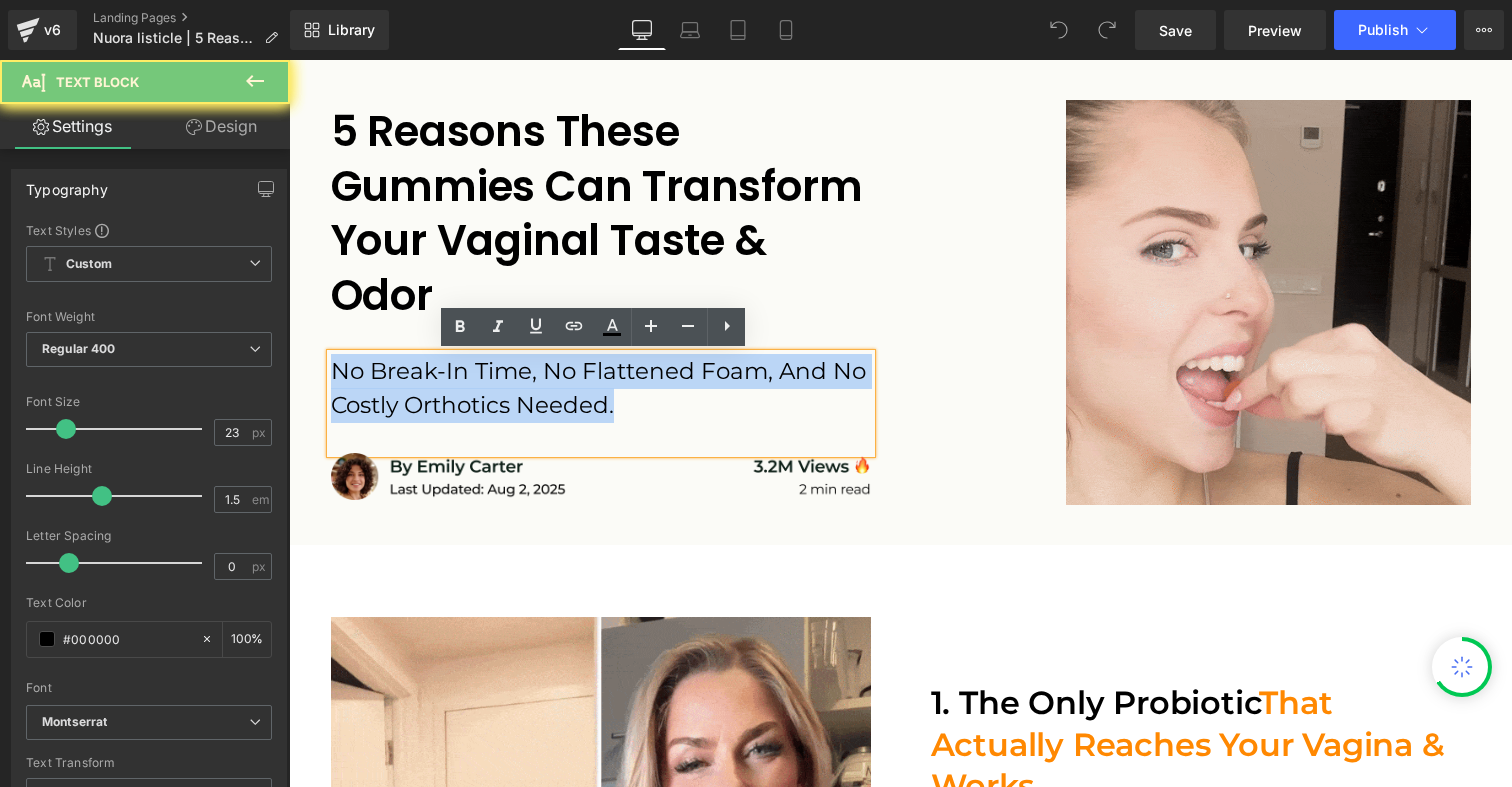 click on "No Break-In Time, No Flattened Foam, And No Costly Orthotics Needed." at bounding box center [601, 388] 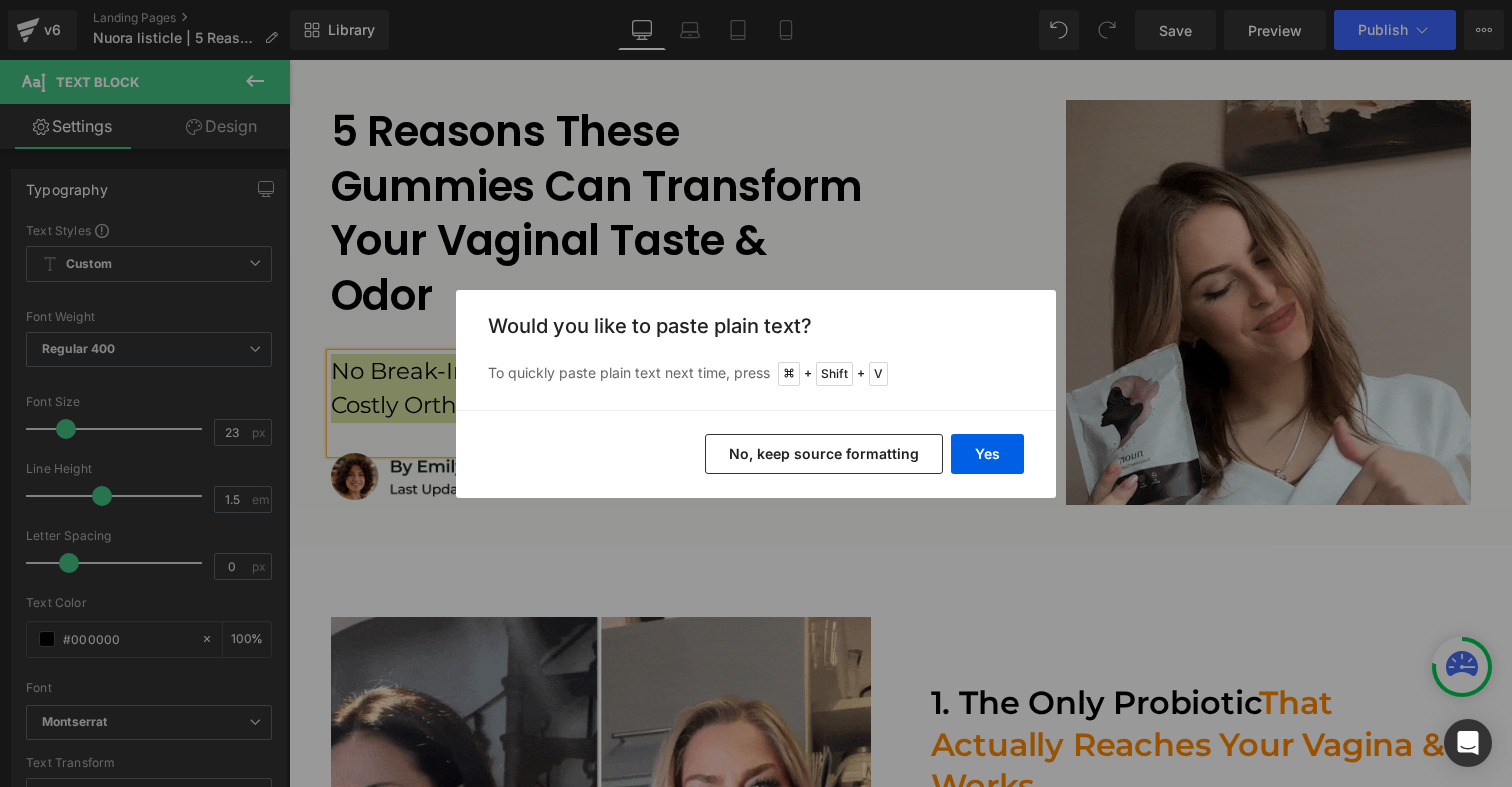 click on "No, keep source formatting" at bounding box center (824, 454) 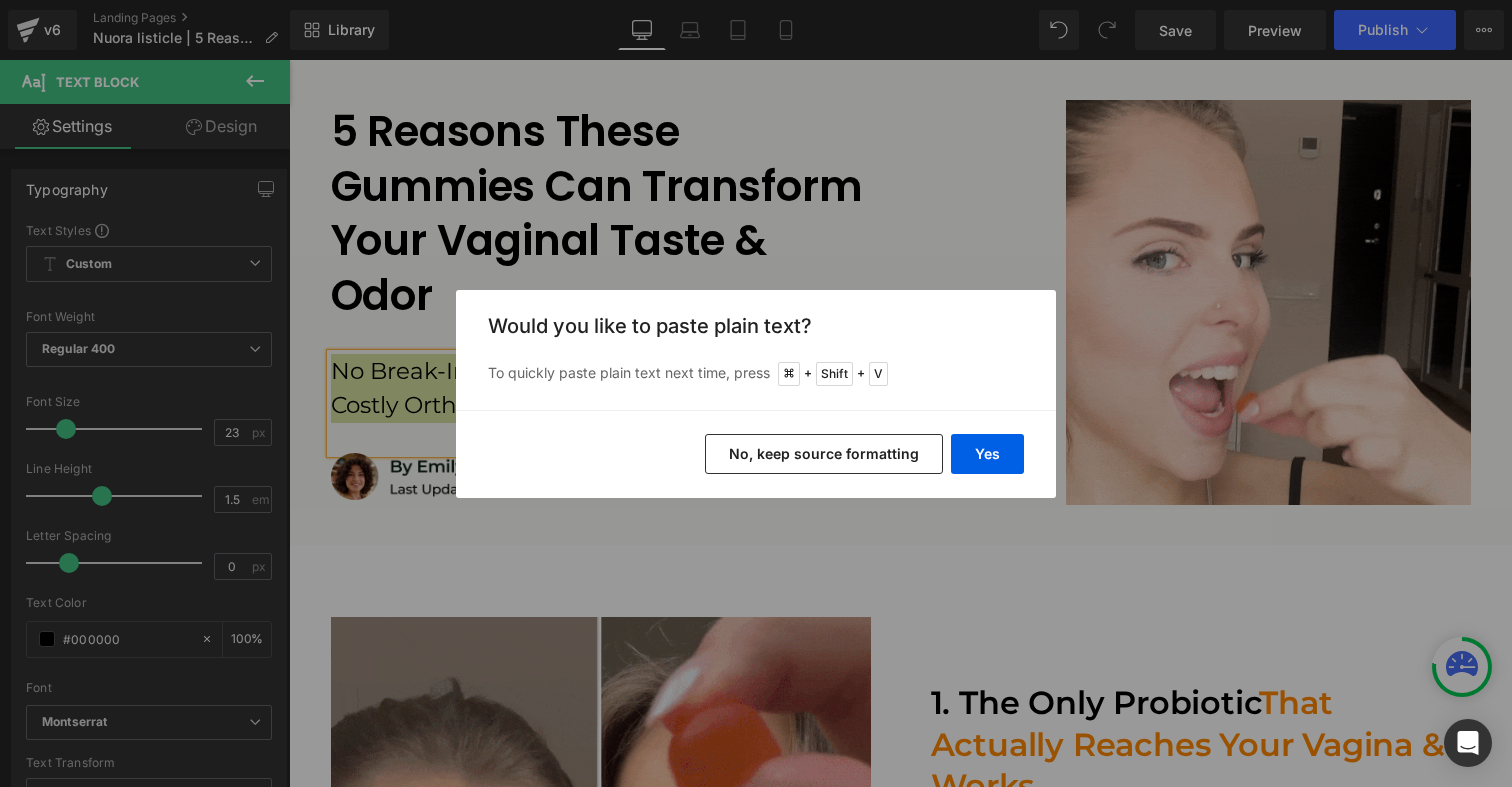 type 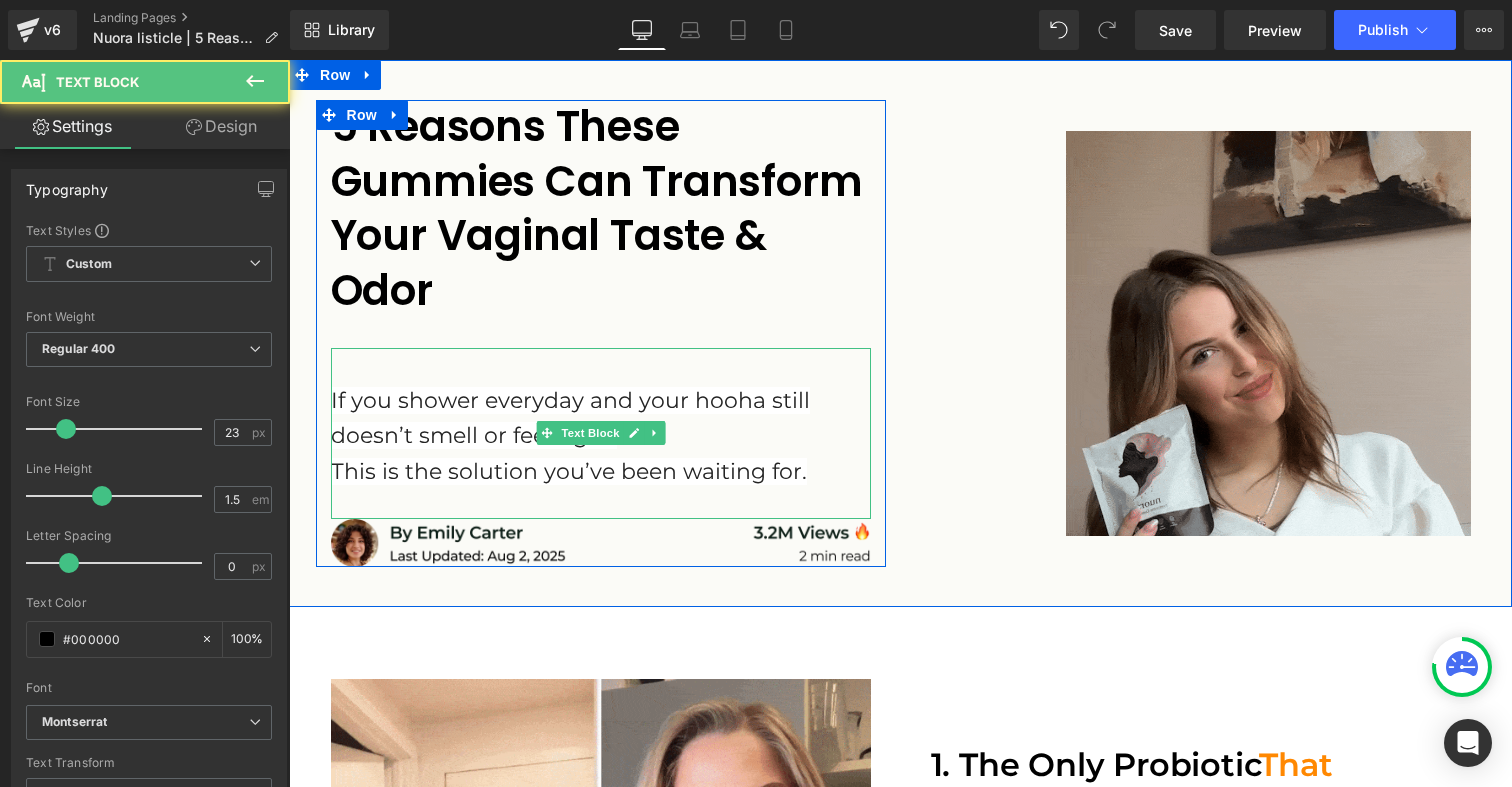 click at bounding box center (601, 365) 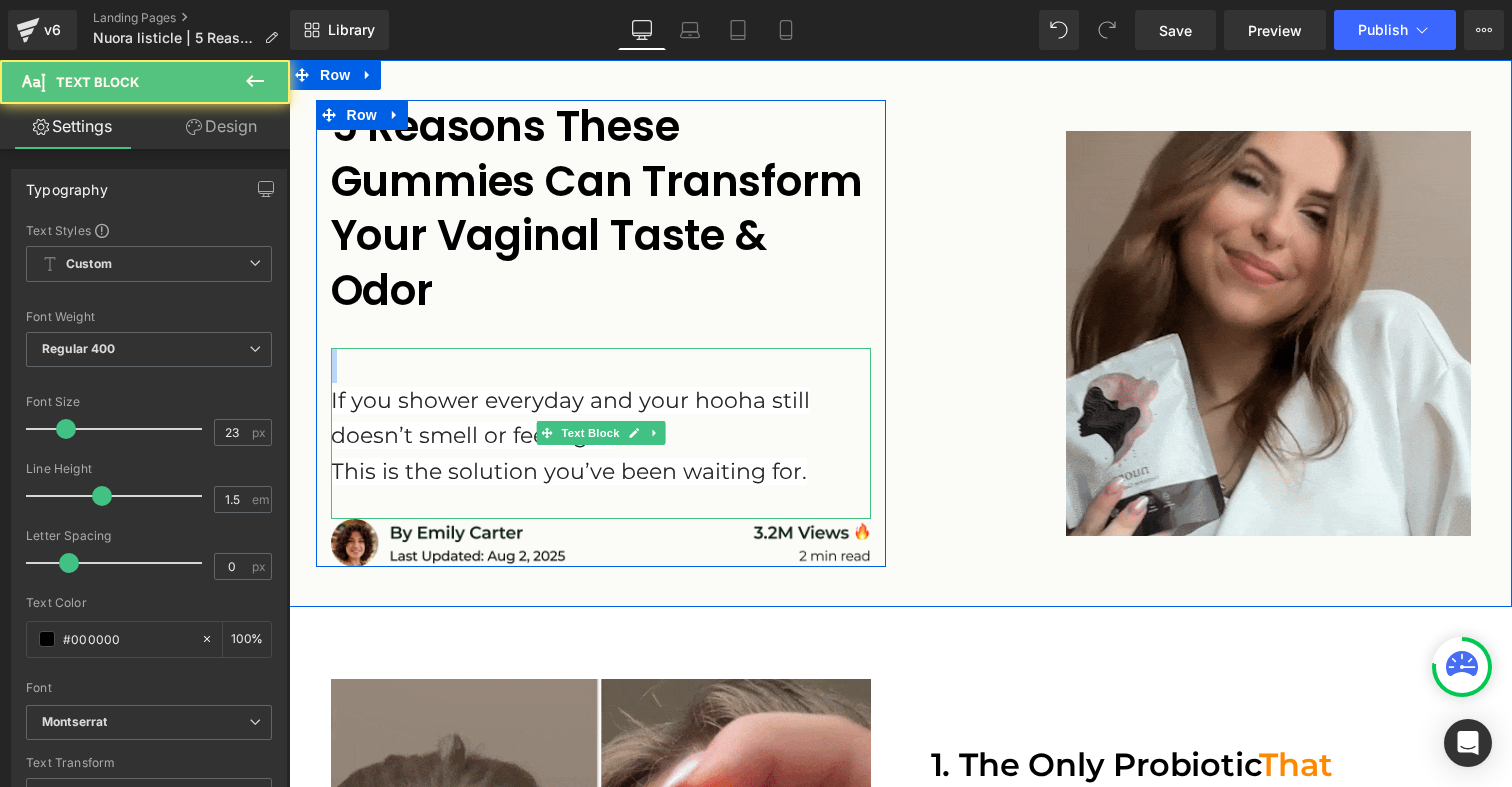 click at bounding box center [601, 365] 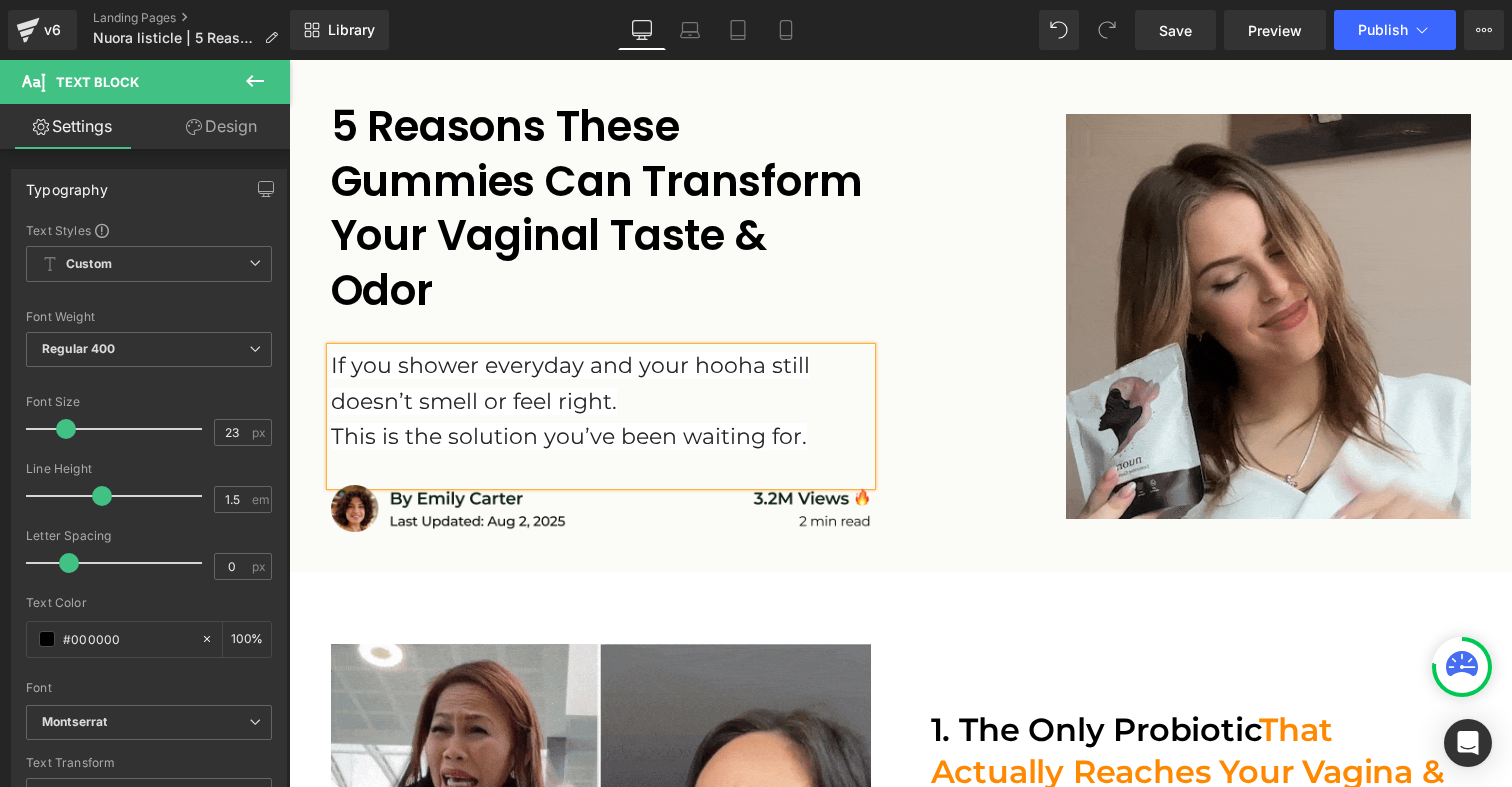 click on "5 Reasons These Gummies Can Transform Your Vaginal Taste & Odor Heading         If you shower everyday and your hooha still doesn’t smell or feel right.  This is the solution you’ve been waiting for. Text Block         Image         Image         Row         Image         Row         Row         Row" at bounding box center [900, 316] 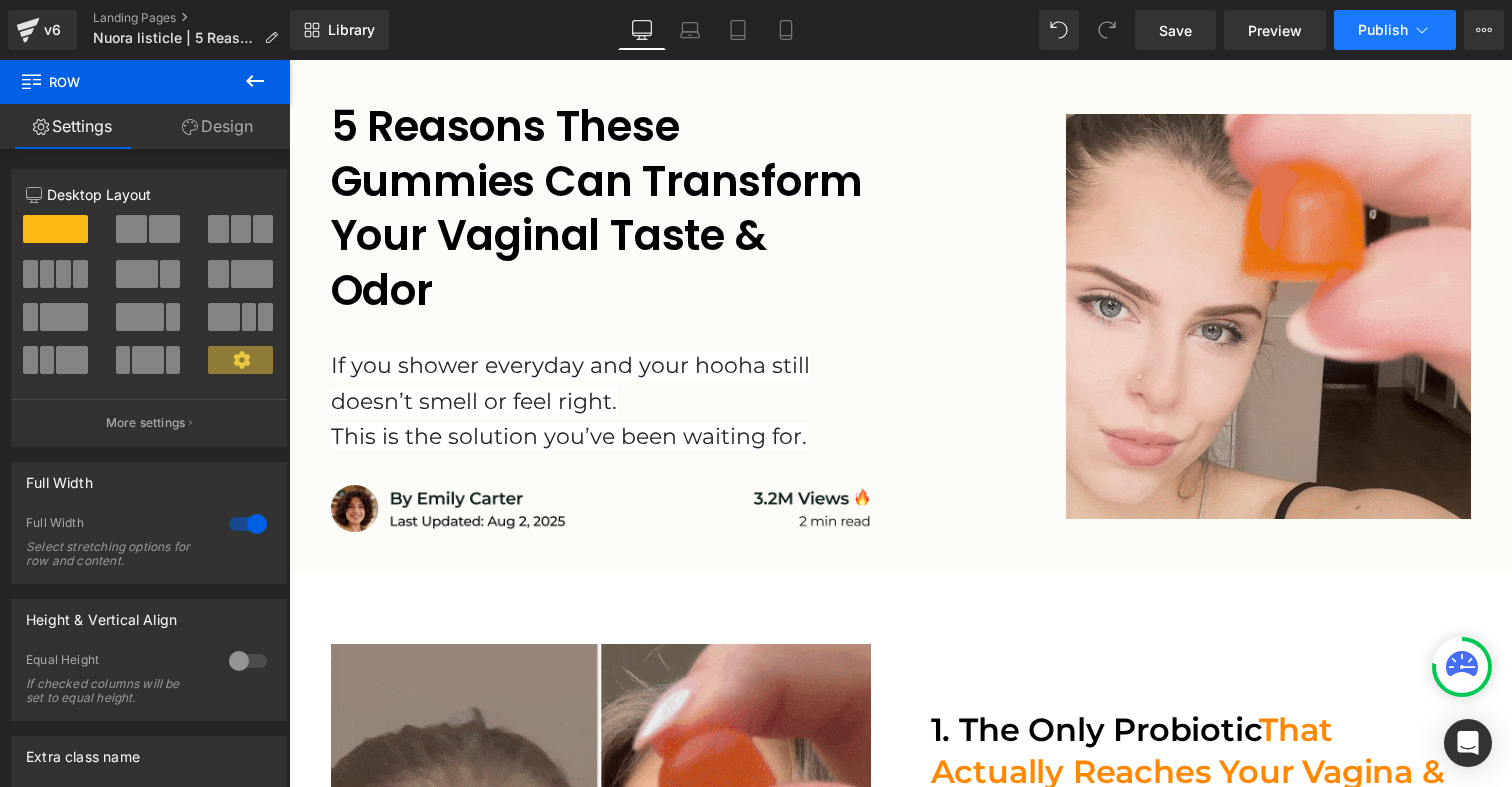 click on "Publish" at bounding box center [1383, 30] 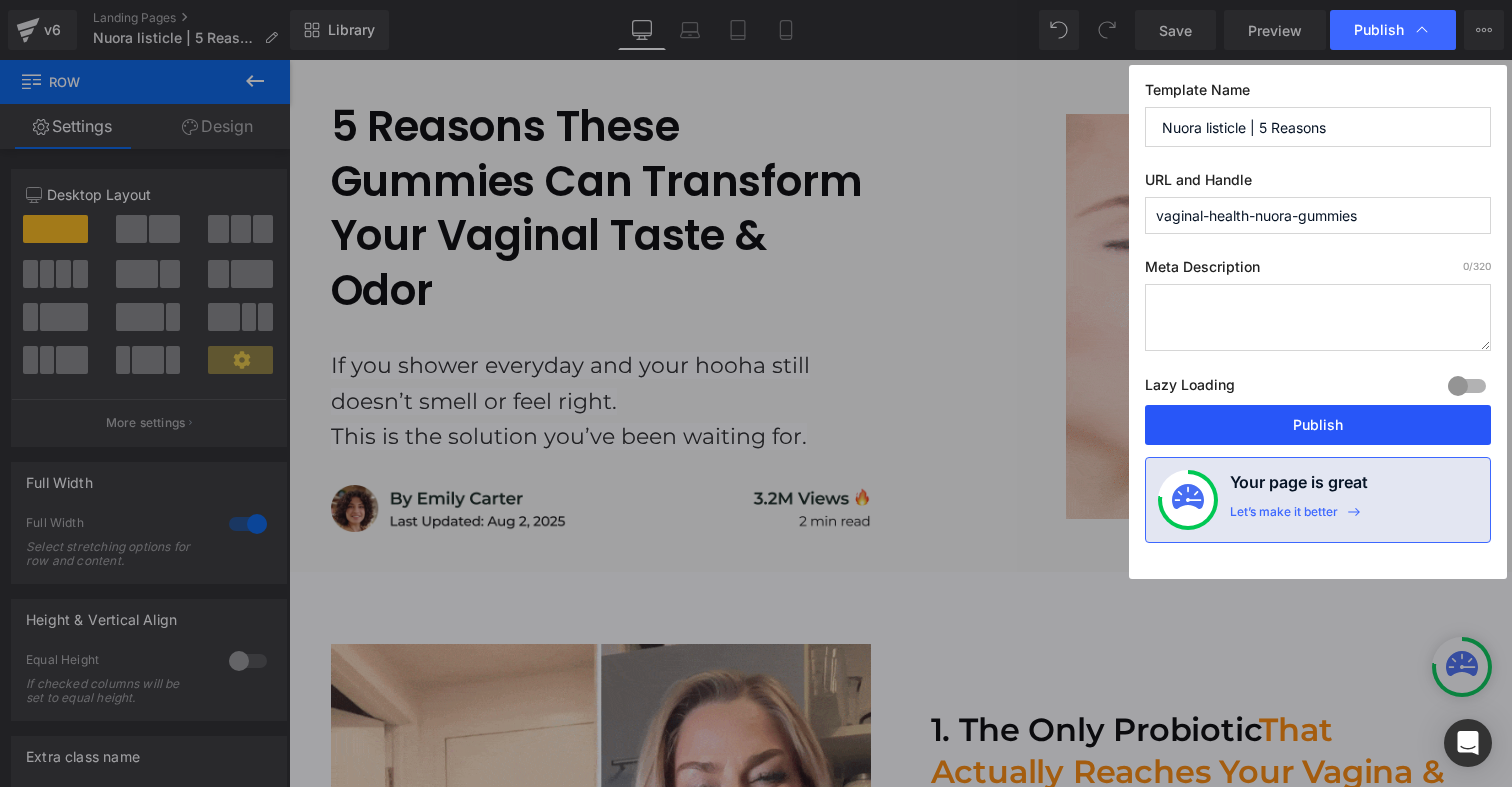 drag, startPoint x: 1290, startPoint y: 418, endPoint x: 999, endPoint y: 357, distance: 297.32474 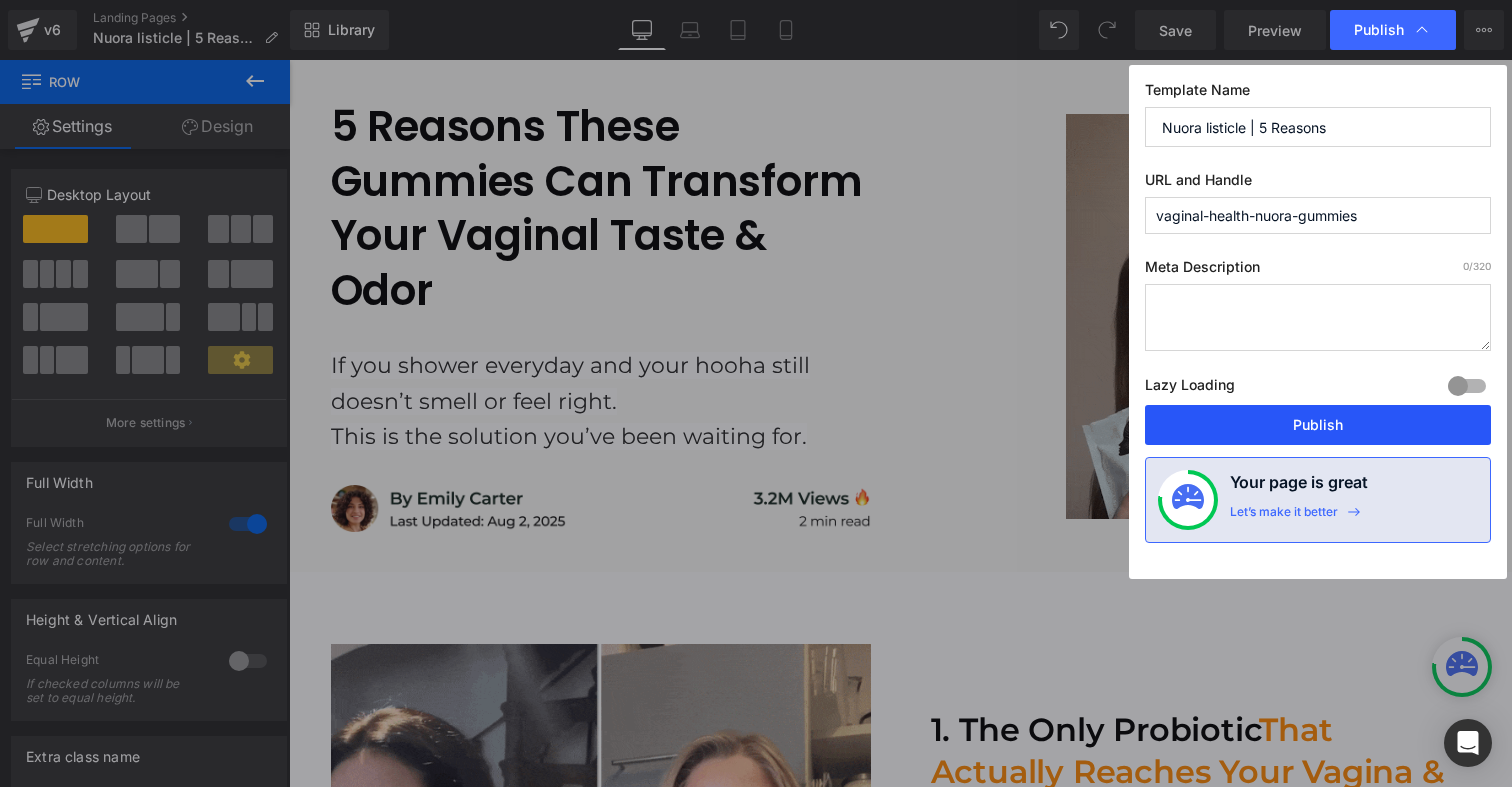 click on "Publish" at bounding box center (1318, 425) 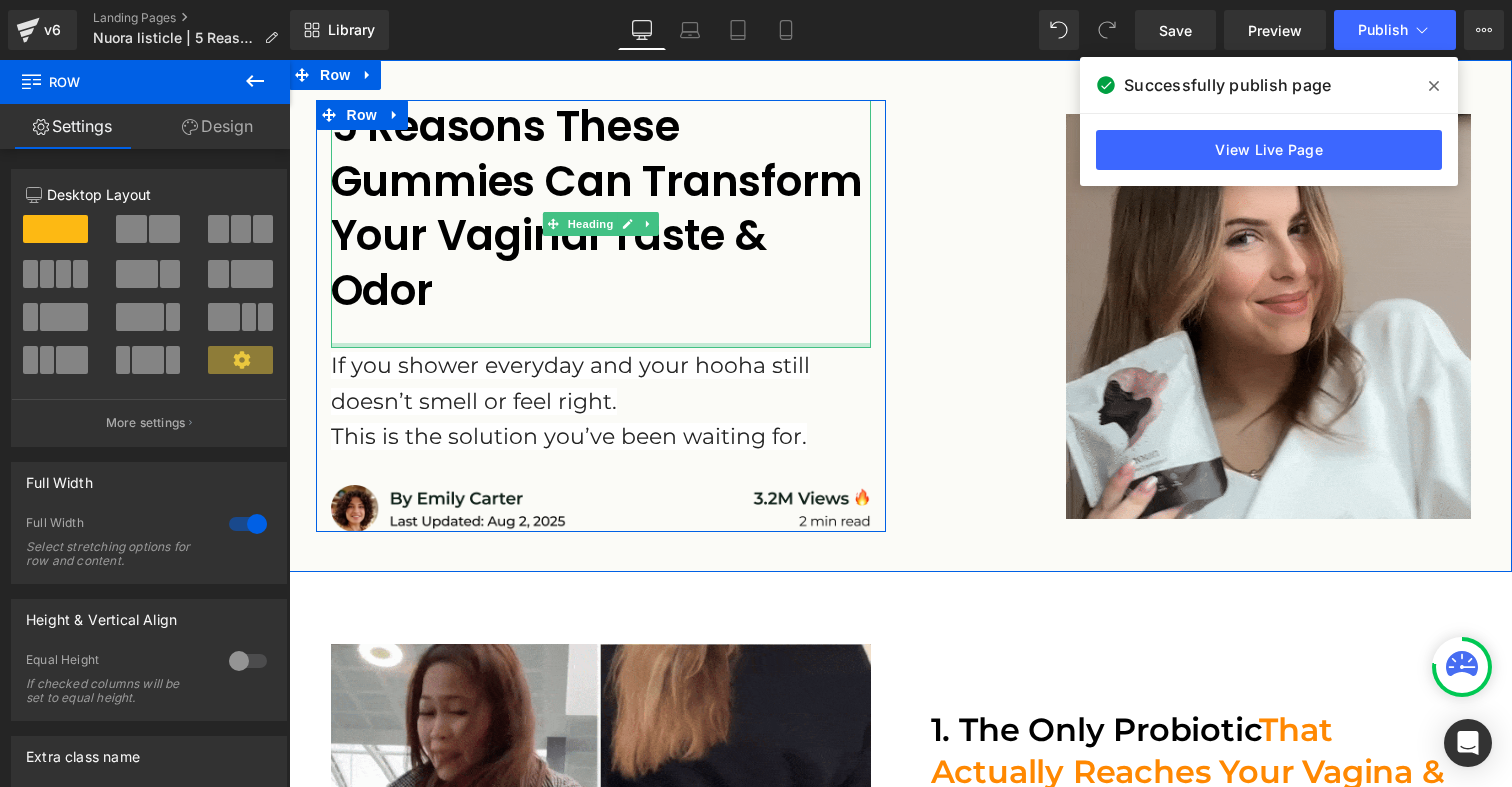 click at bounding box center [654, 433] 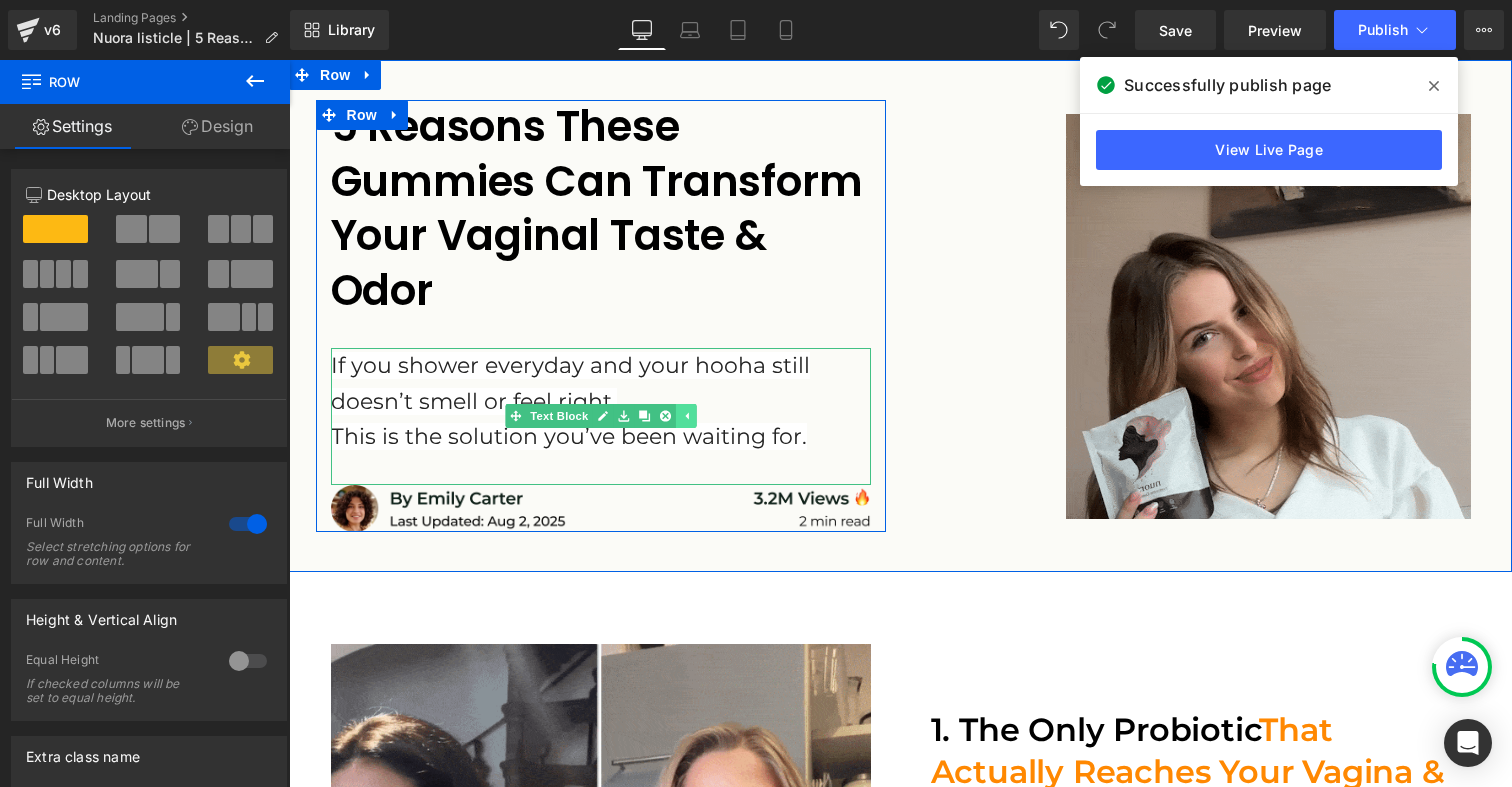 click 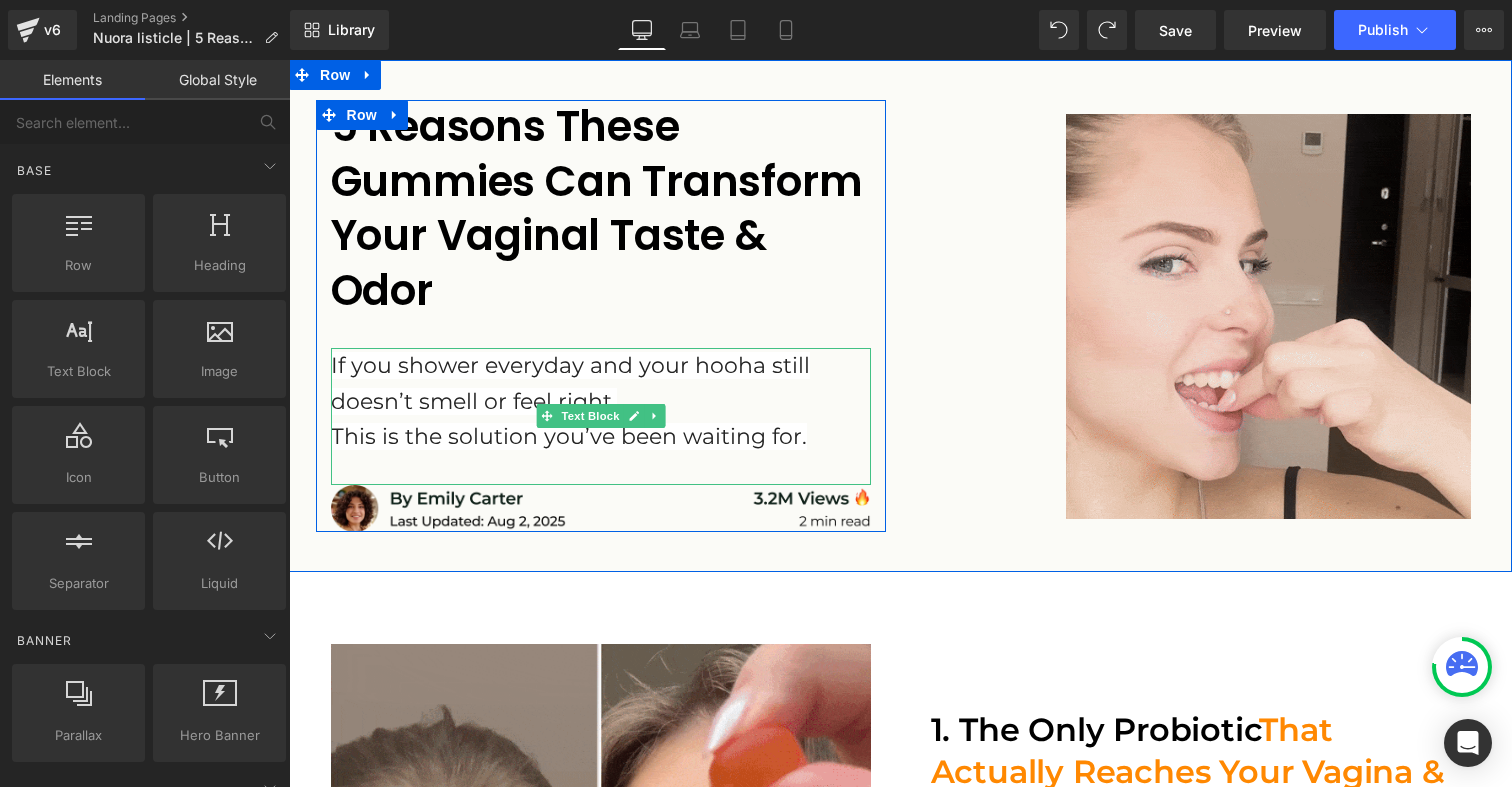 click on "If you shower everyday and your hooha still doesn’t smell or feel right.  This is the solution you’ve been waiting for." at bounding box center (601, 401) 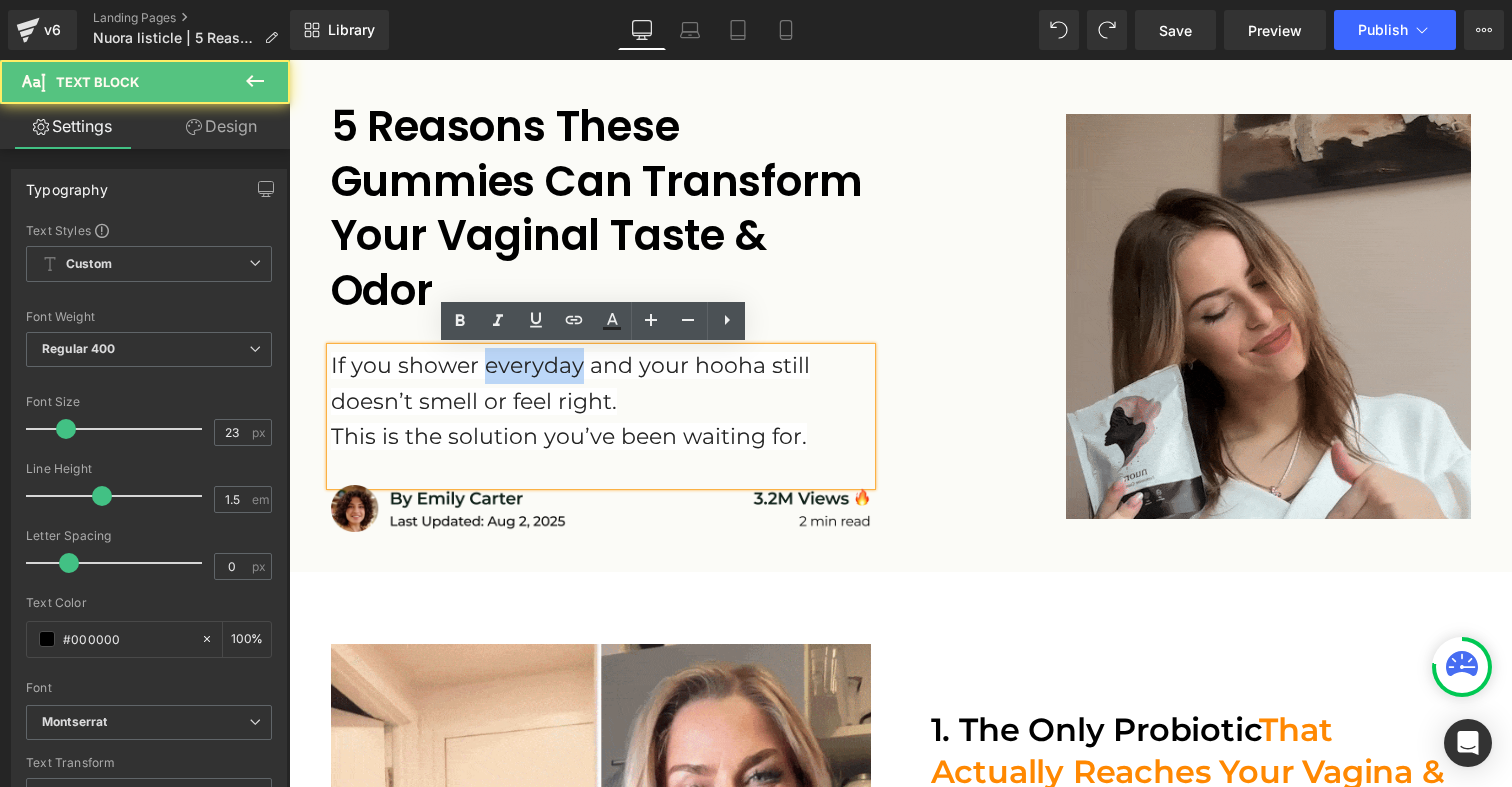 click on "If you shower everyday and your hooha still doesn’t smell or feel right.  This is the solution you’ve been waiting for." at bounding box center (601, 401) 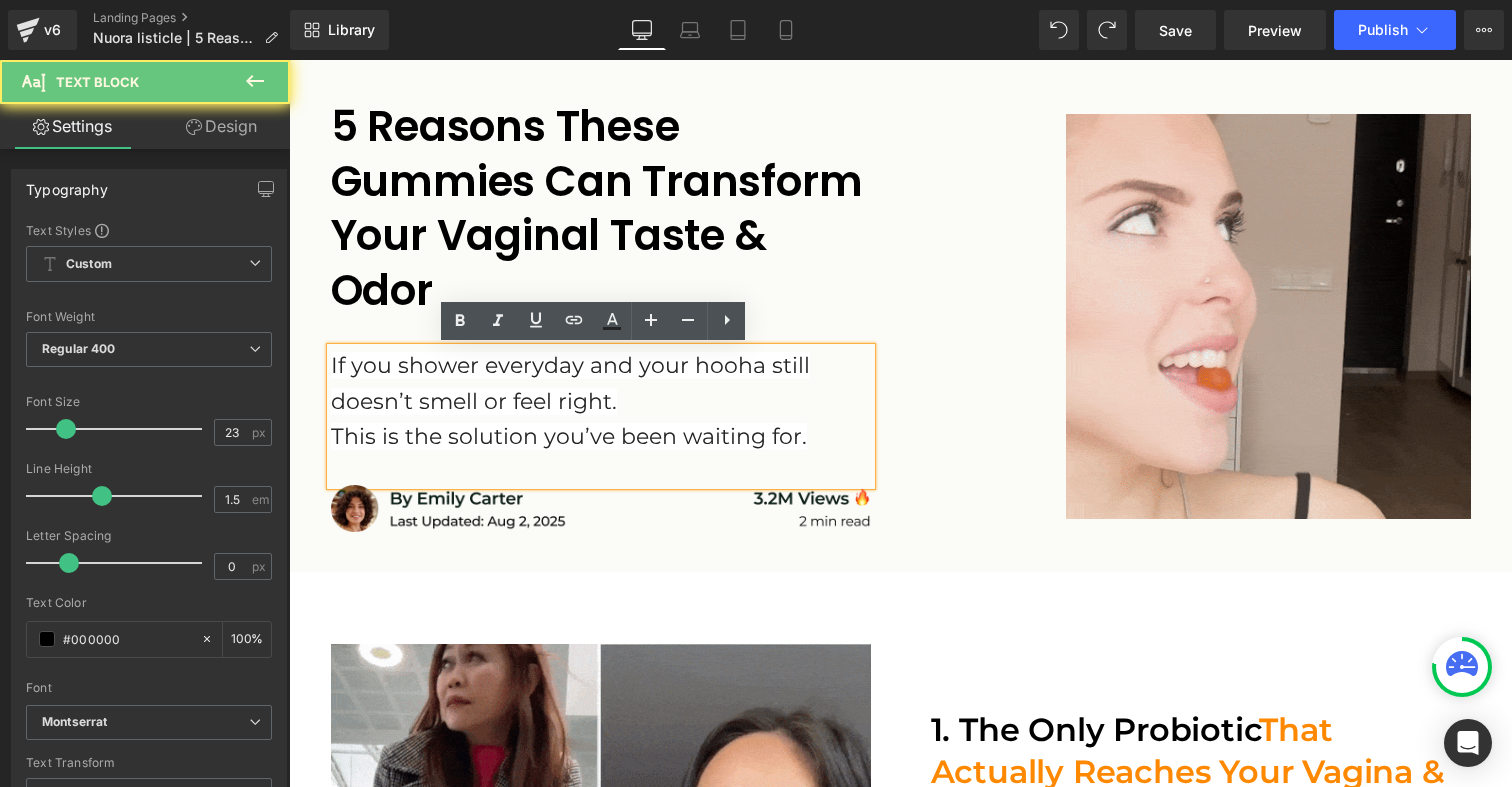 click on "If you shower everyday and your hooha still doesn’t smell or feel right.  This is the solution you’ve been waiting for." at bounding box center [601, 401] 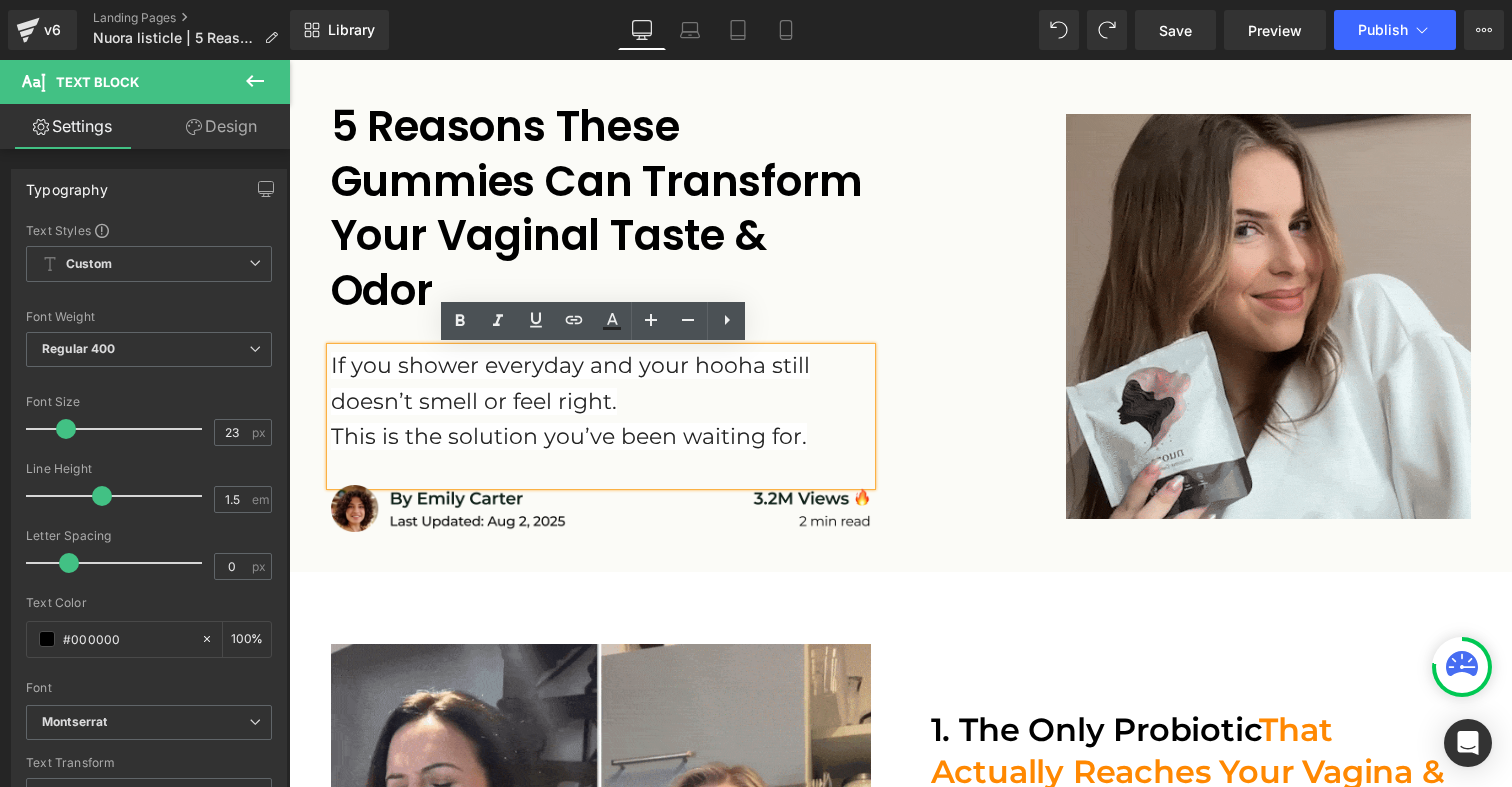 click on "This is the solution you’ve been waiting for." at bounding box center [569, 436] 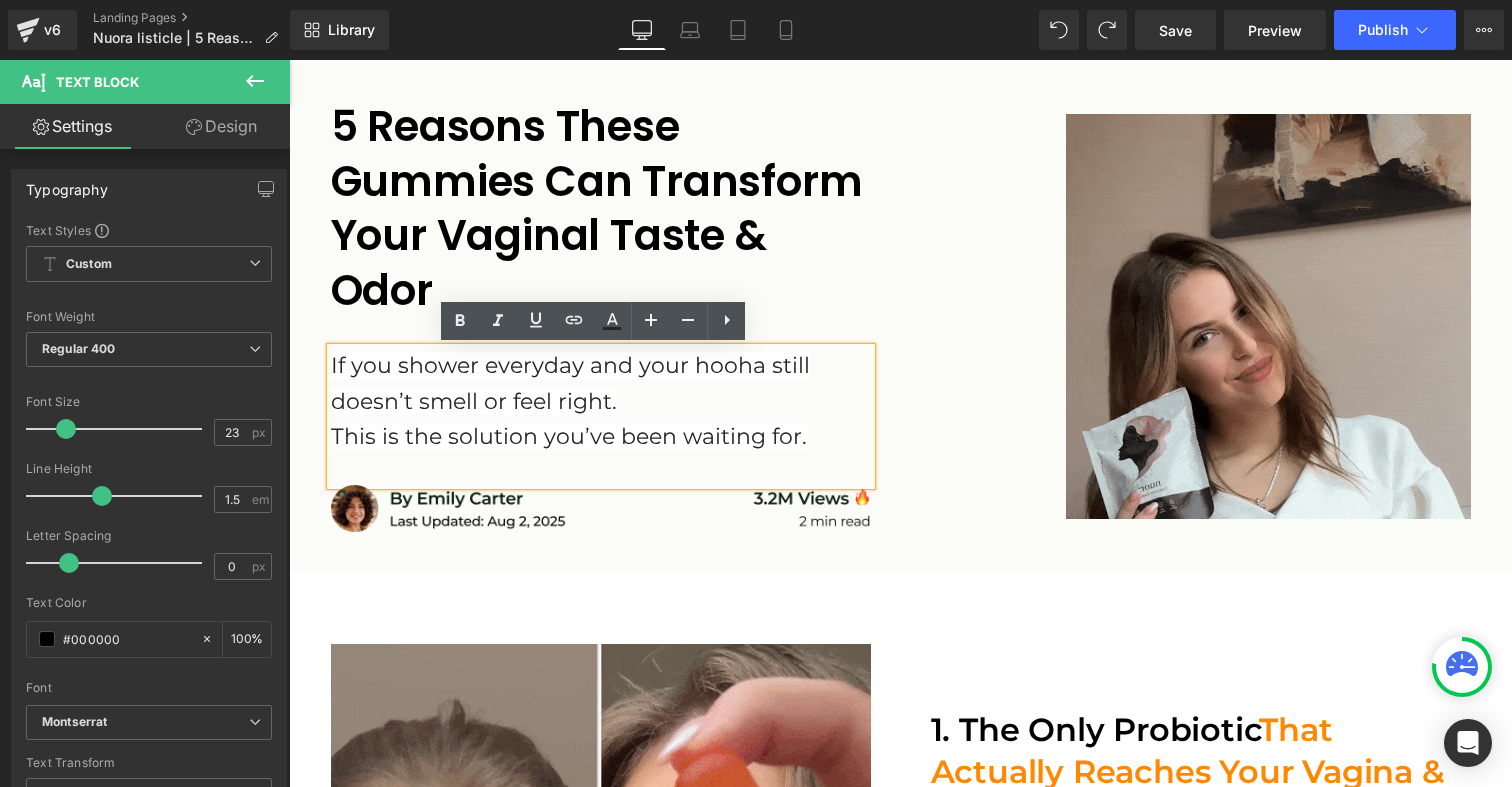 type 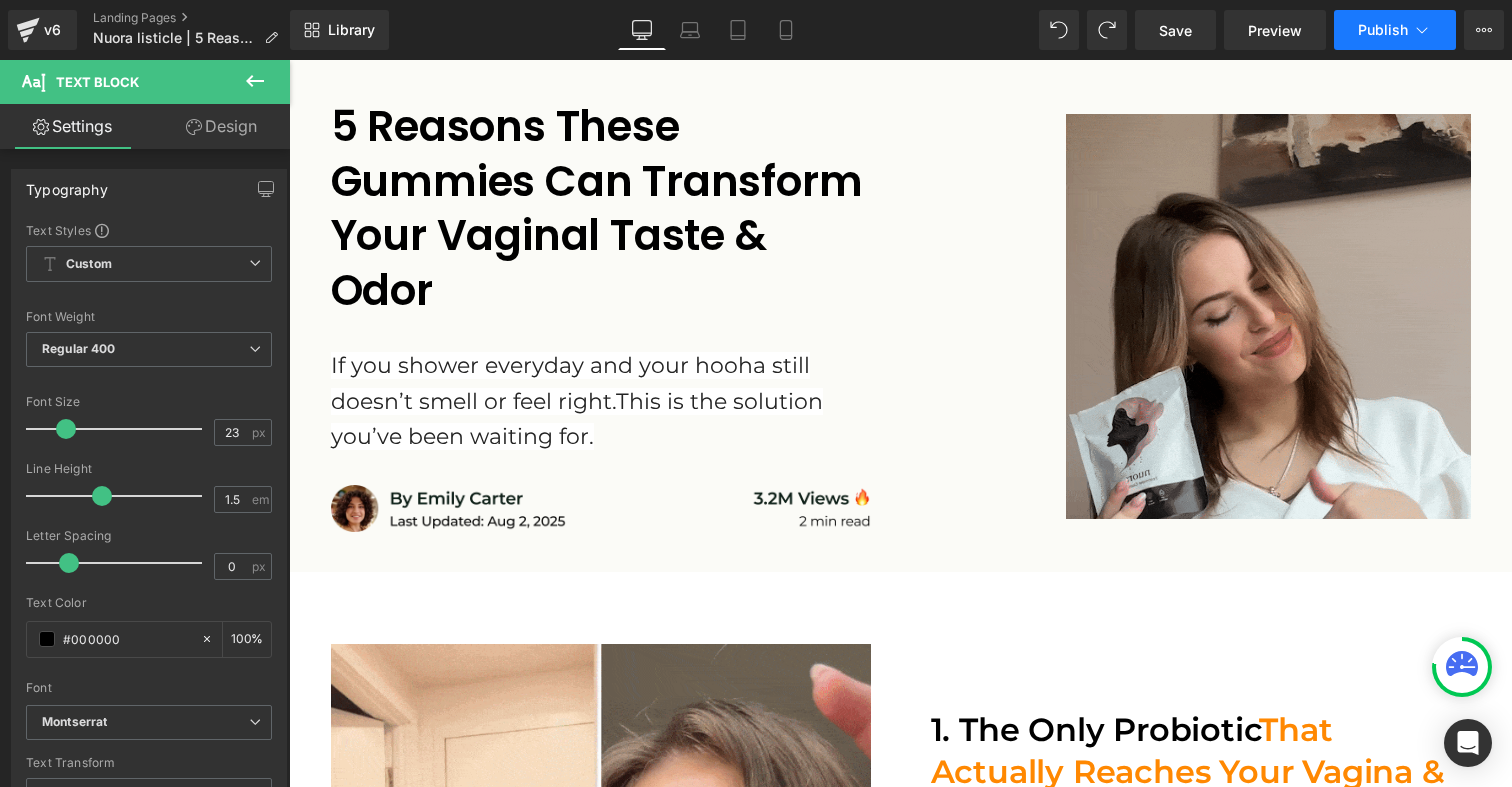 click on "Publish" at bounding box center (1383, 30) 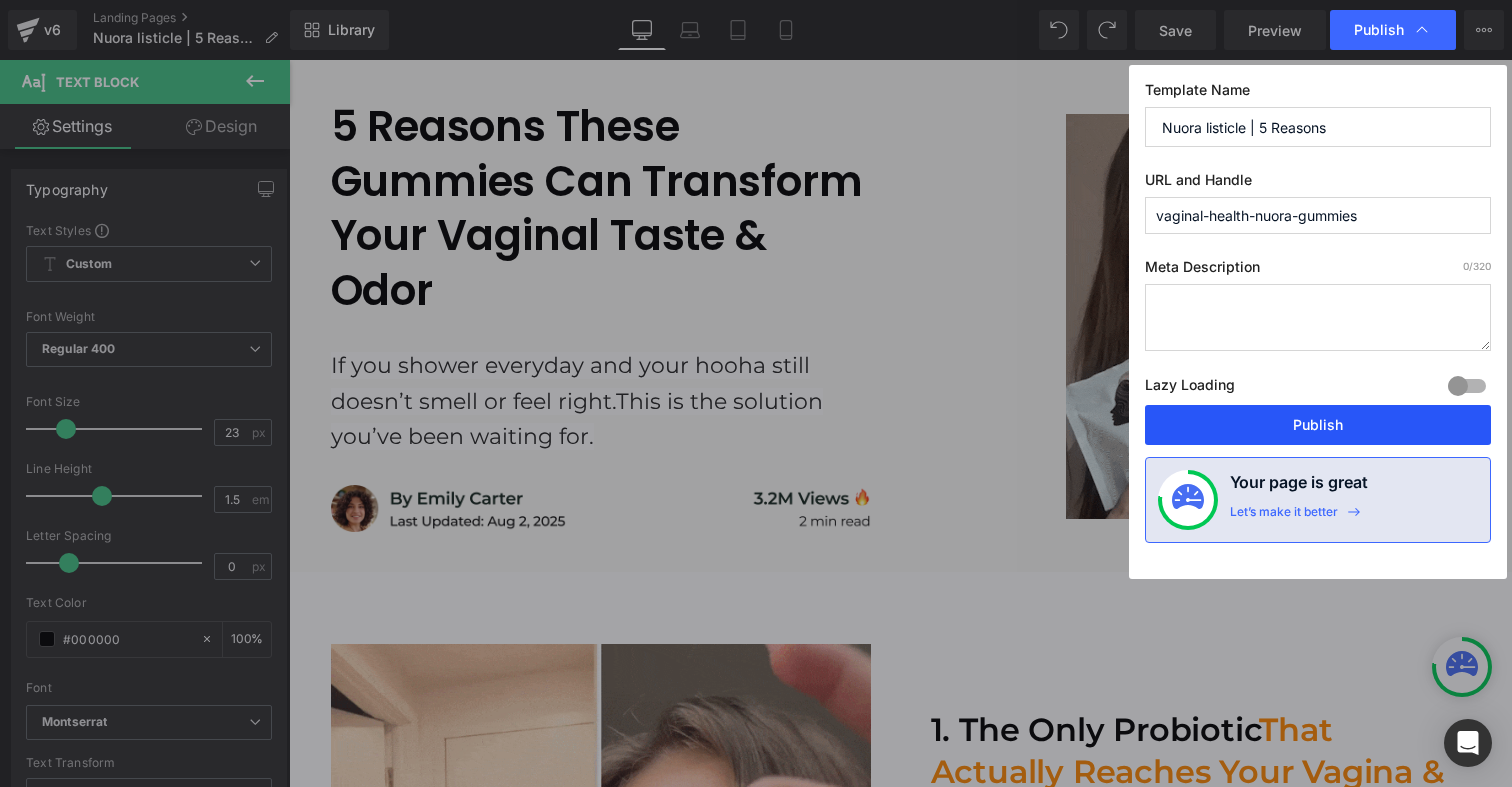 drag, startPoint x: 1297, startPoint y: 431, endPoint x: 941, endPoint y: 263, distance: 393.6496 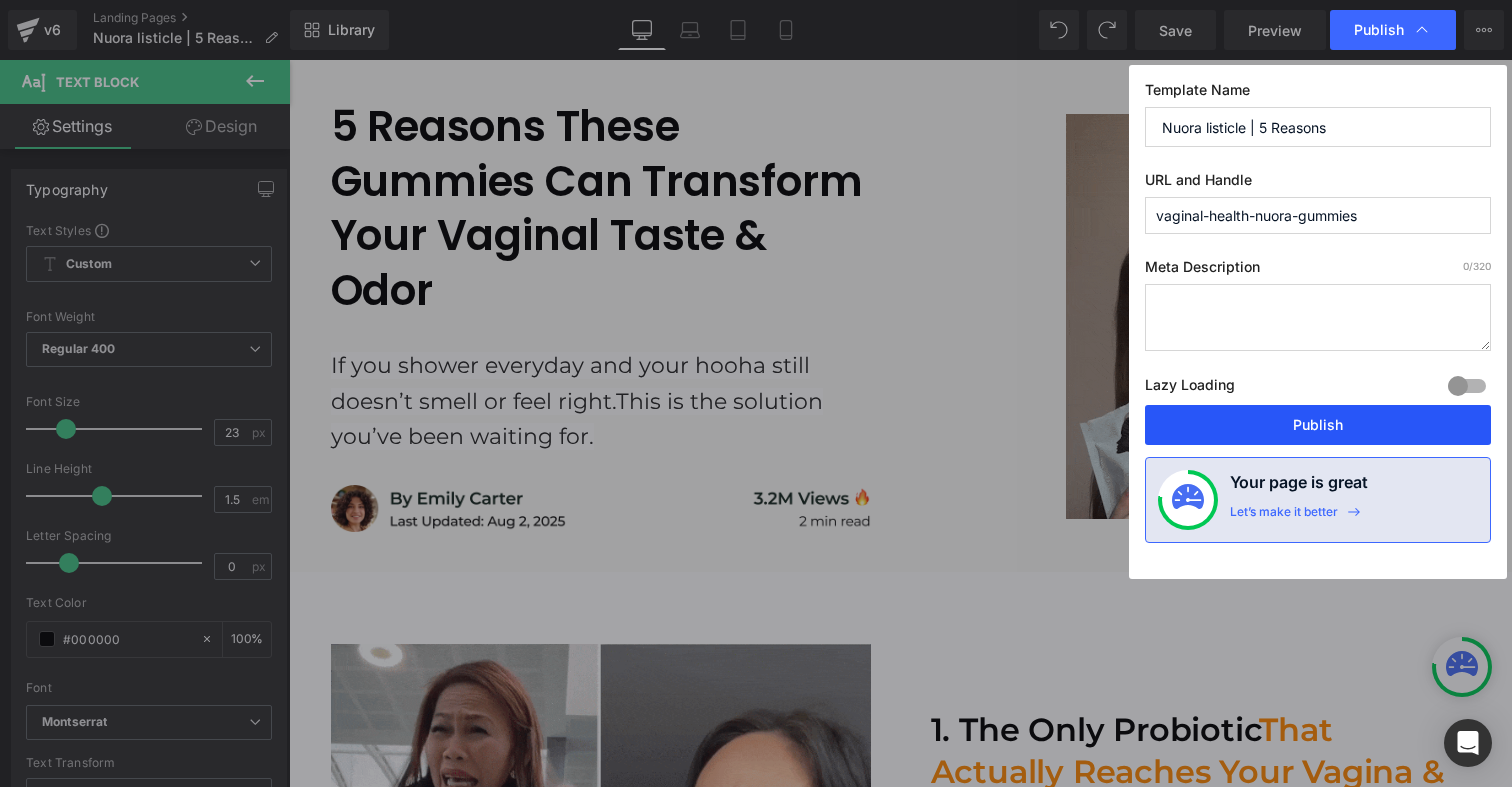 click on "Publish" at bounding box center [1318, 425] 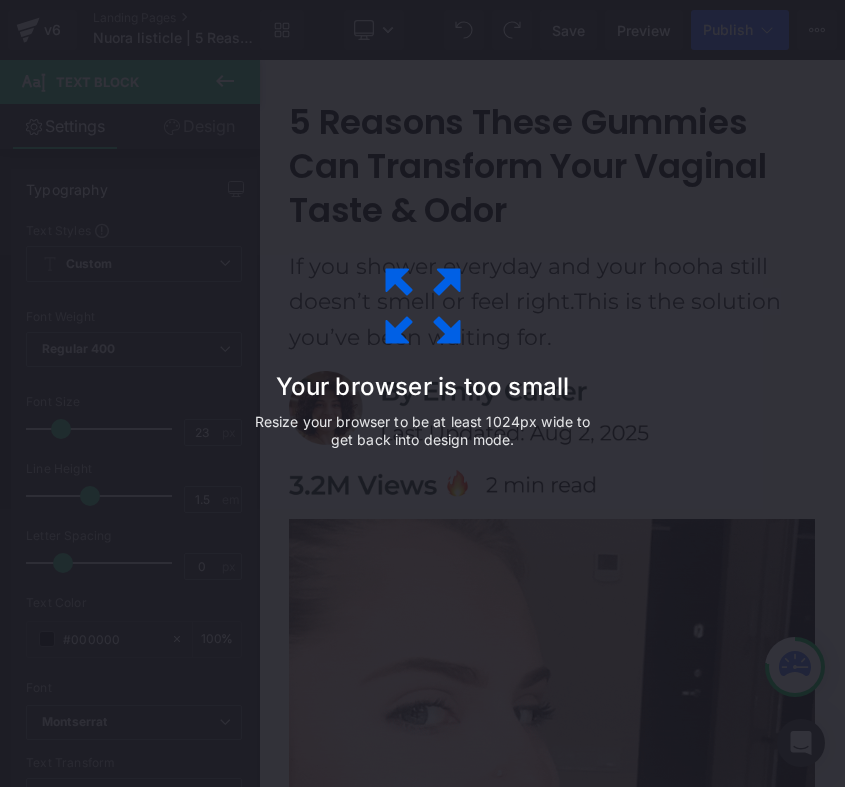 click on "Your browser is too small Resize your browser to be at least 1024px wide to get back into design mode." at bounding box center (423, 394) 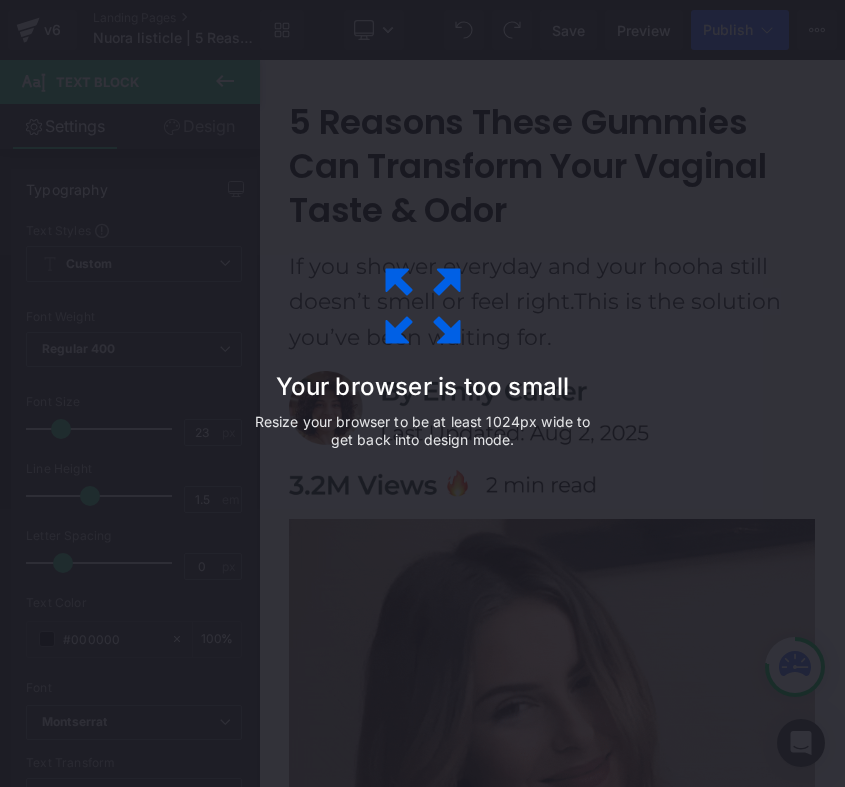 click on "Your browser is too small Resize your browser to be at least 1024px wide to get back into design mode." at bounding box center (423, 394) 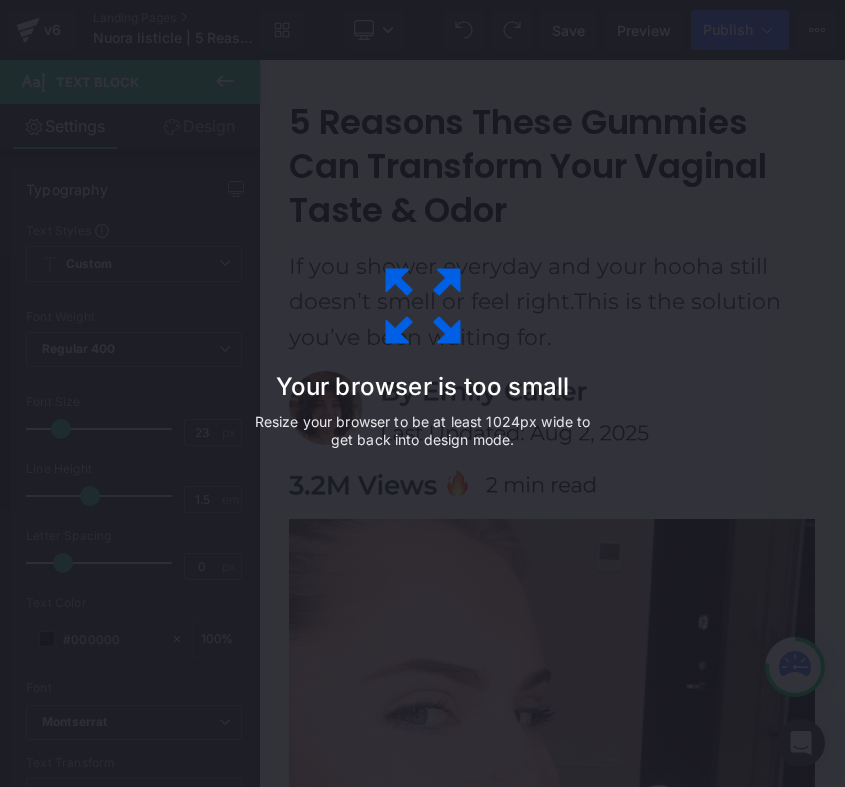 click 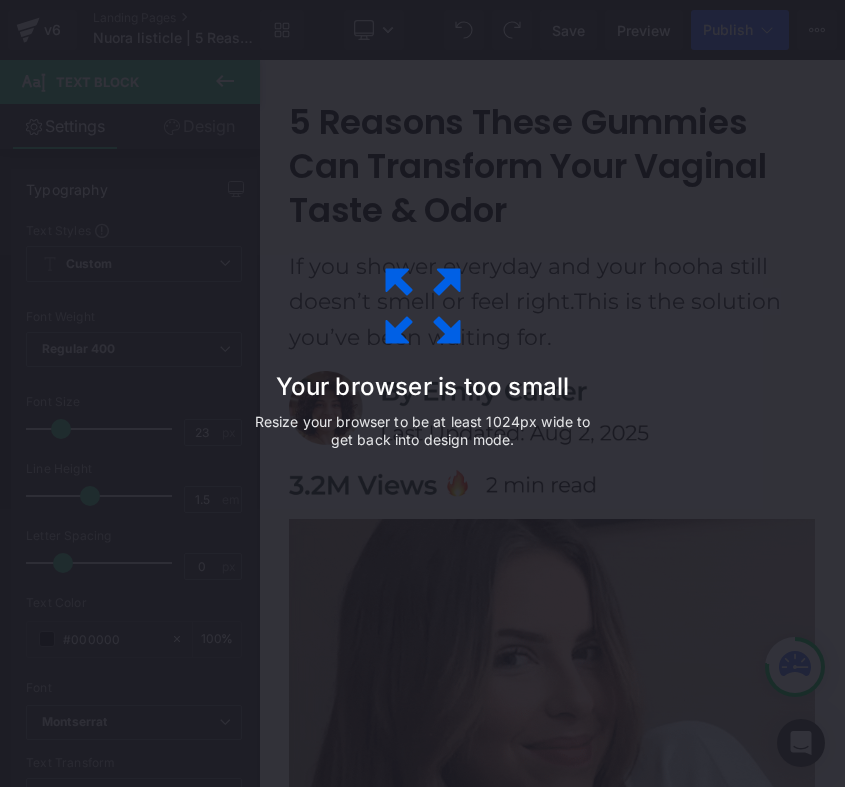 click on "Your browser is too small Resize your browser to be at least 1024px wide to get back into design mode." at bounding box center [423, 394] 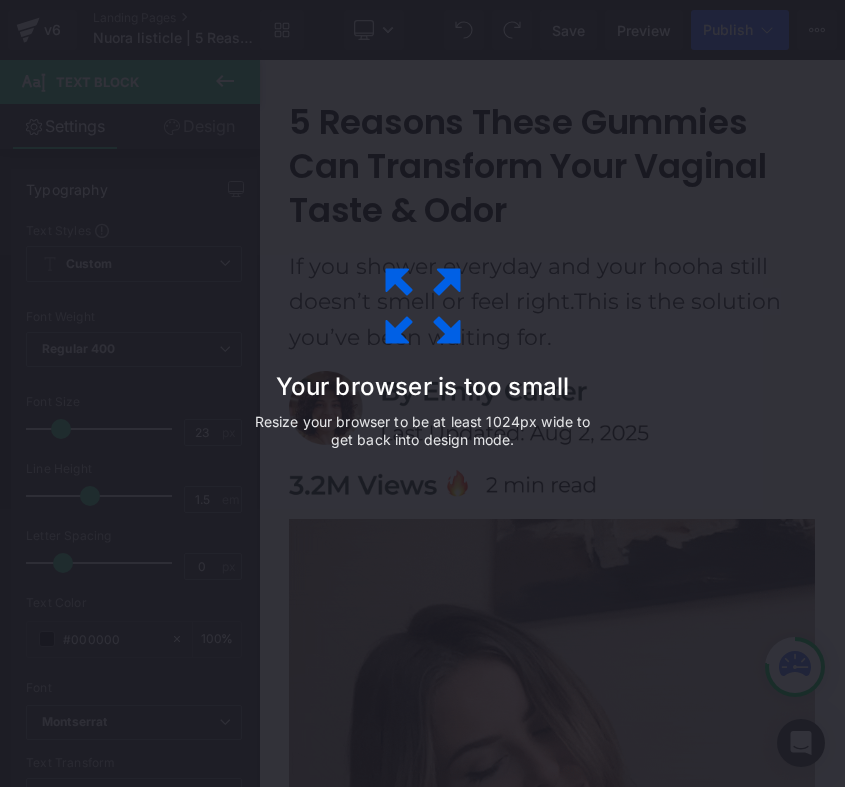 click on "Your browser is too small Resize your browser to be at least 1024px wide to get back into design mode." at bounding box center [423, 394] 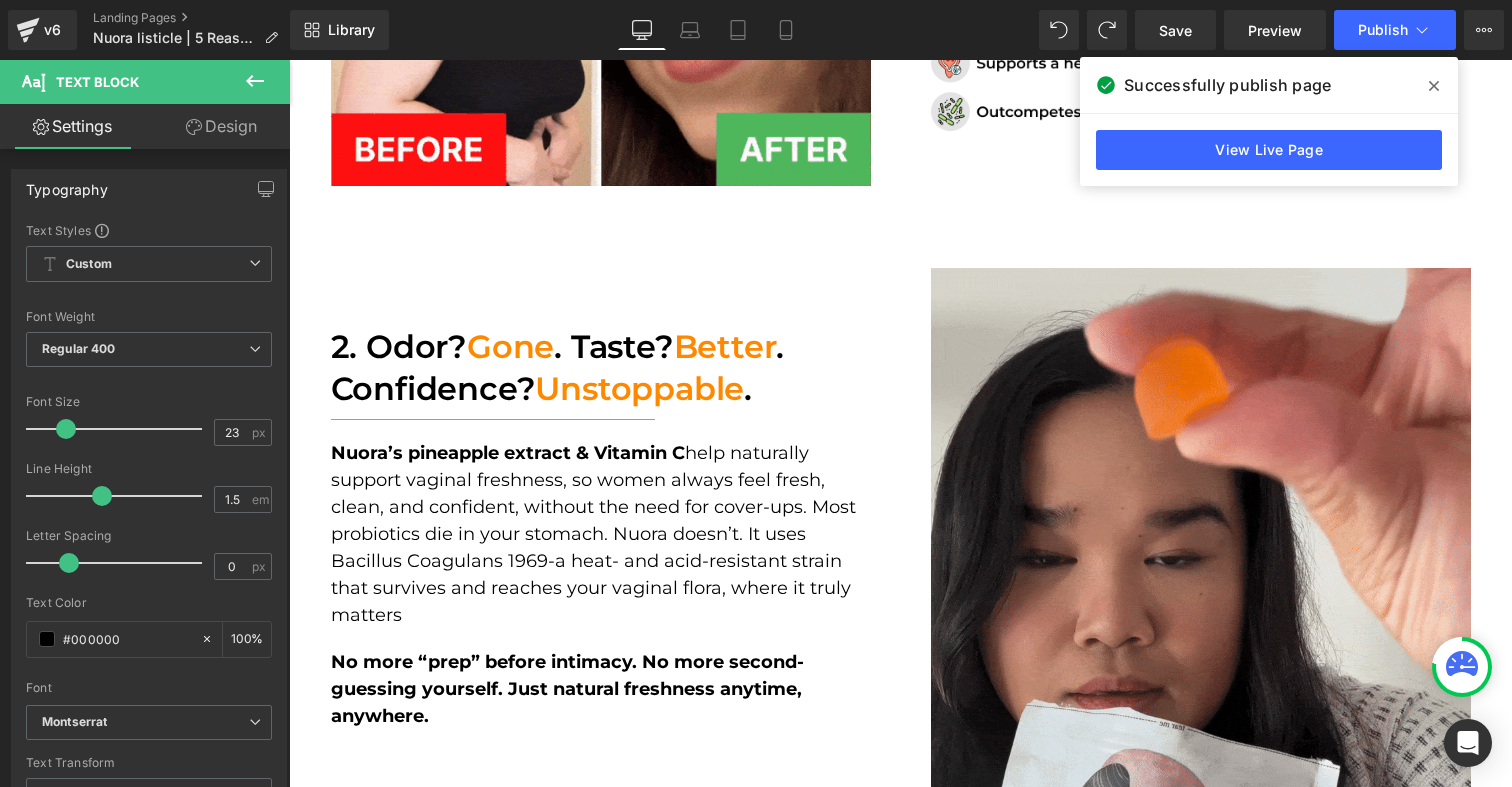 scroll, scrollTop: 1041, scrollLeft: 0, axis: vertical 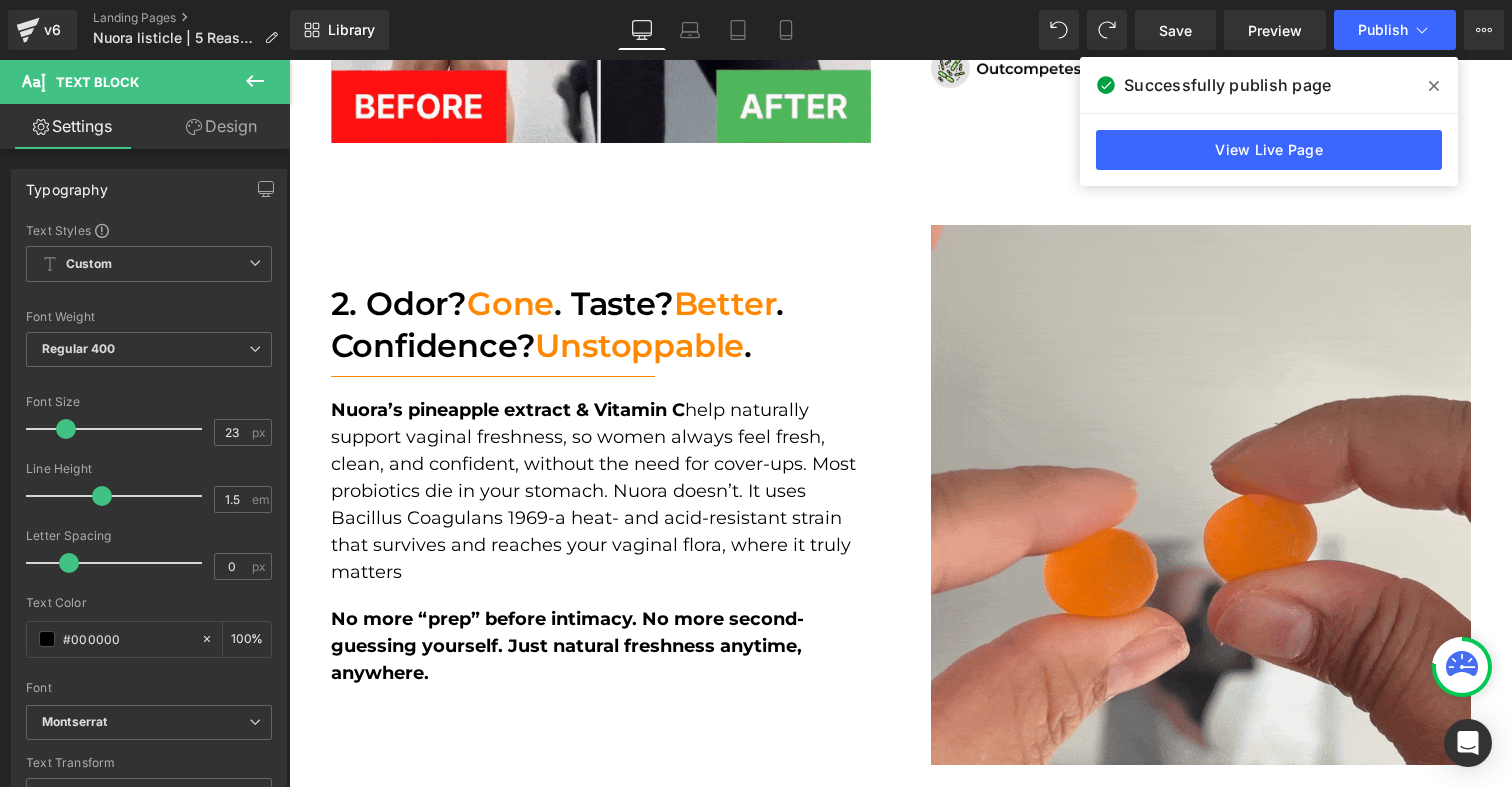 click on "2.	Odor?  Gone . Taste?  Better . Confidence?  Unstoppable ." at bounding box center (601, 324) 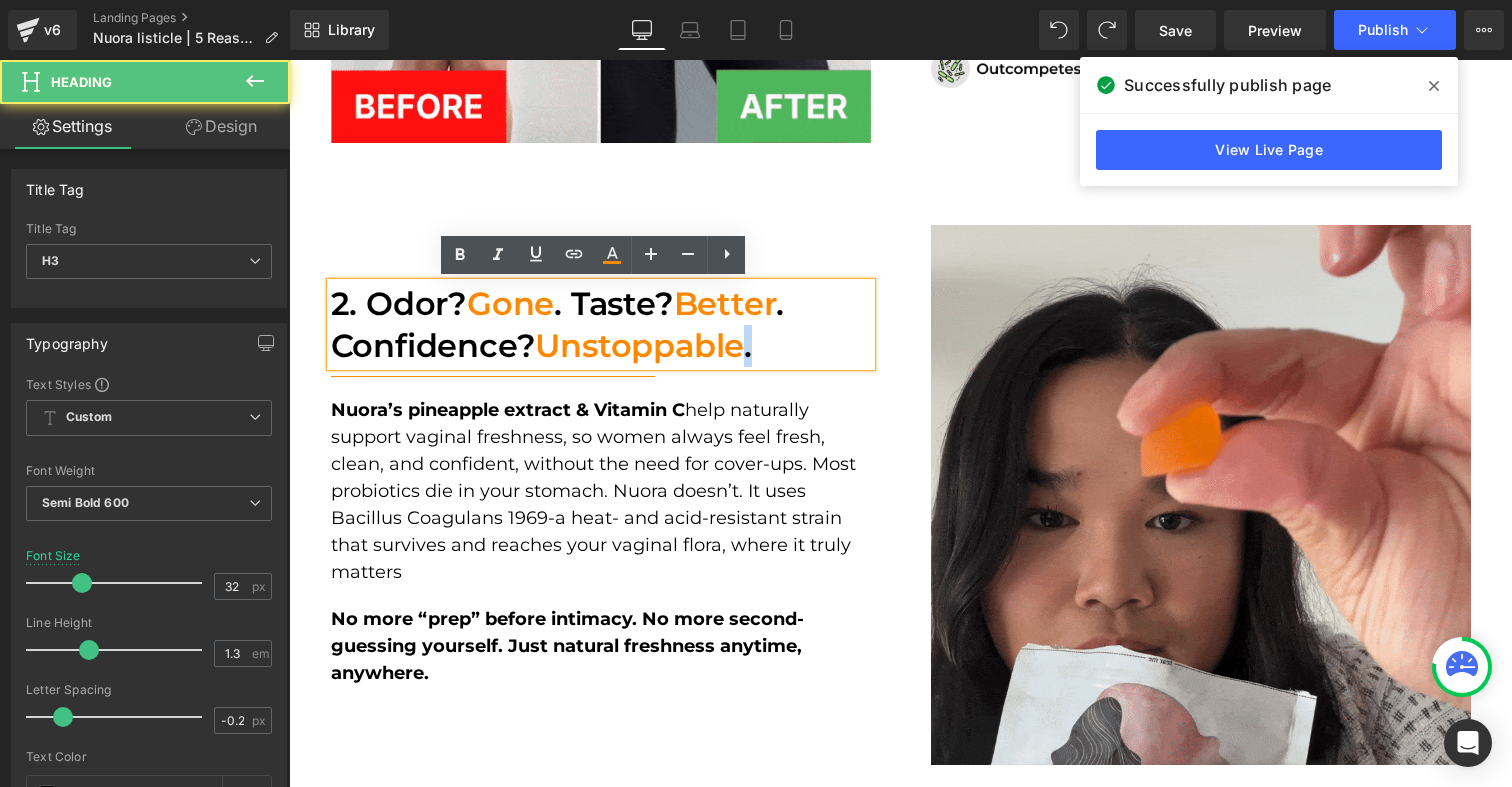 click on "2.	Odor?  Gone . Taste?  Better . Confidence?  Unstoppable ." at bounding box center [601, 324] 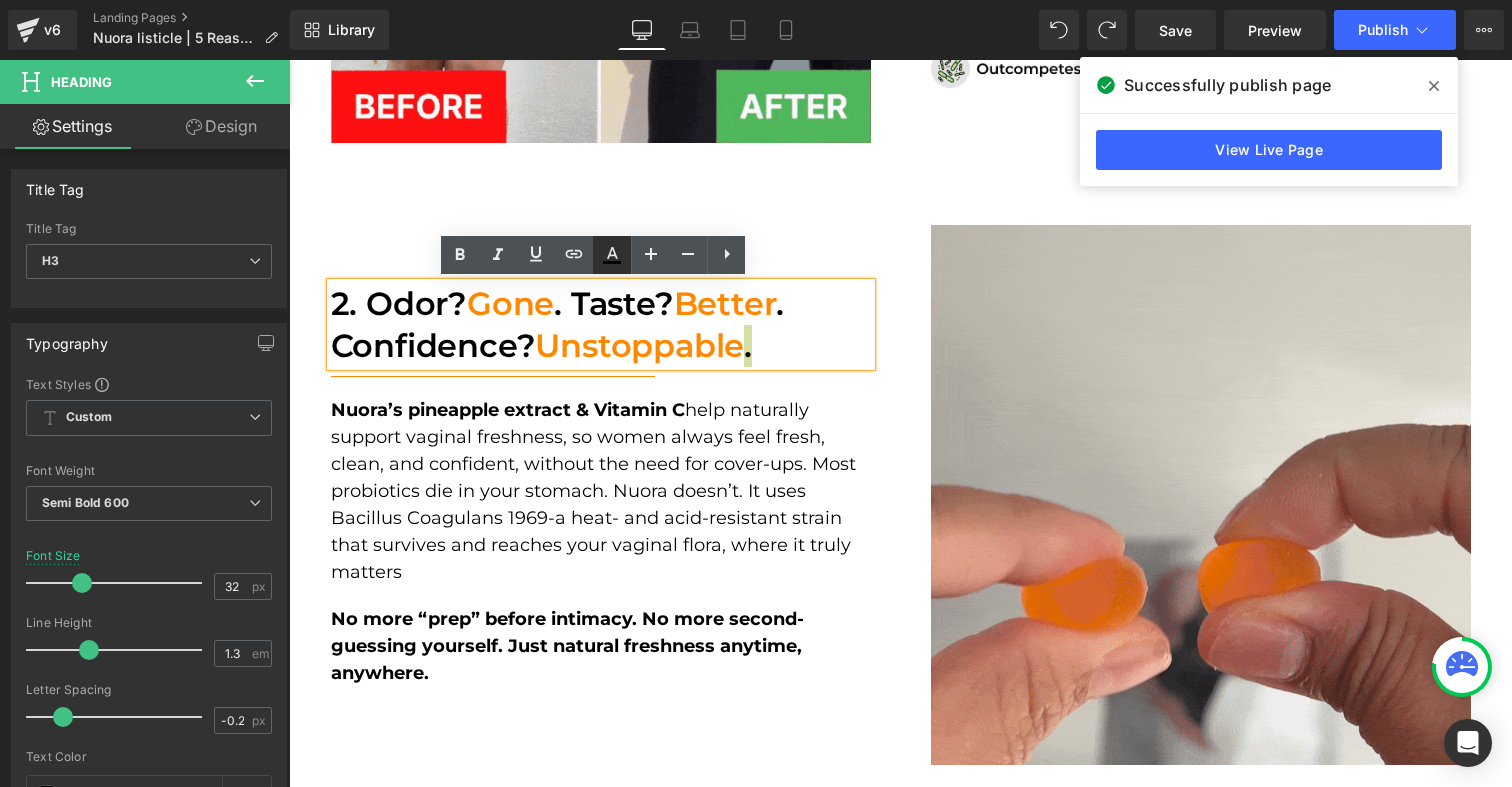 click 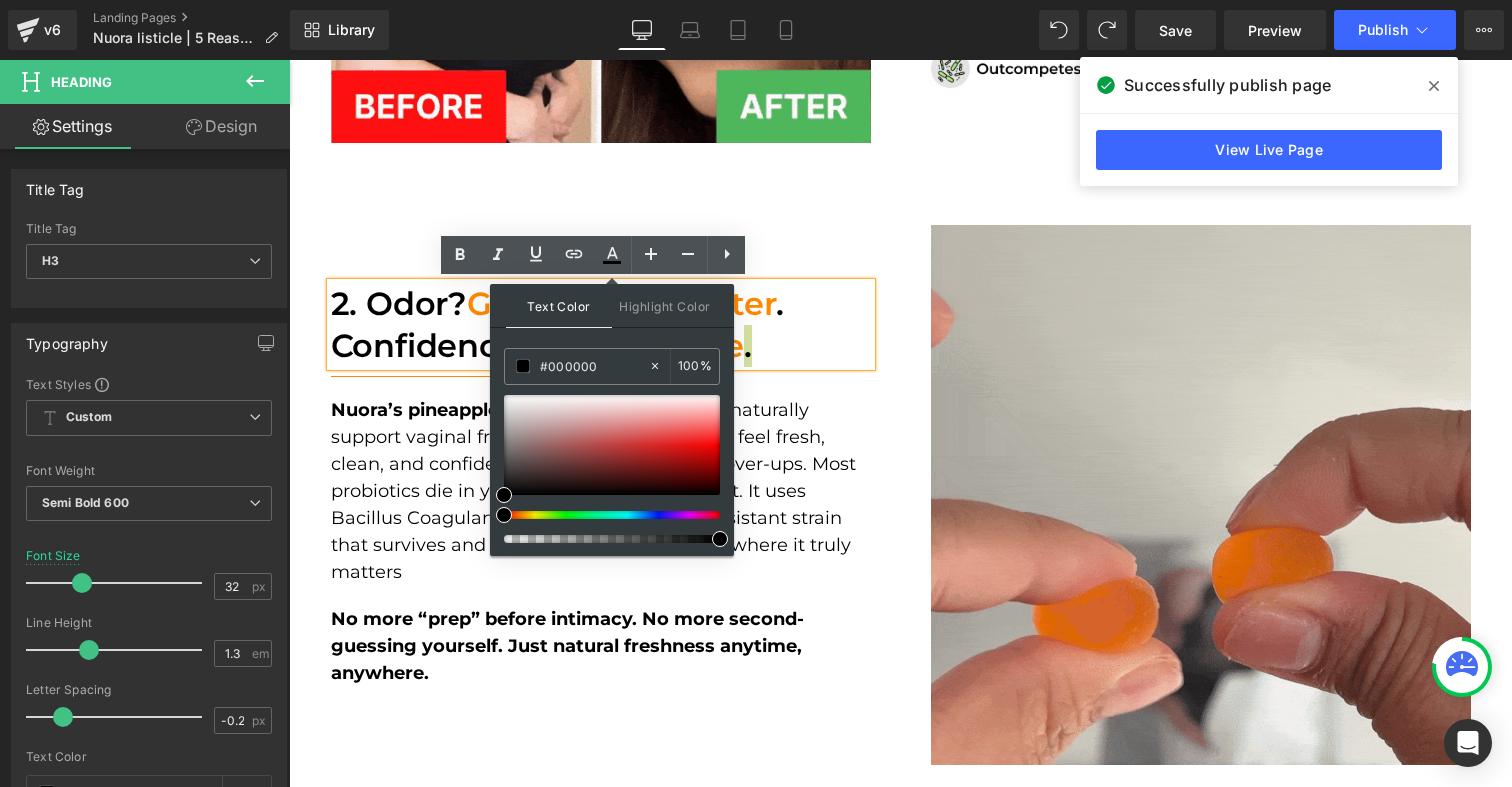 type 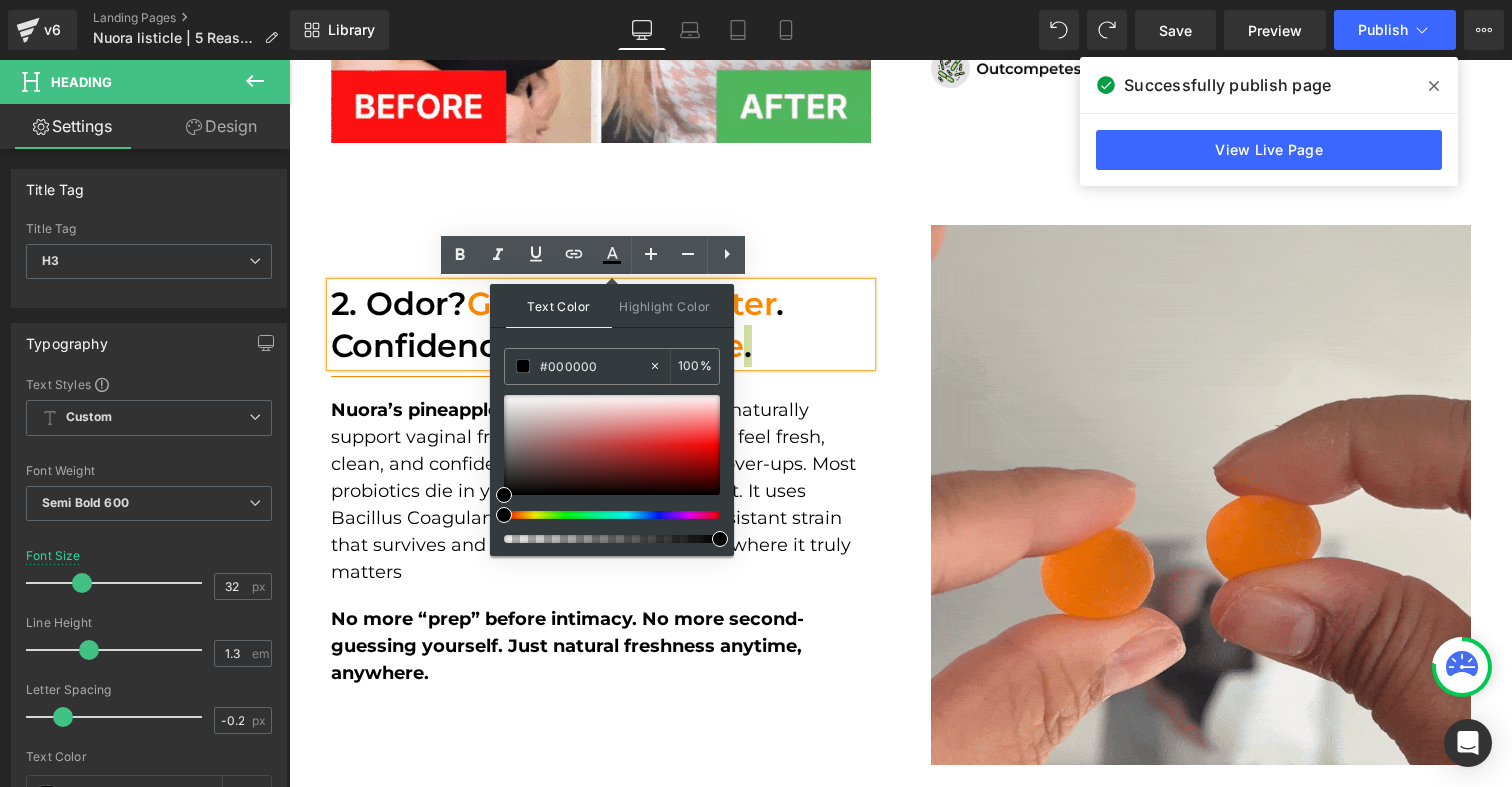 click at bounding box center [604, 515] 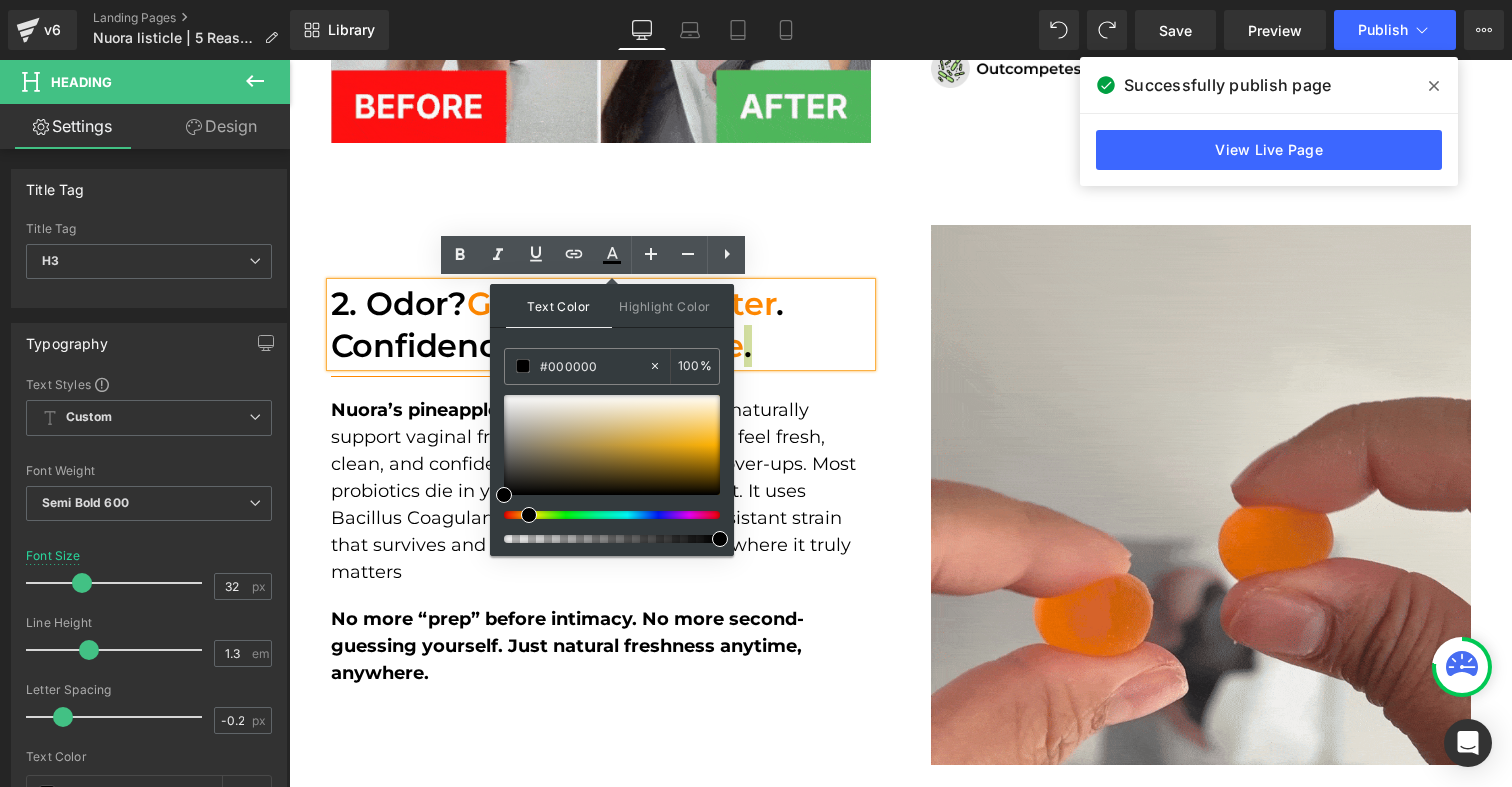 click at bounding box center (604, 515) 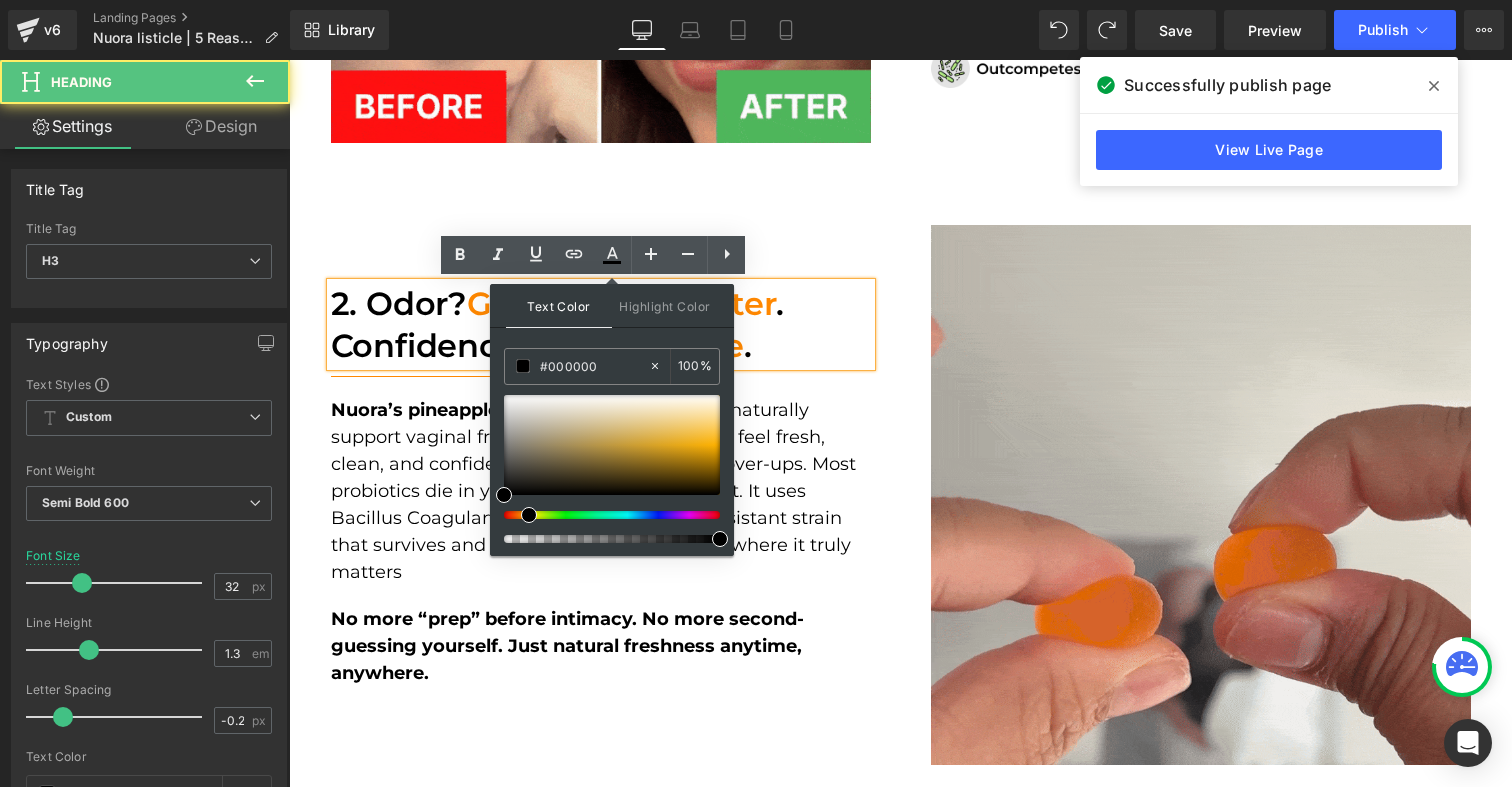 click on "Better" at bounding box center [725, 303] 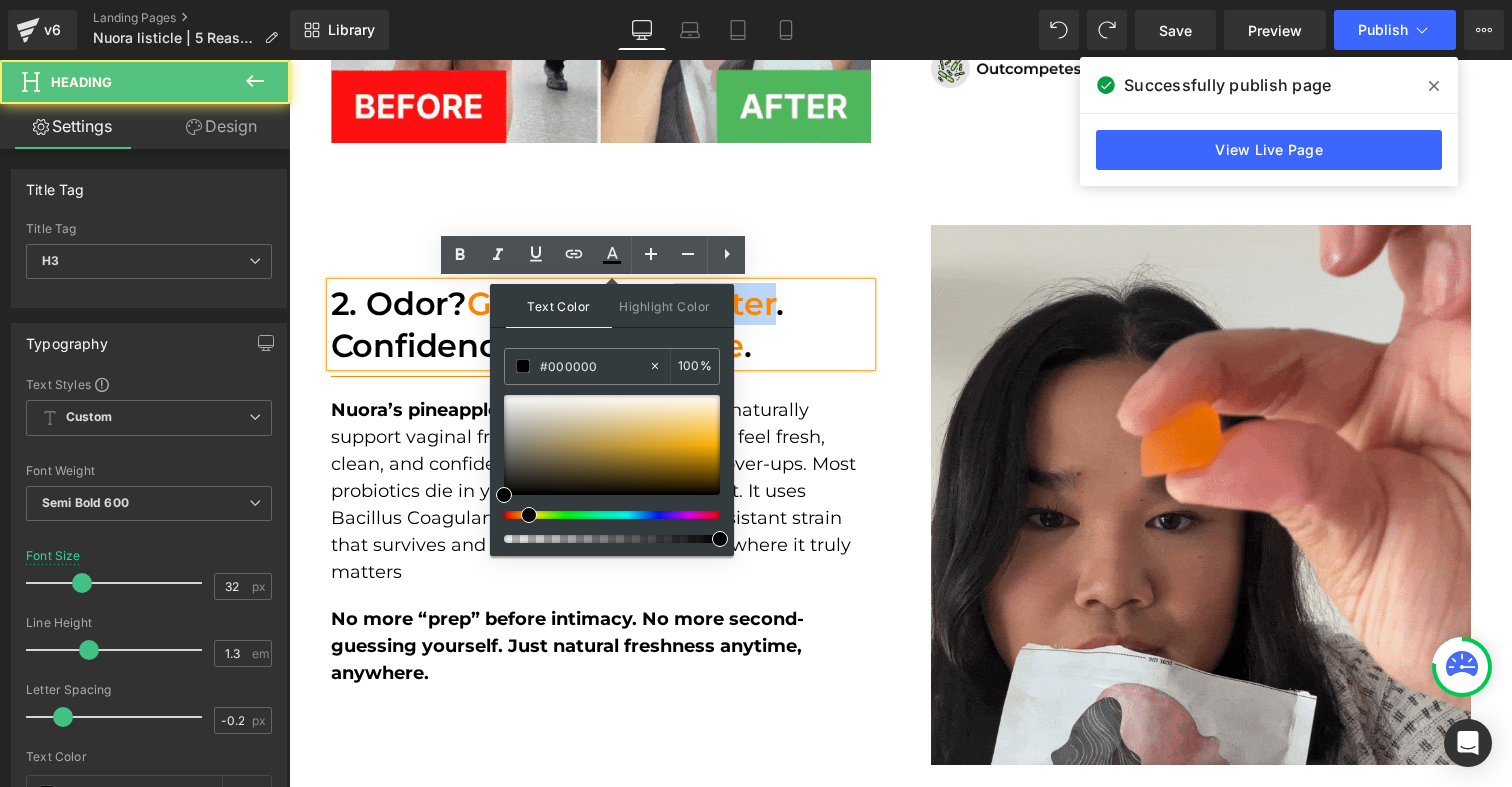 click on "Better" at bounding box center [725, 303] 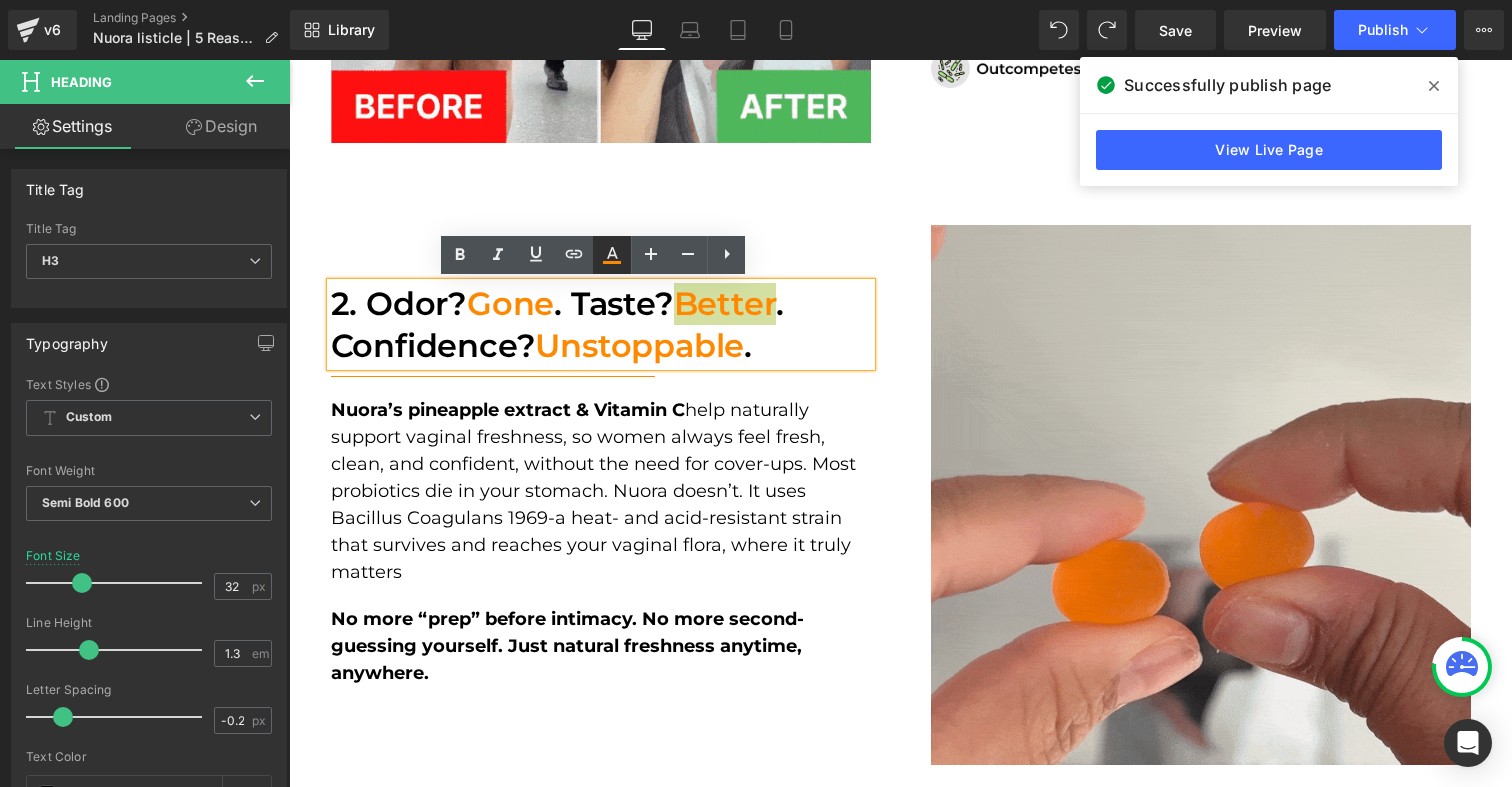 click 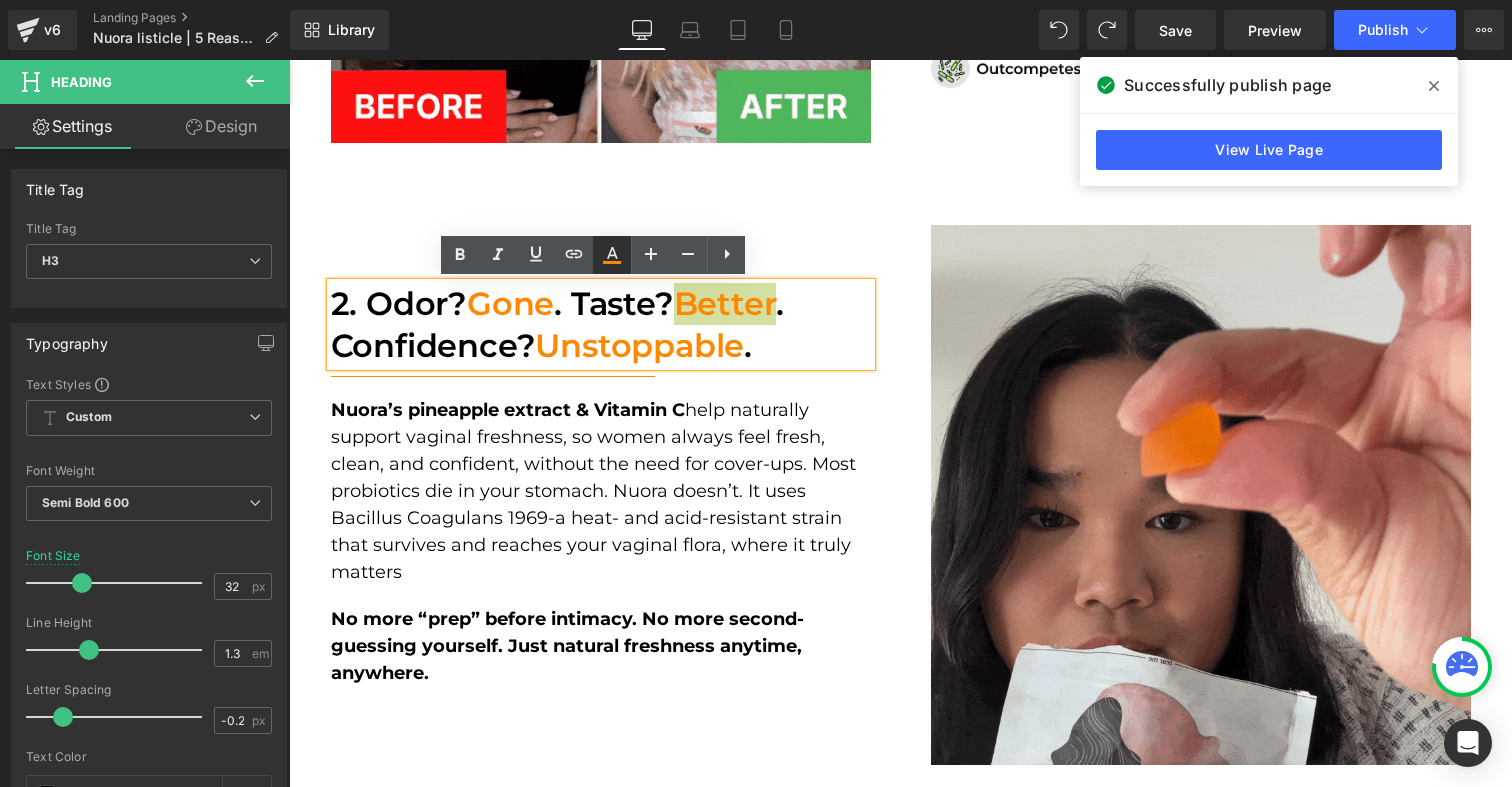 type on "#ff8801" 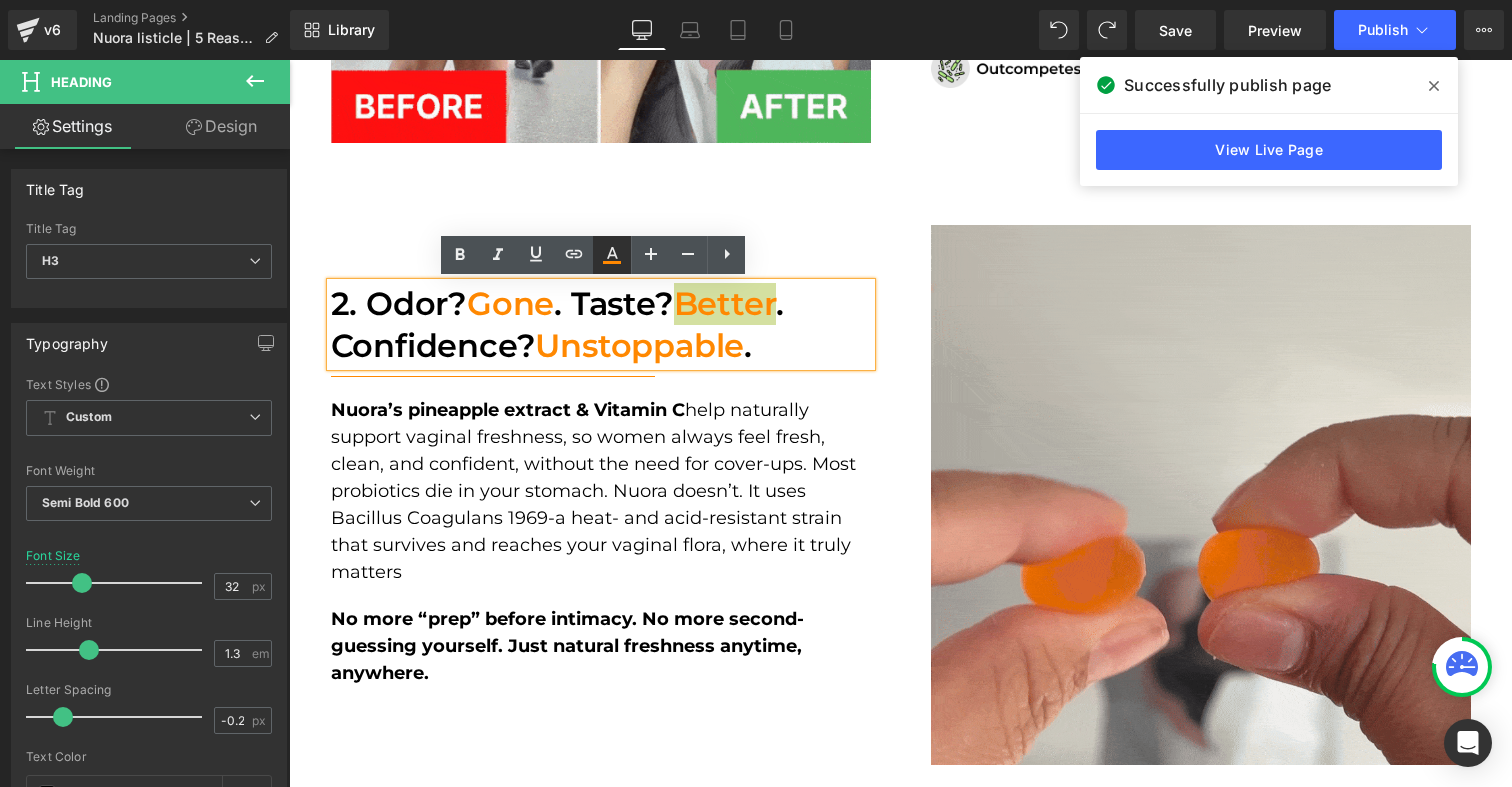 type on "100" 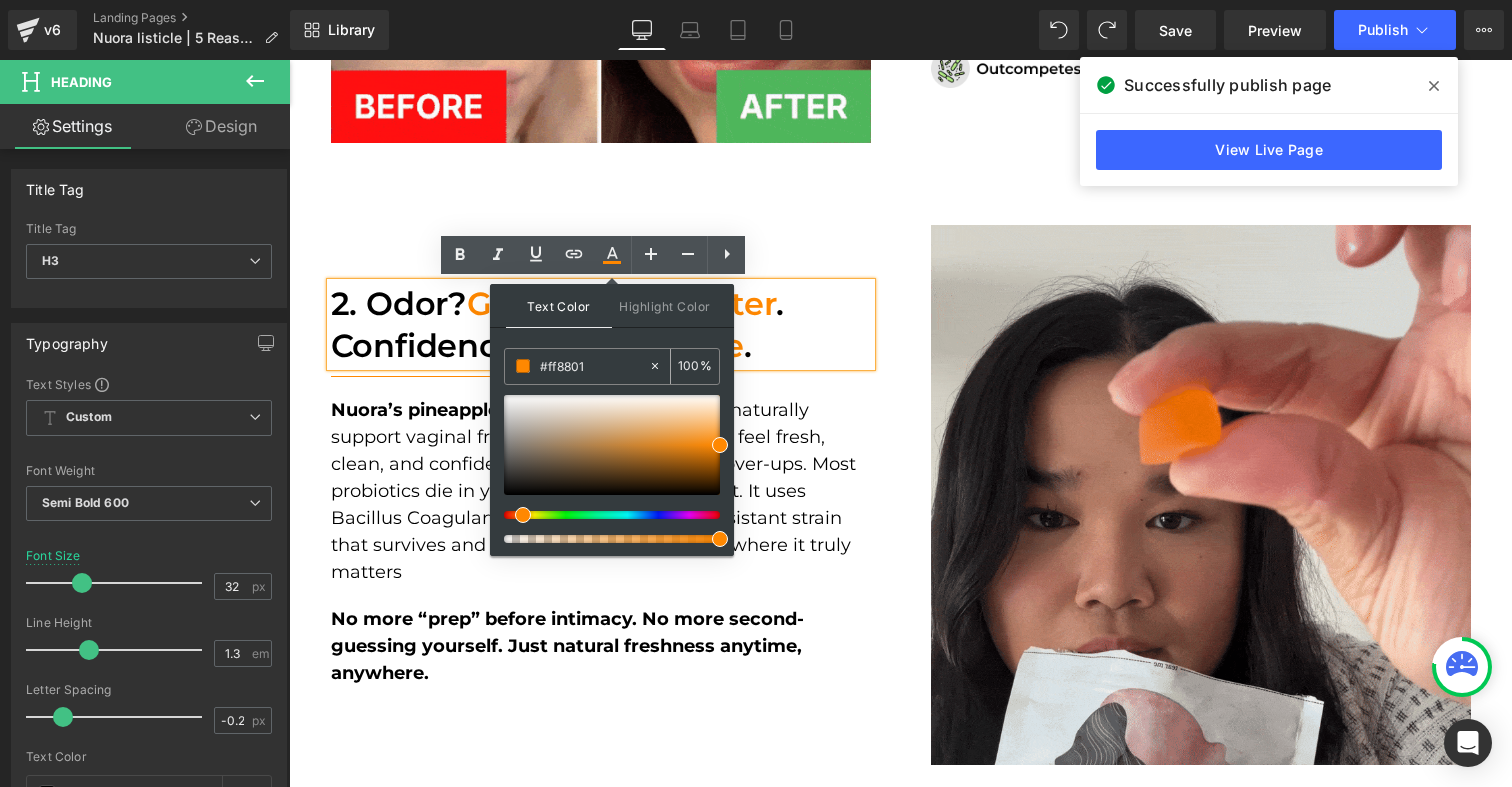 click on "#ff8801" at bounding box center [594, 366] 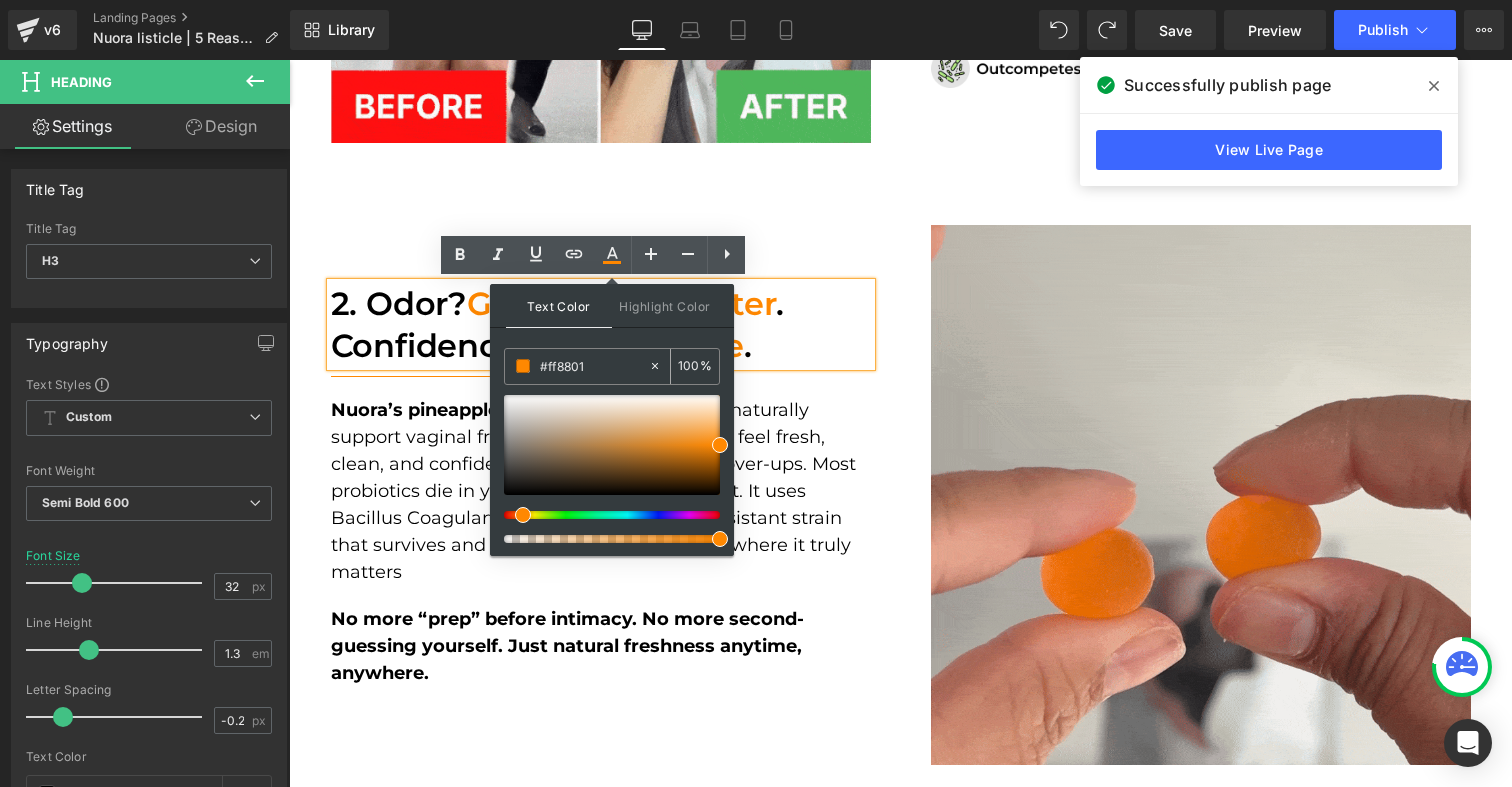 click on "#ff8801" at bounding box center (594, 366) 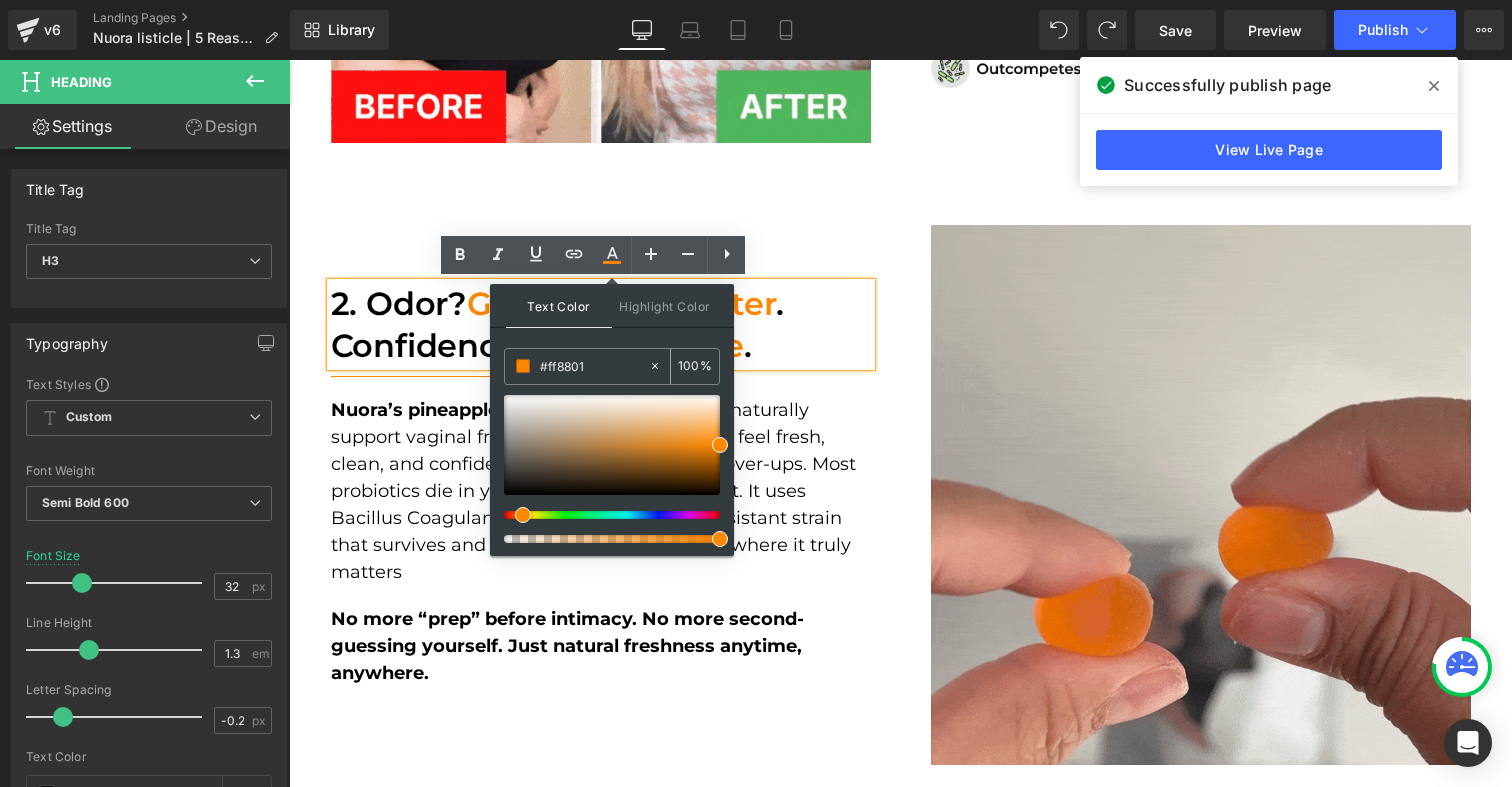 click on "#ff8801" at bounding box center (594, 366) 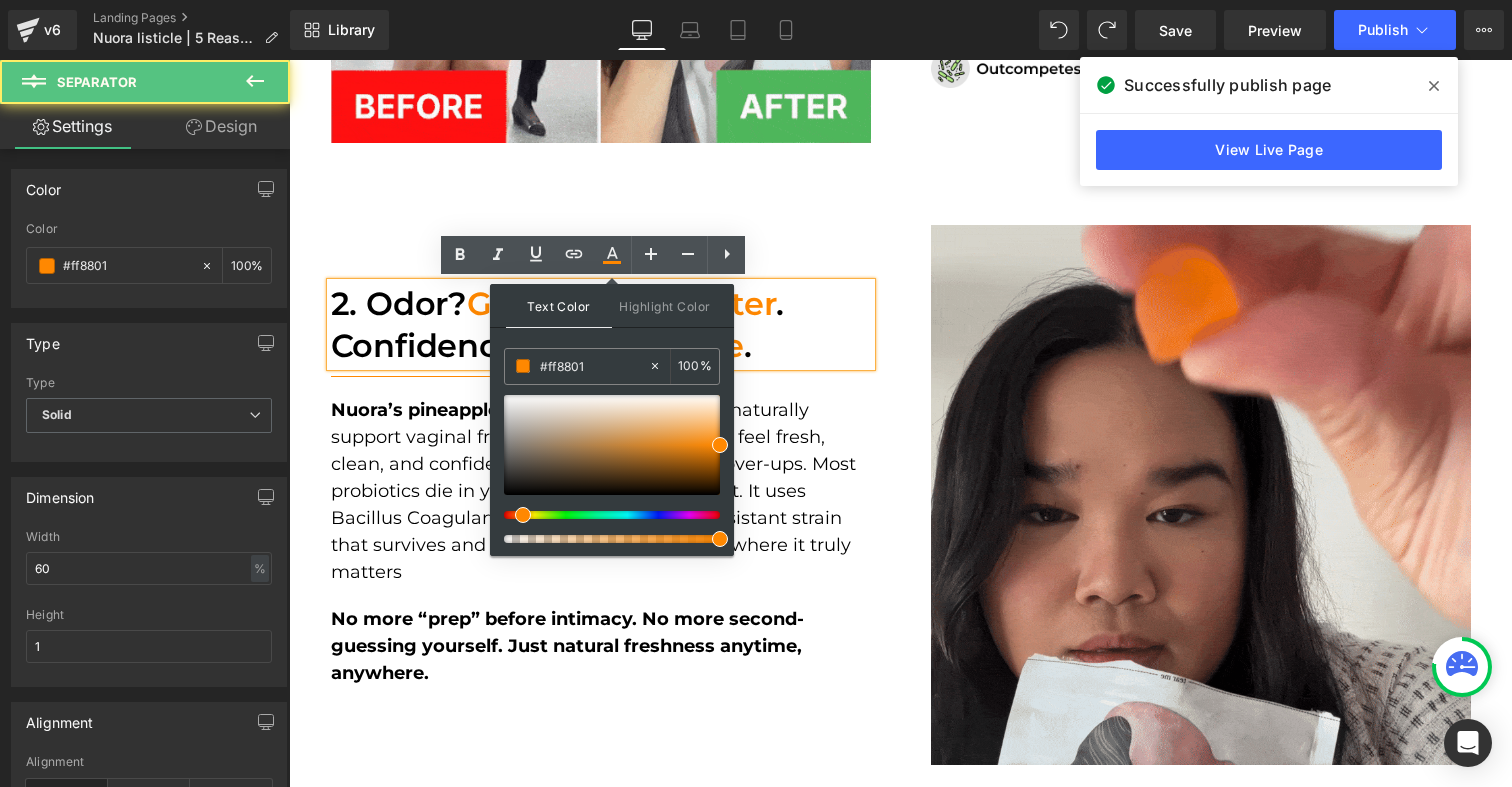 click at bounding box center [289, 60] 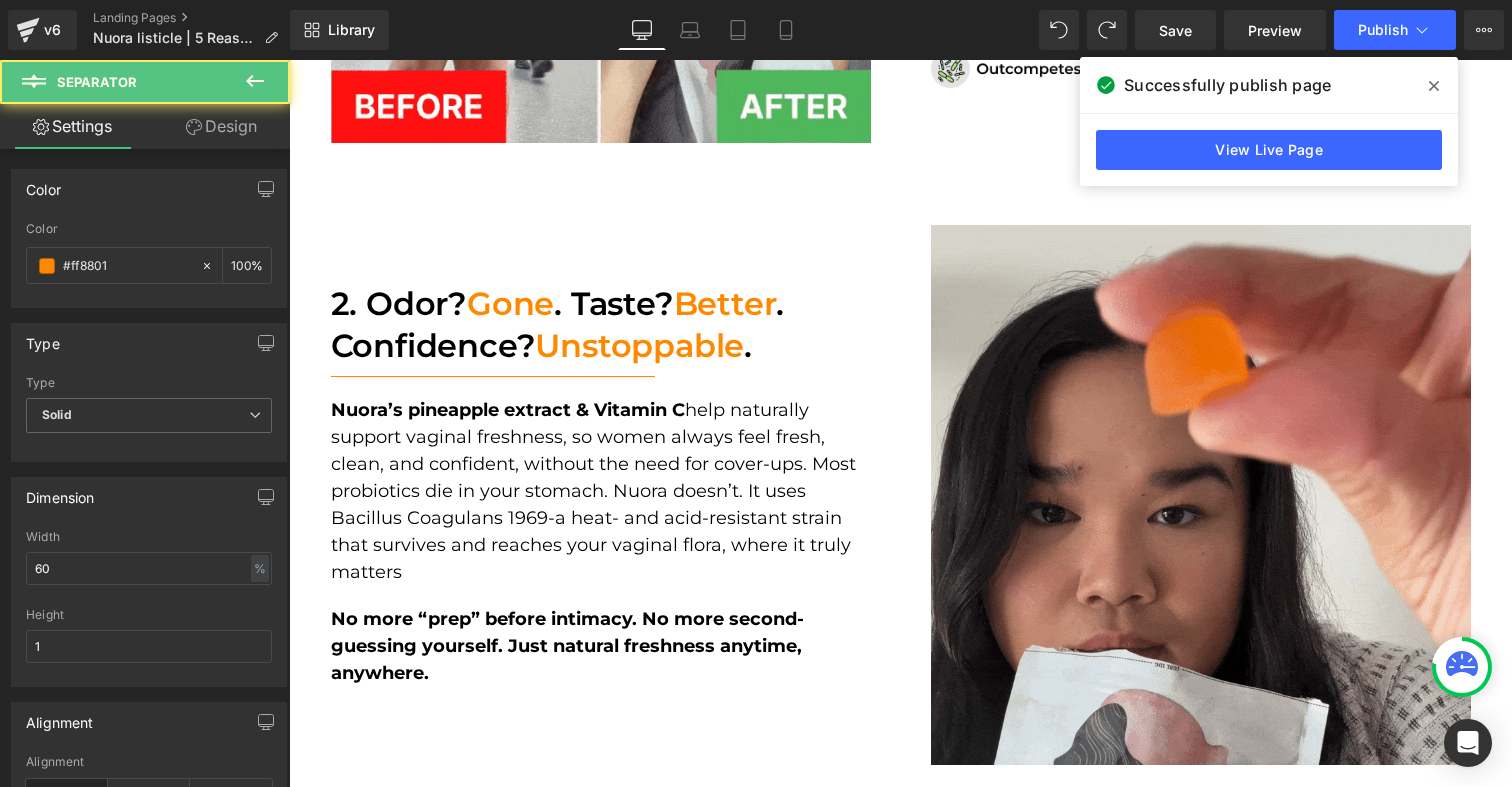 click on "2.	Odor?  Gone . Taste?  Better . Confidence?  Unstoppable ." at bounding box center [601, 324] 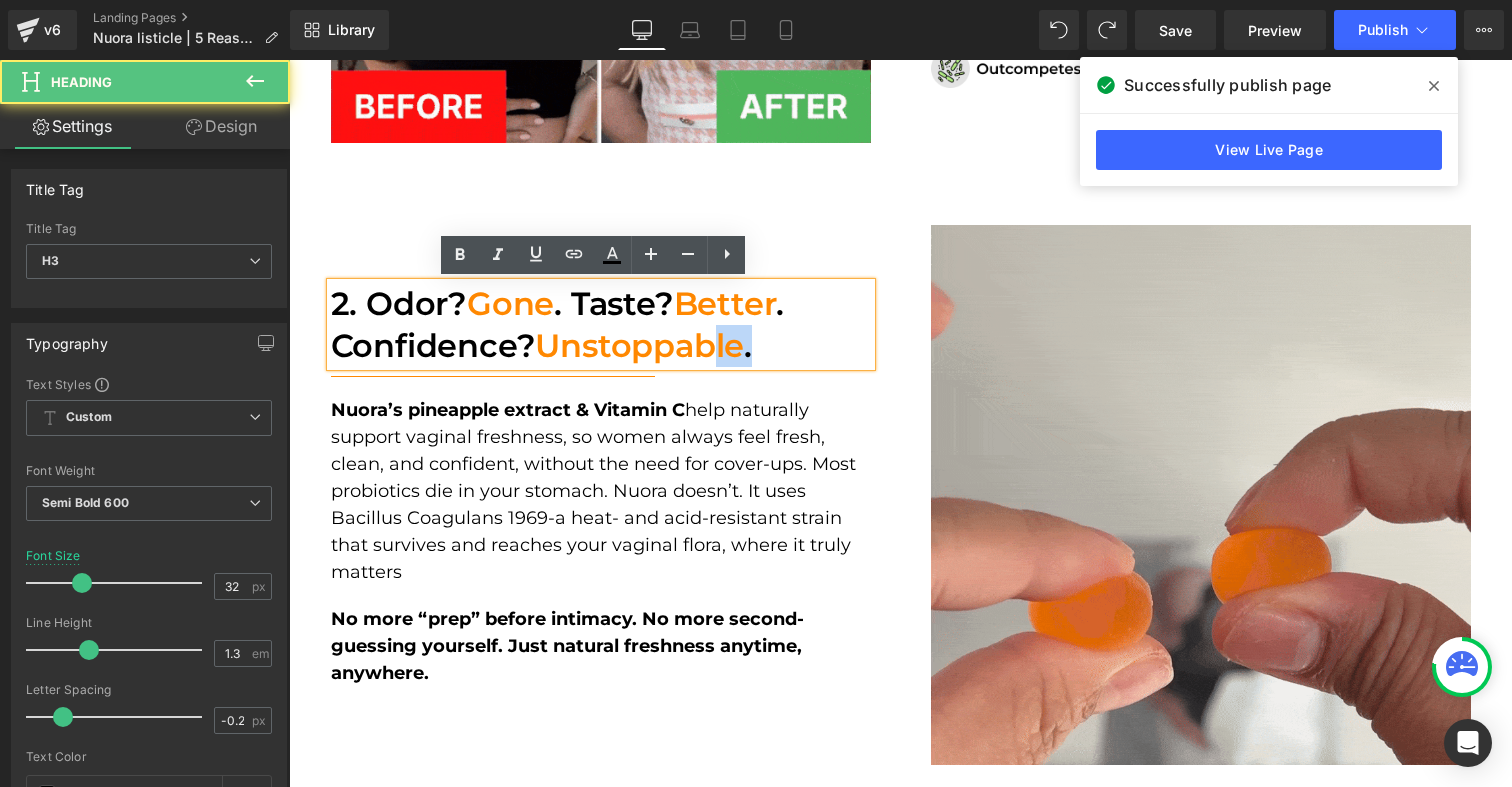 drag, startPoint x: 765, startPoint y: 341, endPoint x: 709, endPoint y: 340, distance: 56.008926 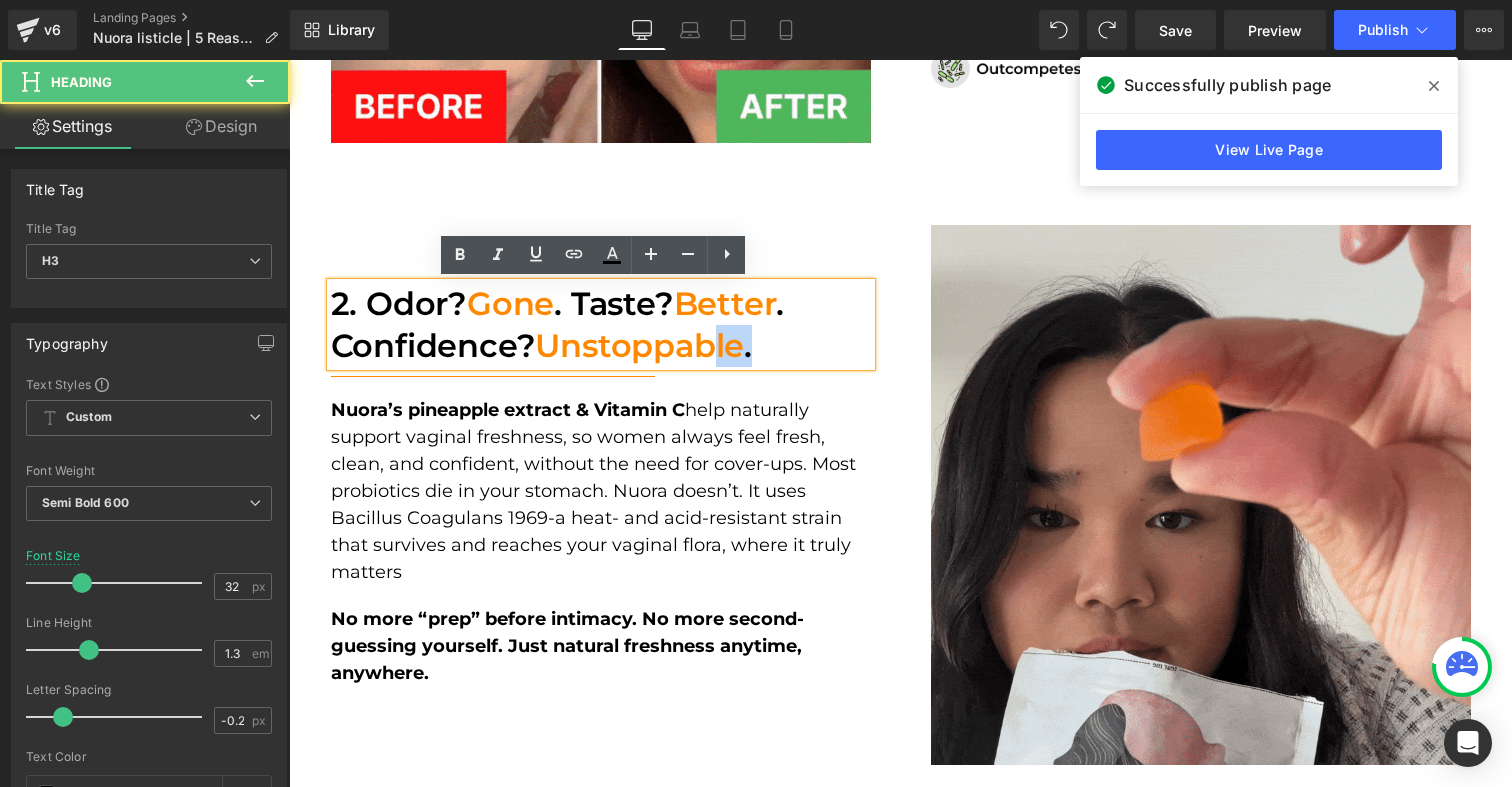 click on "2.	Odor?  Gone . Taste?  Better . Confidence?  Unstoppable ." at bounding box center (601, 324) 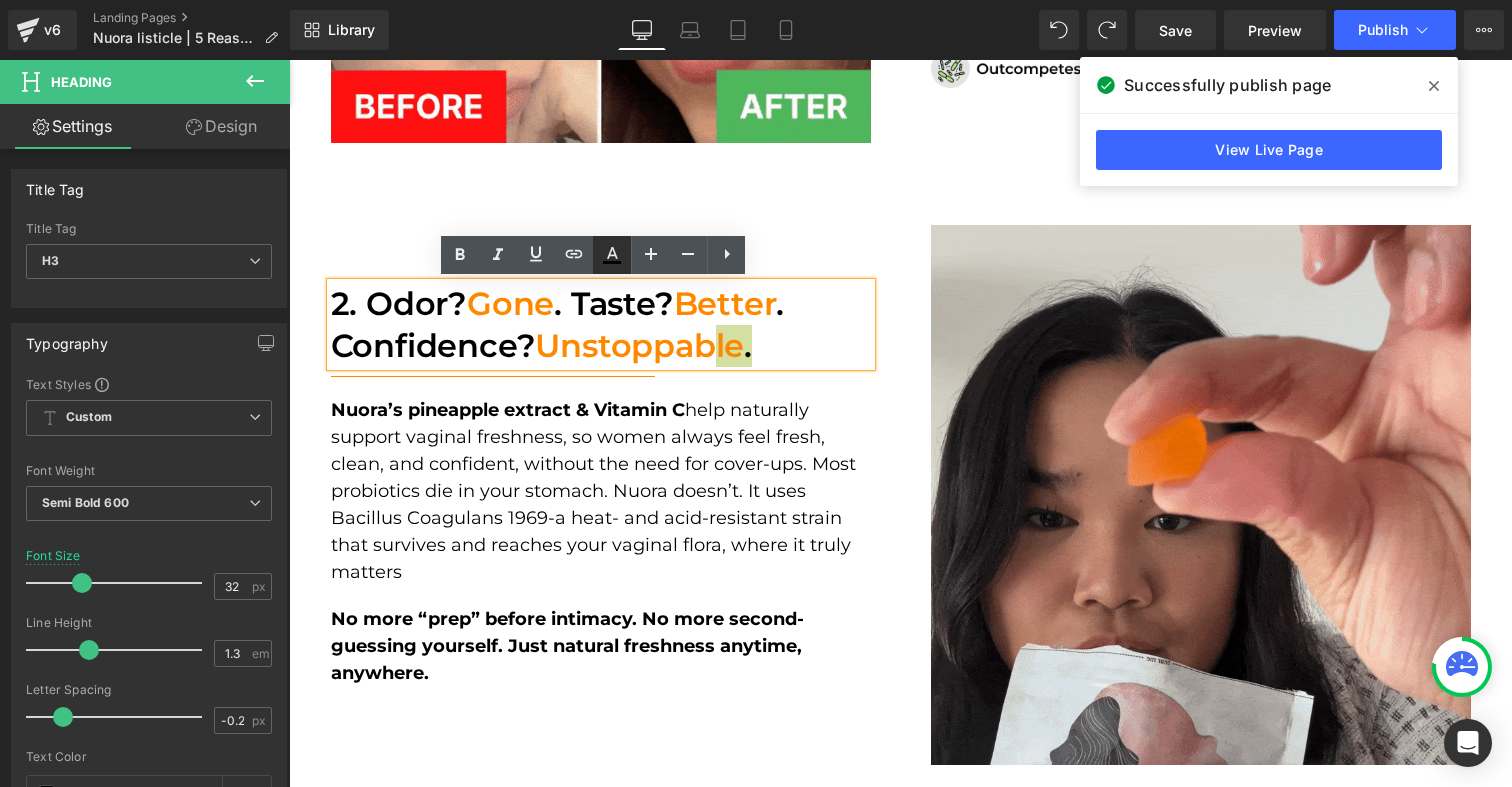 click 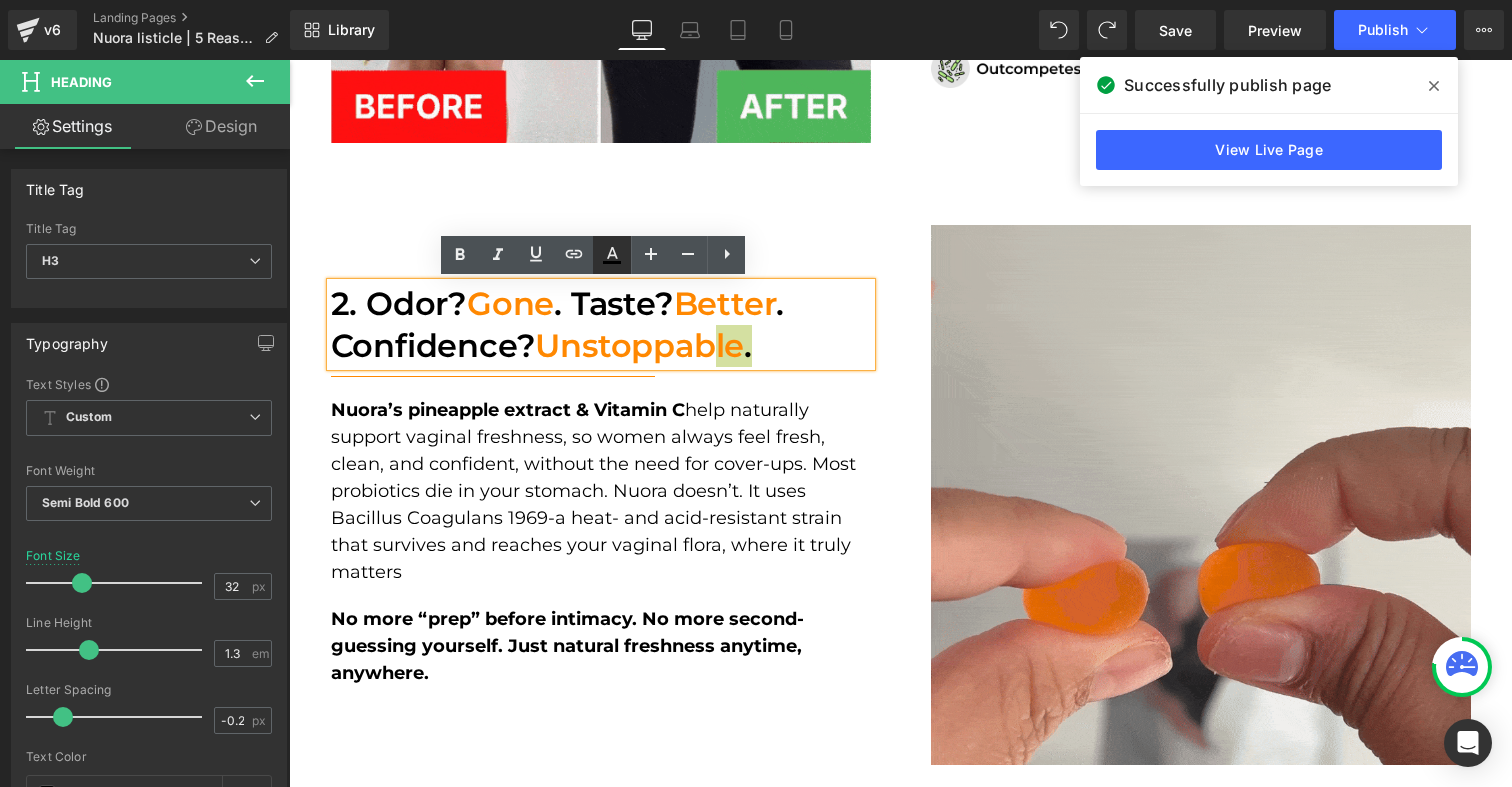 type on "#000000" 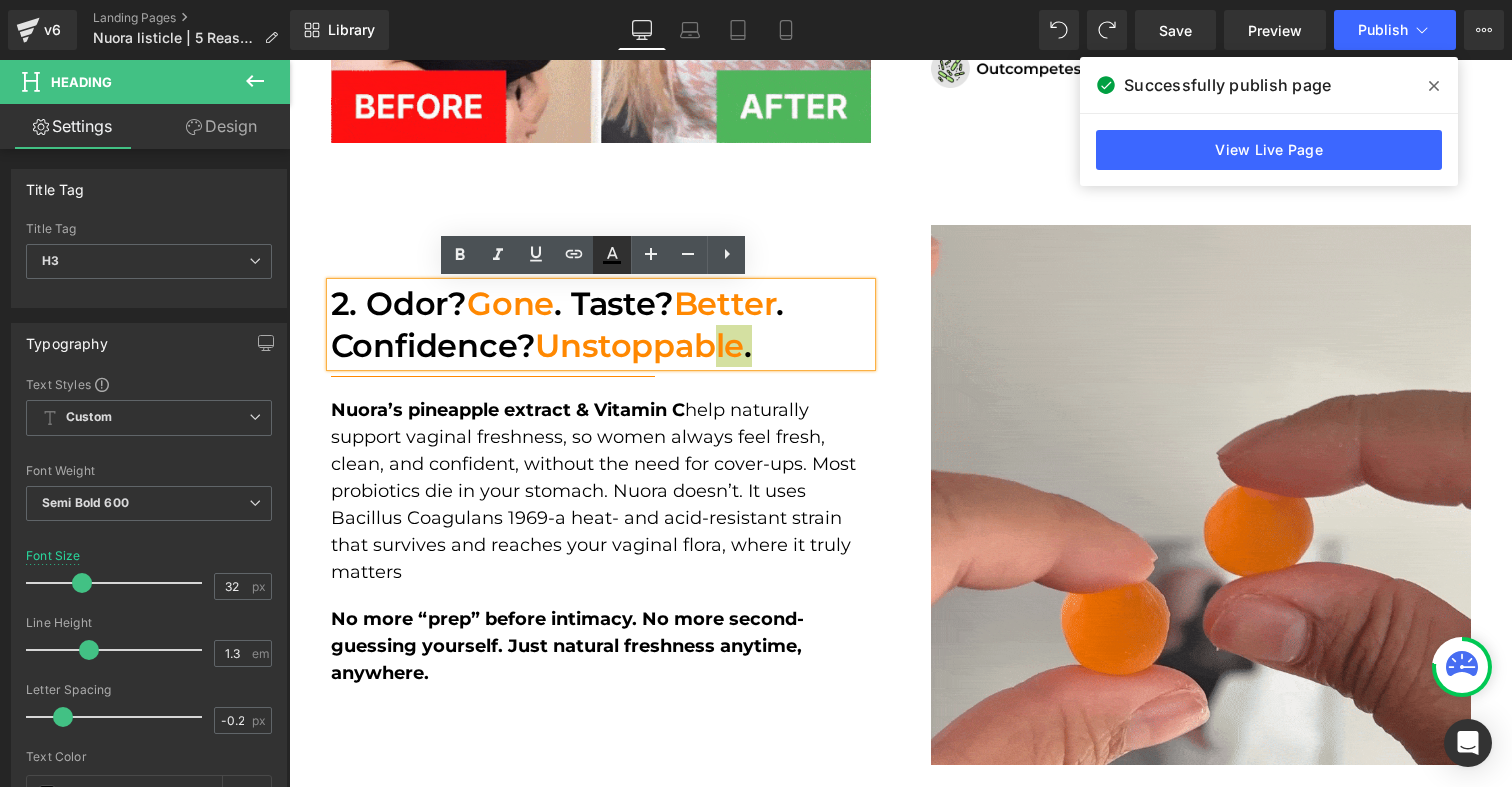 type on "100" 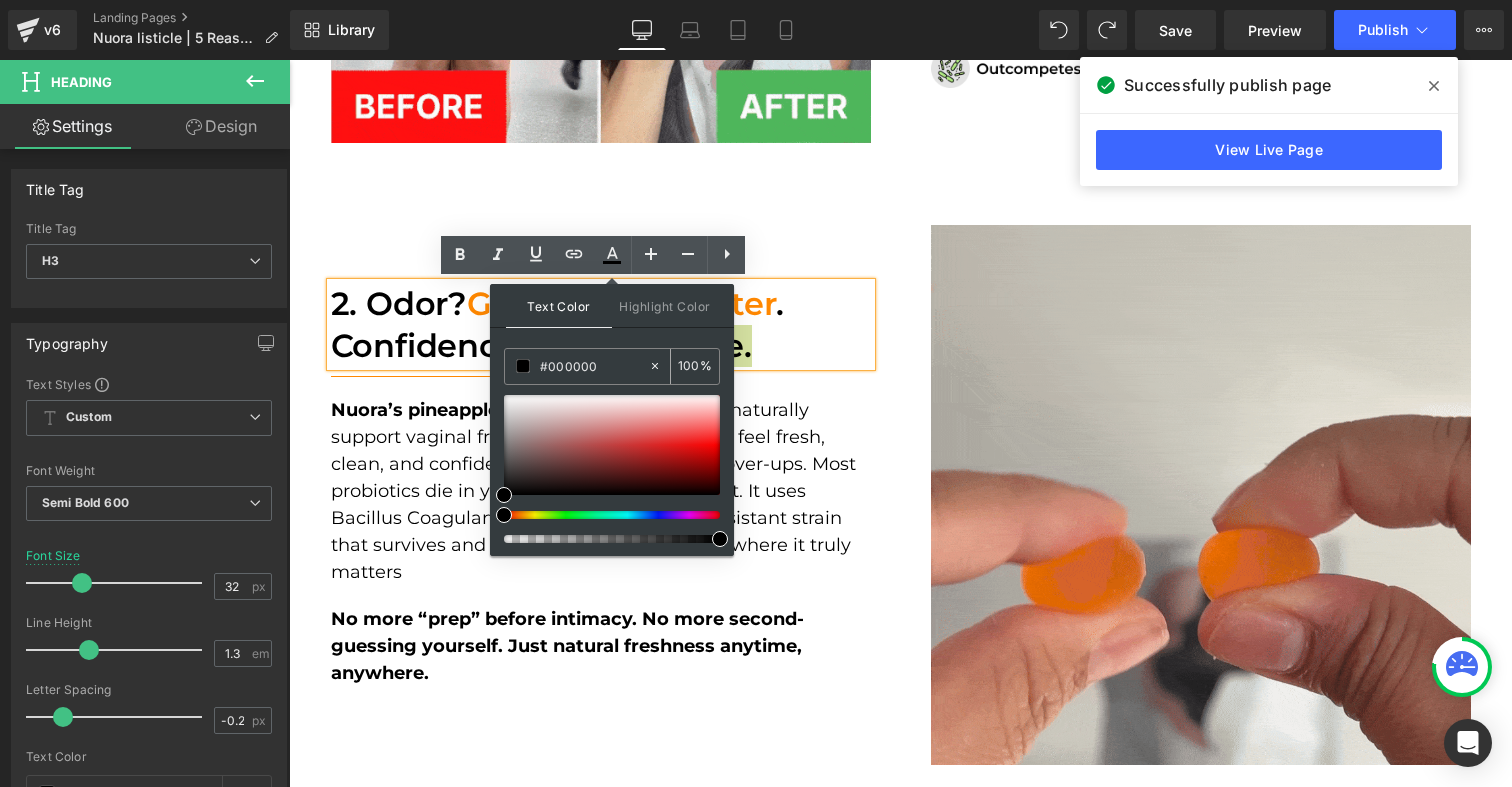 click on "#000000" at bounding box center [576, 366] 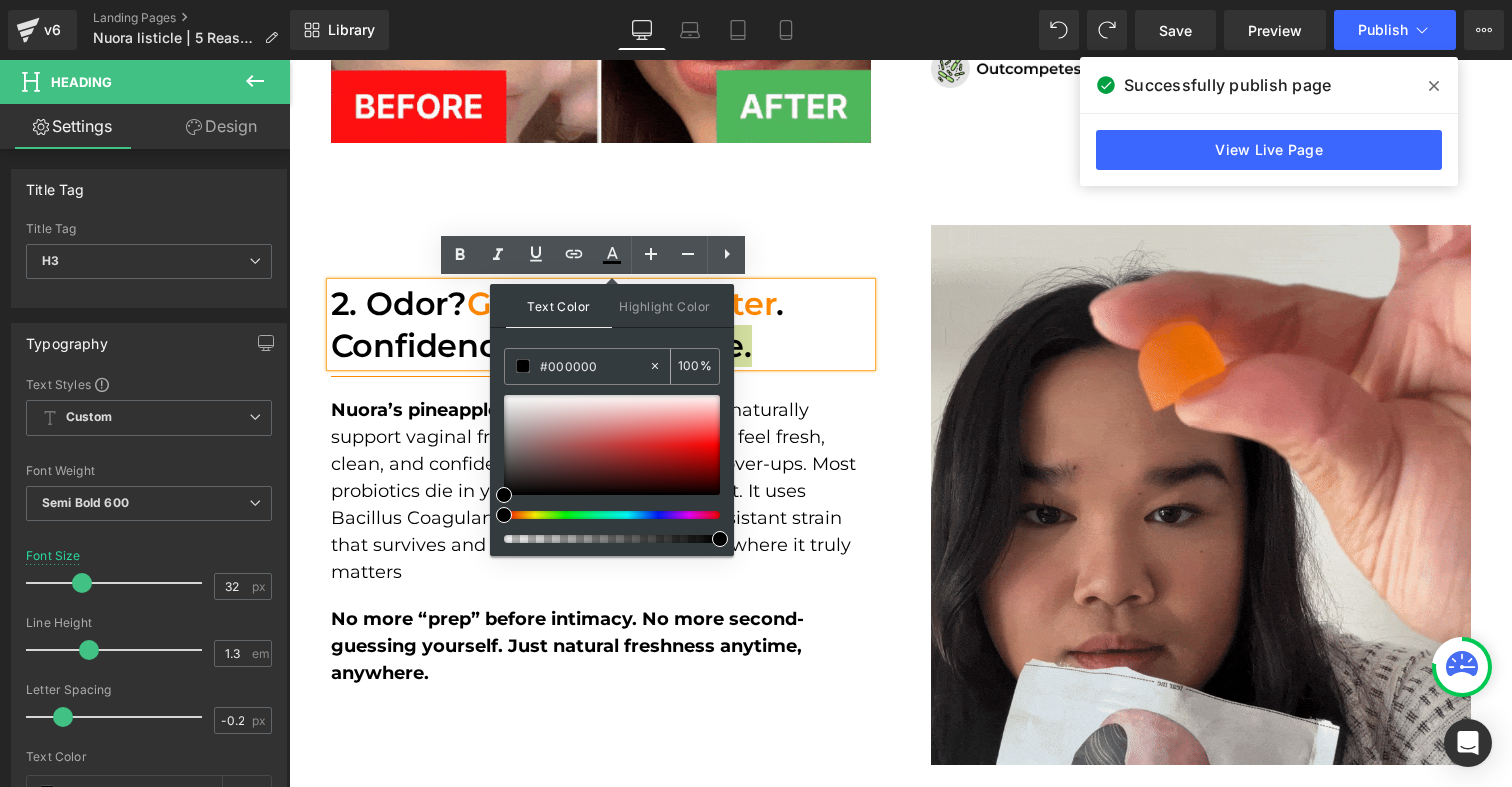 click on "#000000" at bounding box center (594, 366) 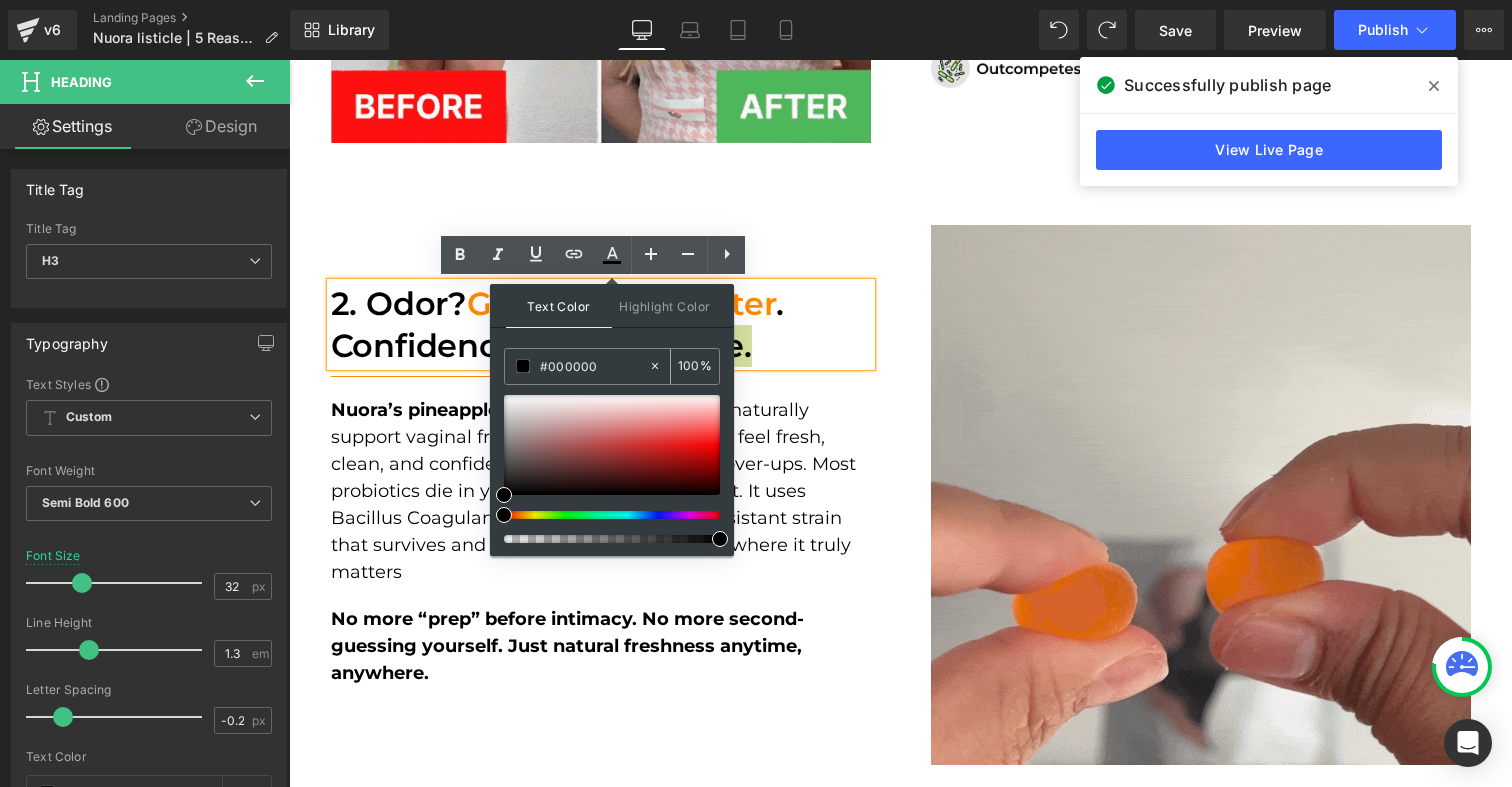 click on "#000000" at bounding box center (594, 366) 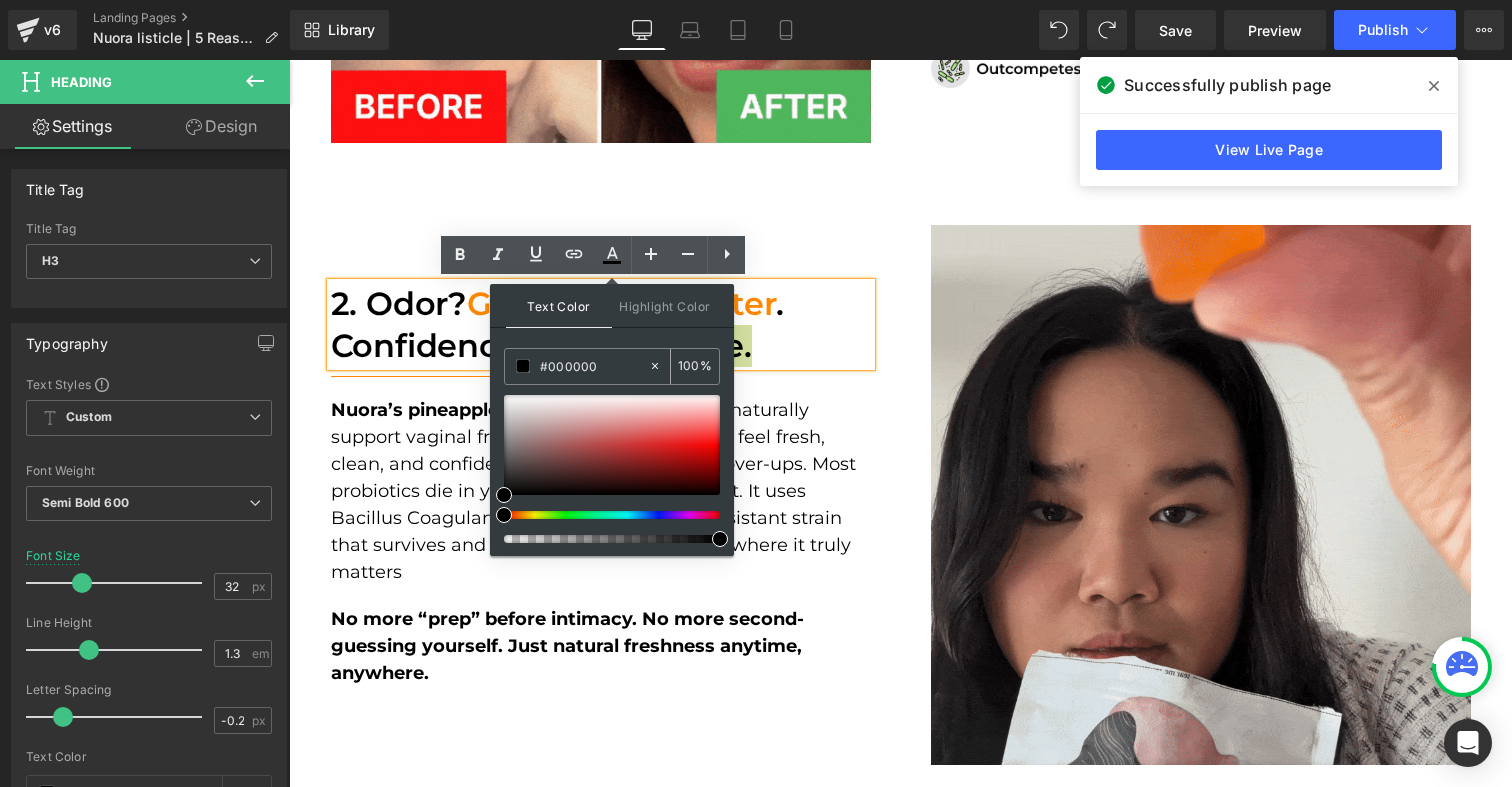 click on "#000000" at bounding box center (594, 366) 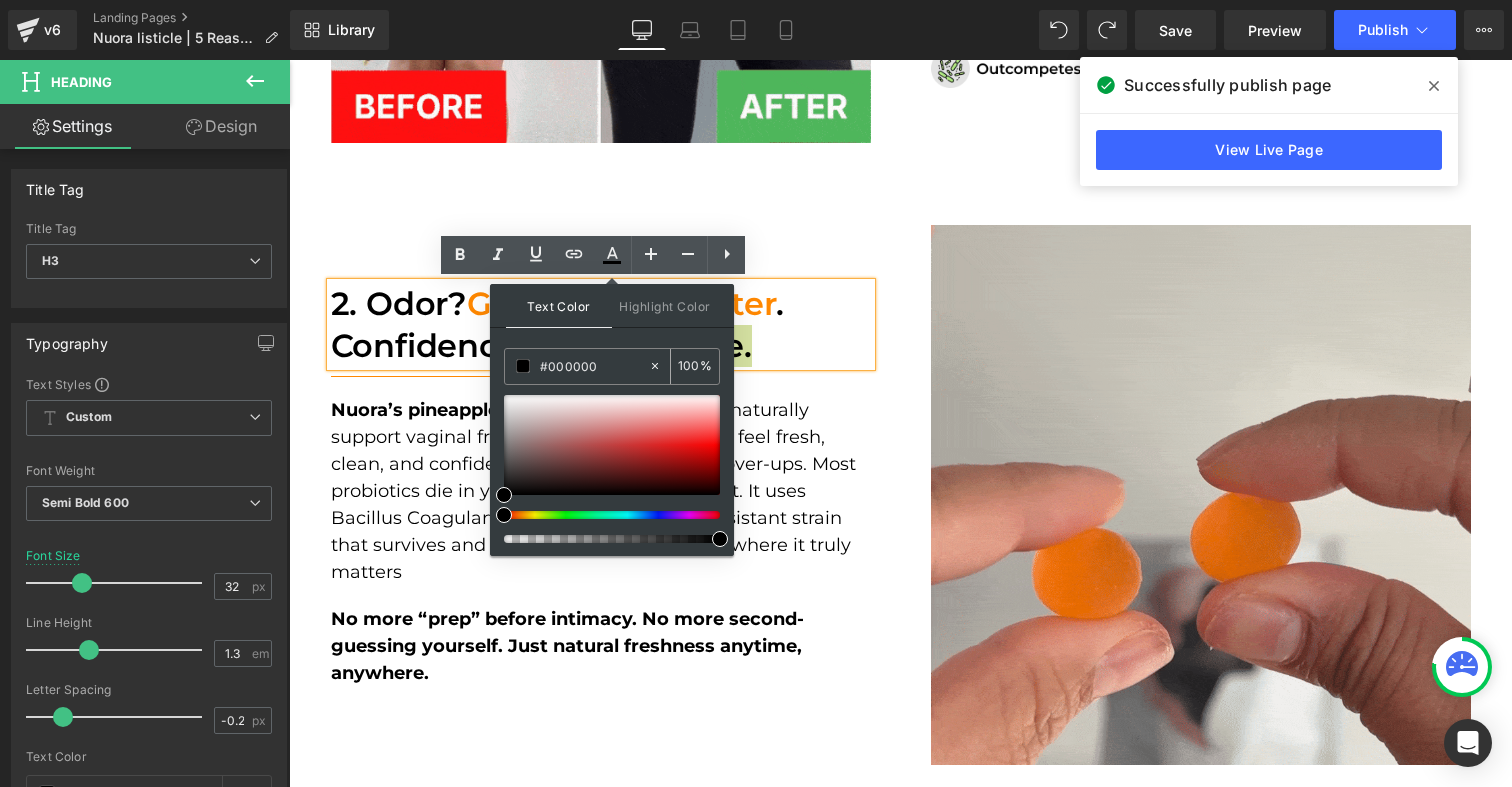 click on "#000000" at bounding box center (594, 366) 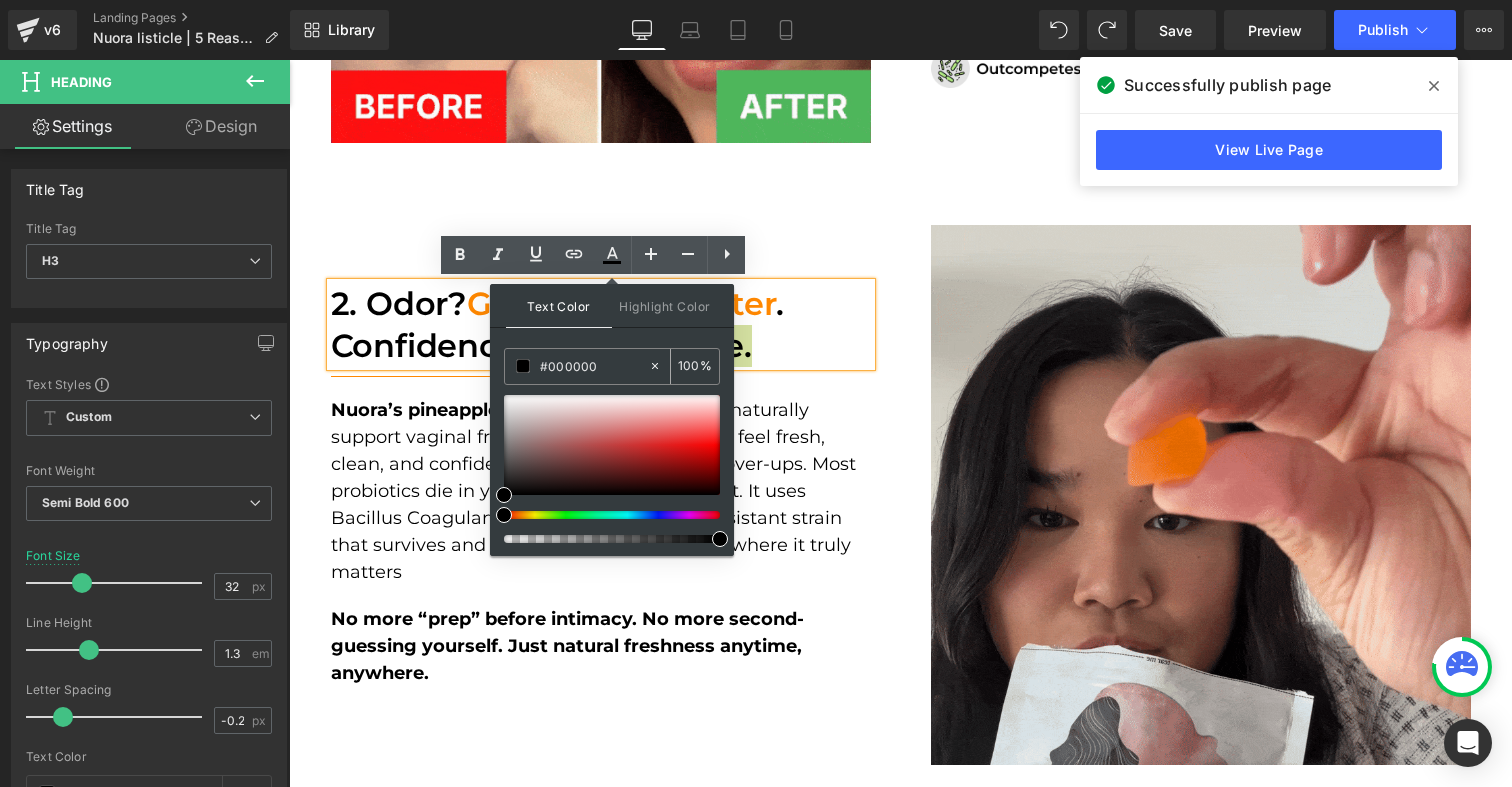 click on "#000000" at bounding box center (594, 366) 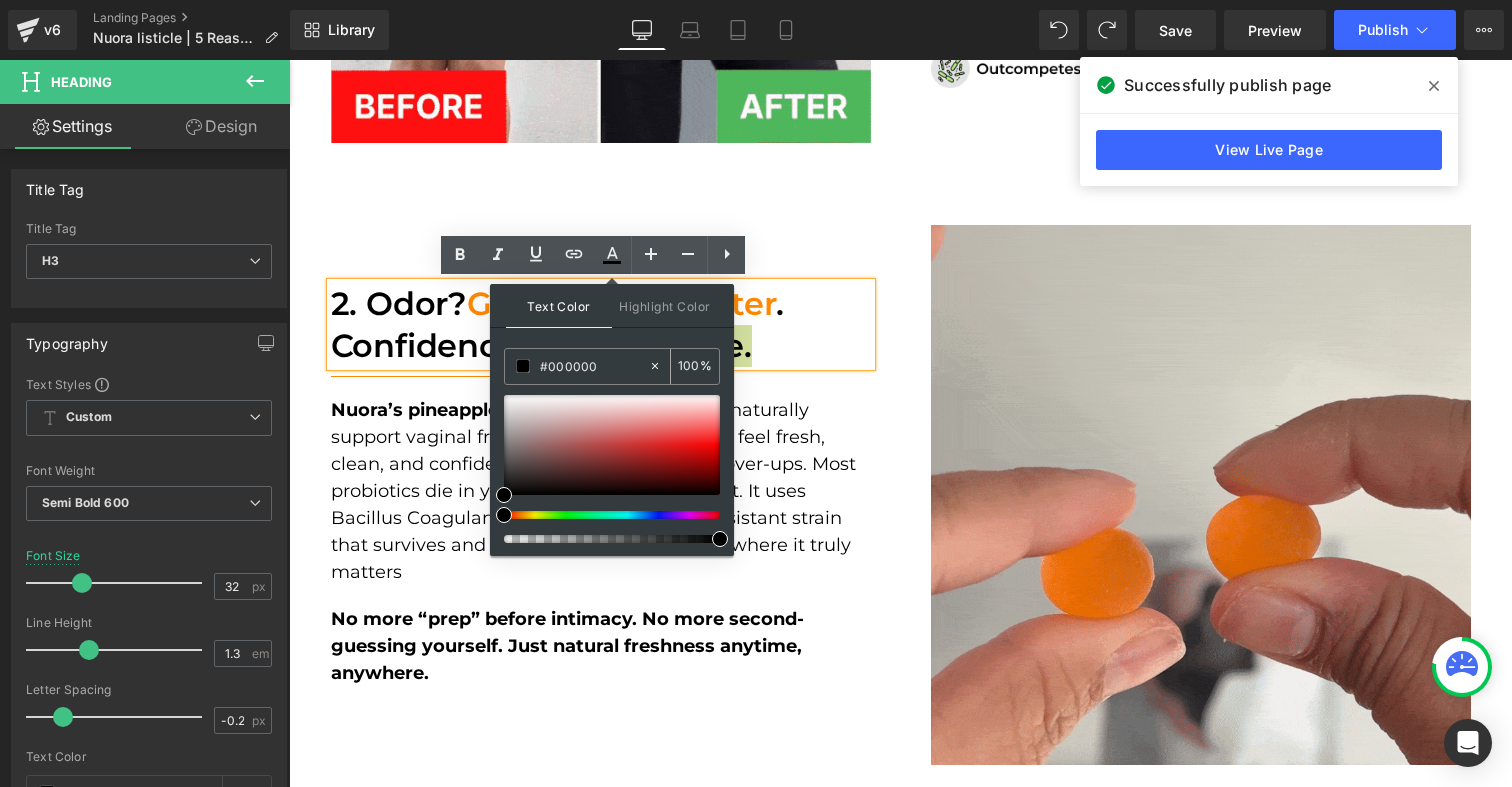 paste on "ff8801" 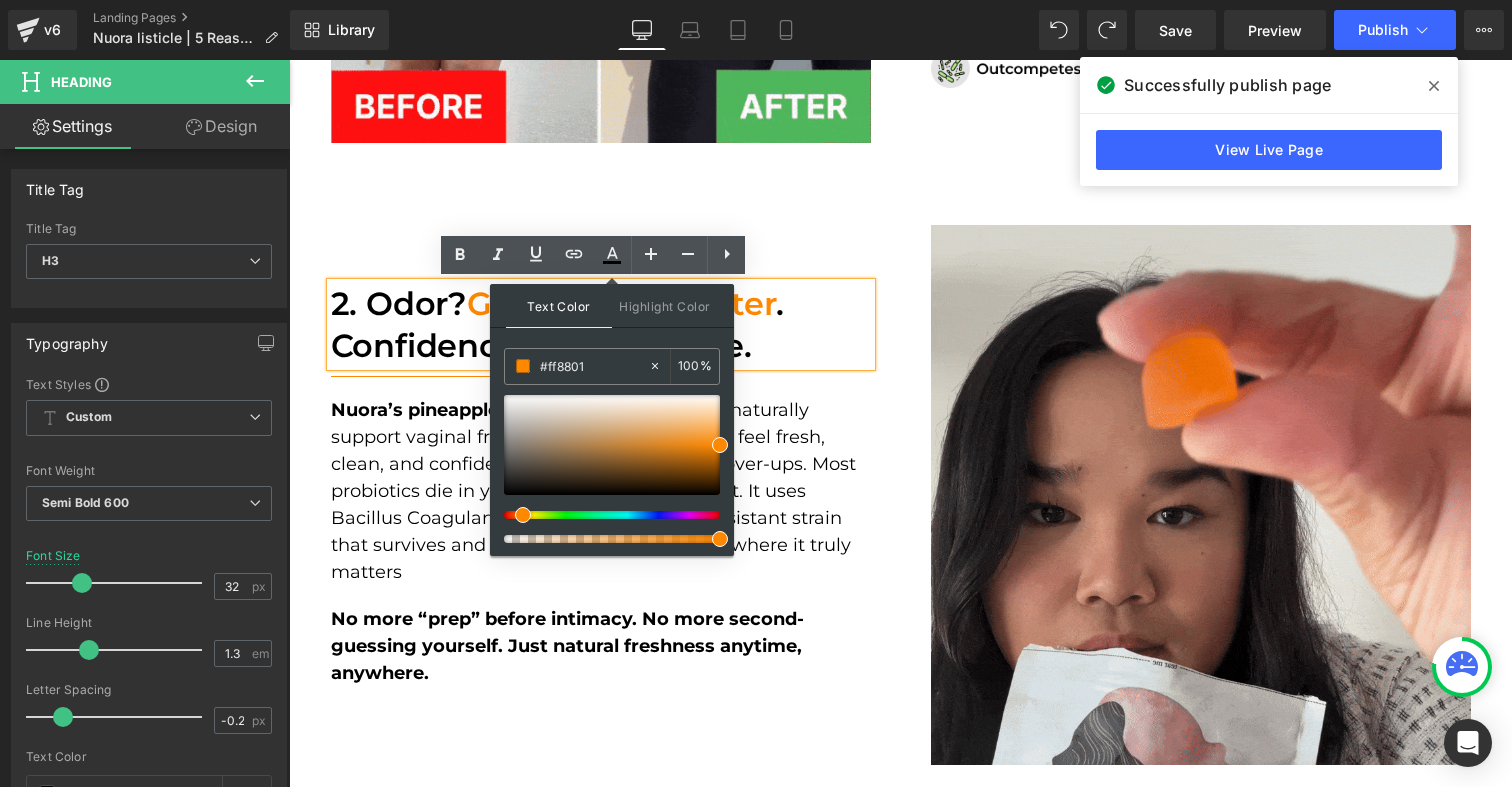 click on "2.	Odor?  Gone . Taste?  Better . Confidence?  Unstoppab le ." at bounding box center (601, 324) 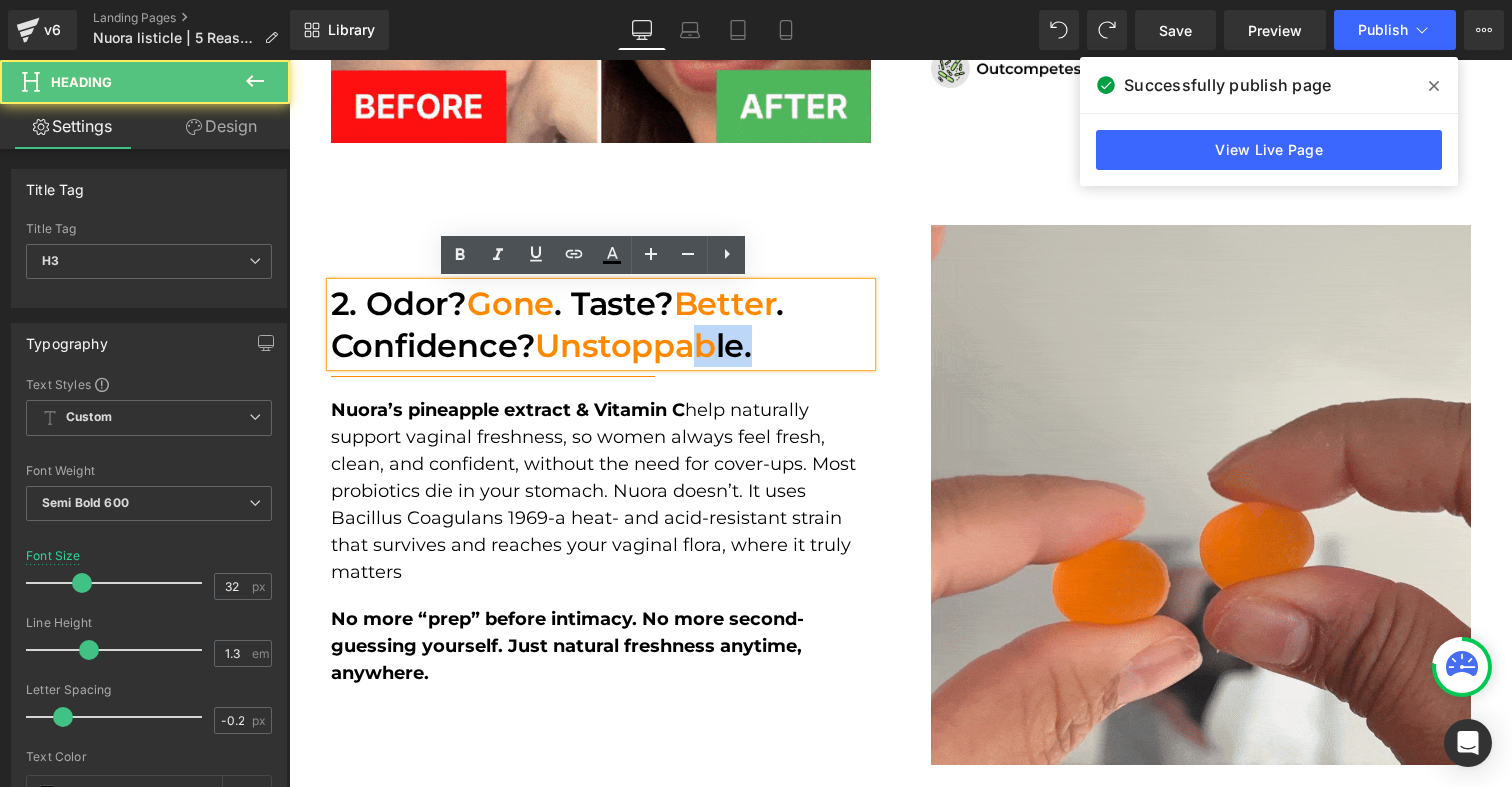 drag, startPoint x: 755, startPoint y: 348, endPoint x: 693, endPoint y: 348, distance: 62 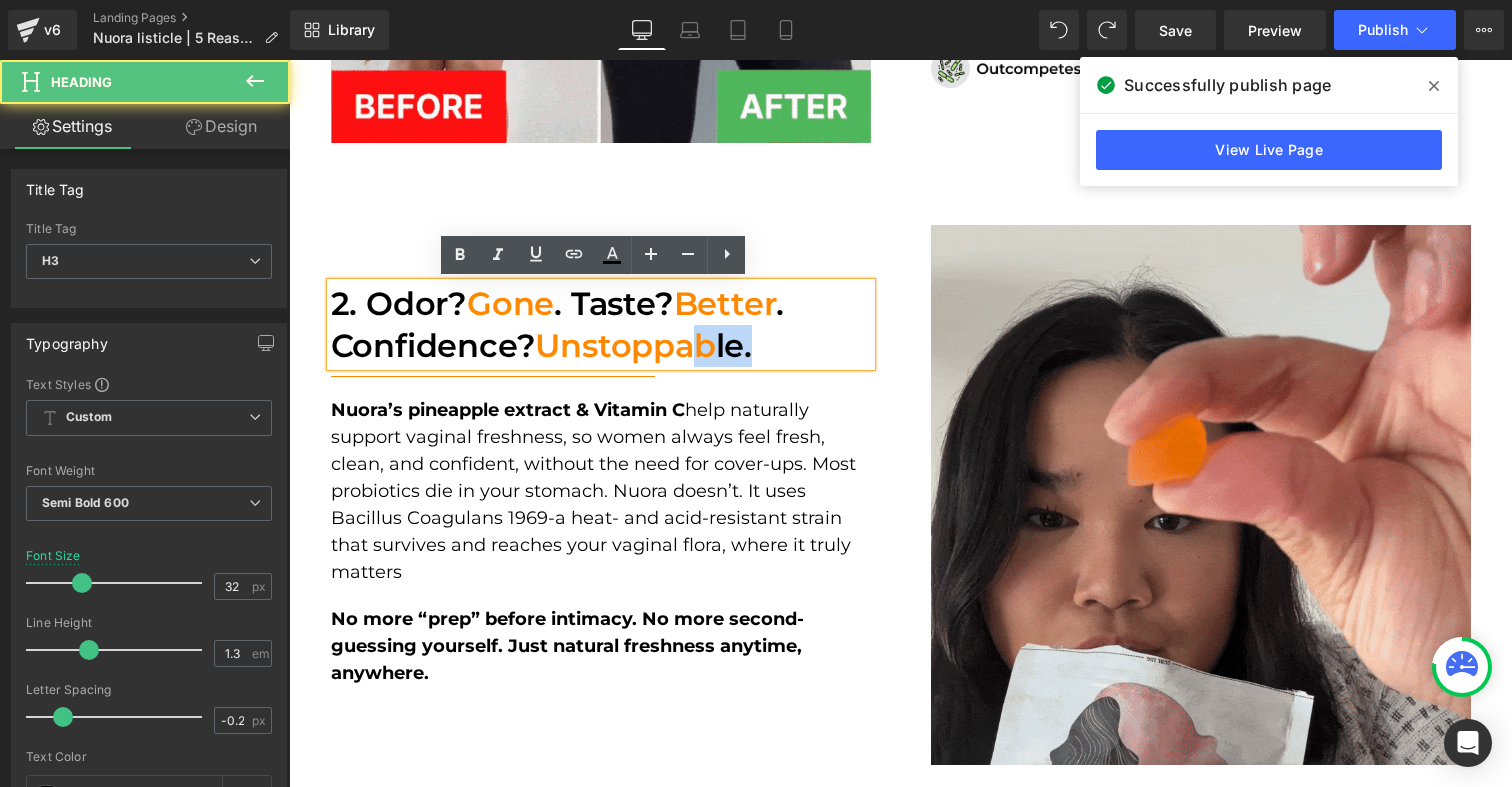 click on "2.	Odor?  Gone . Taste?  Better . Confidence?  Unstoppab le ." at bounding box center [601, 324] 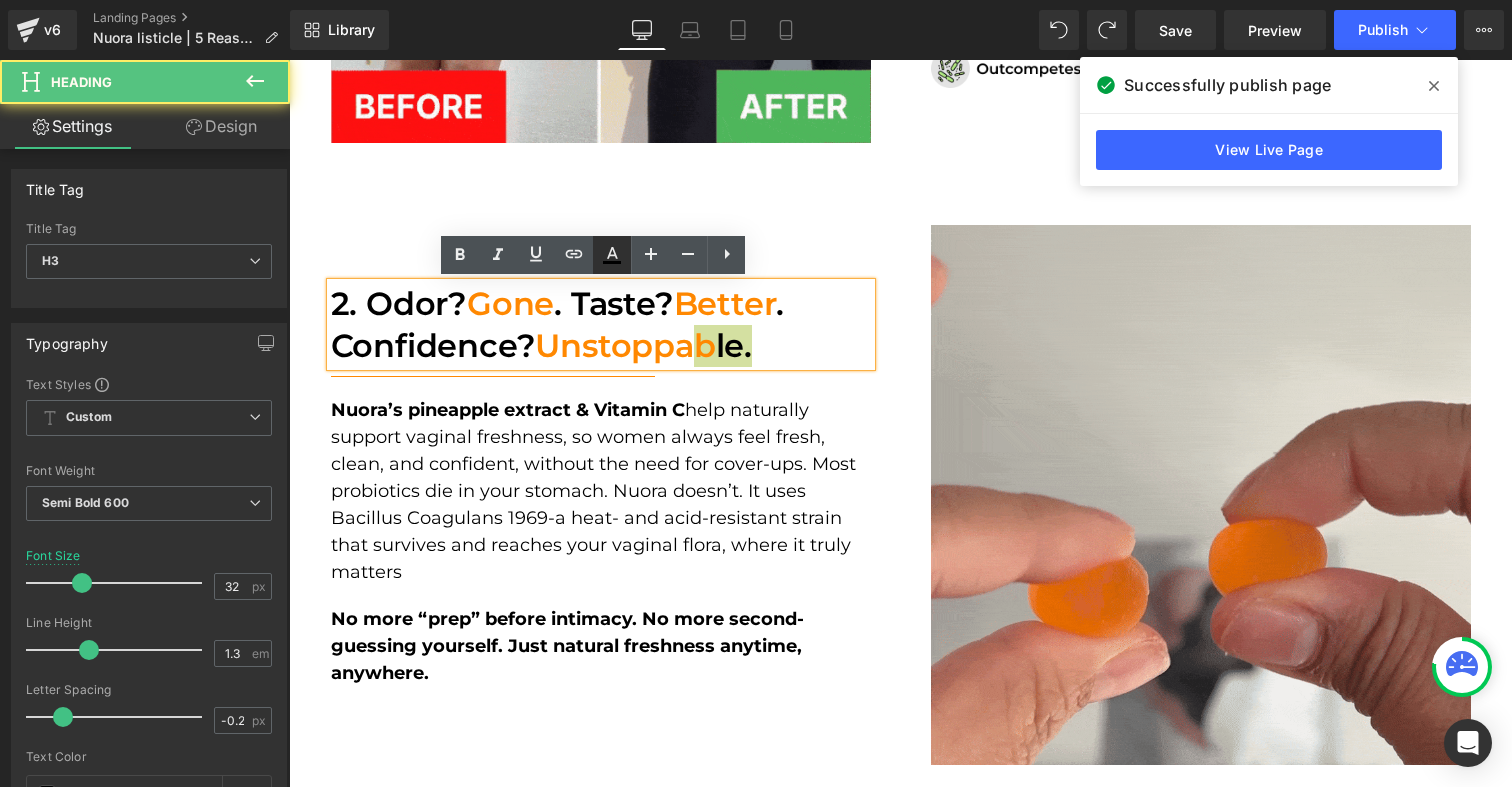 click 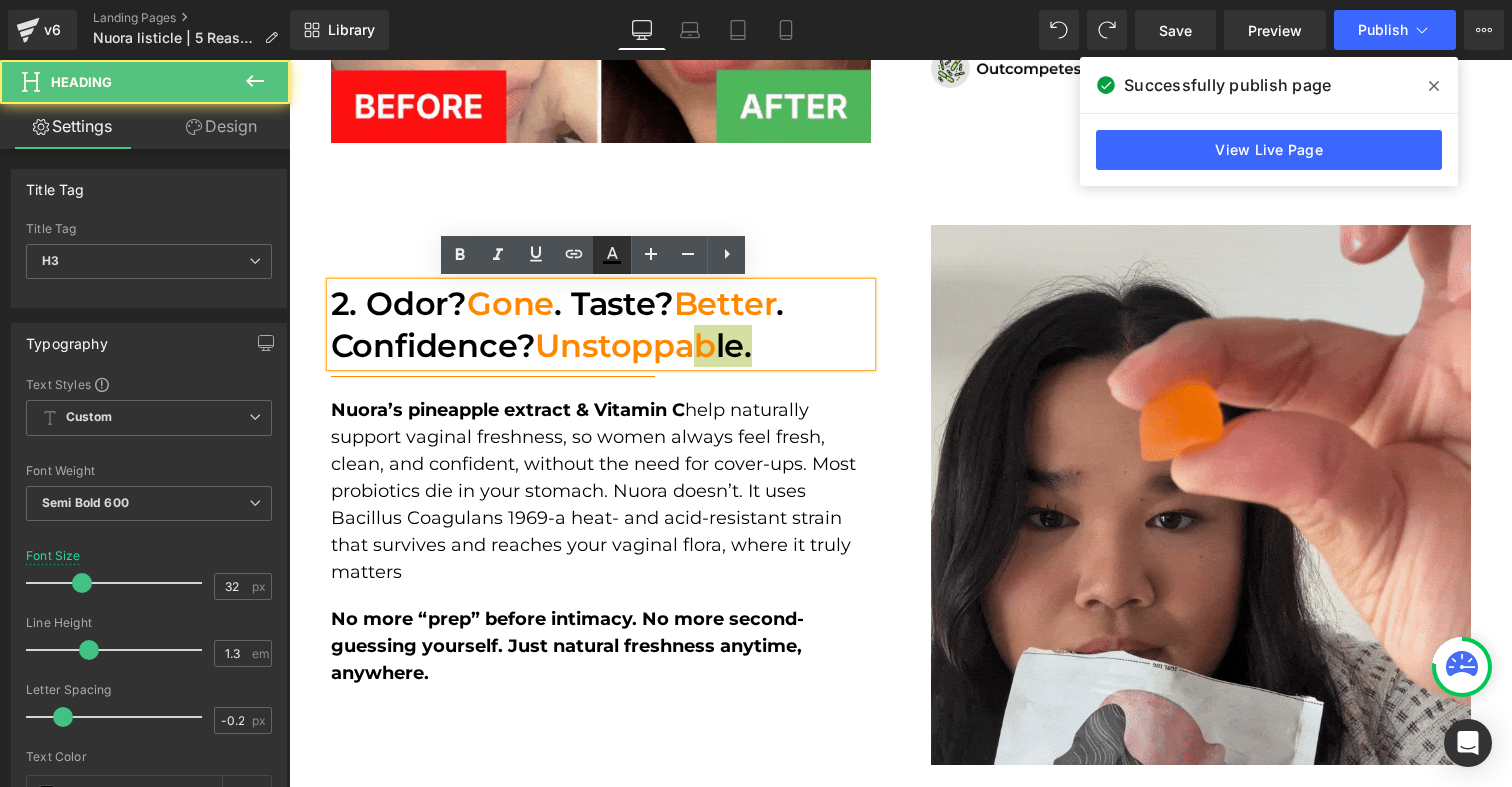 type on "#000000" 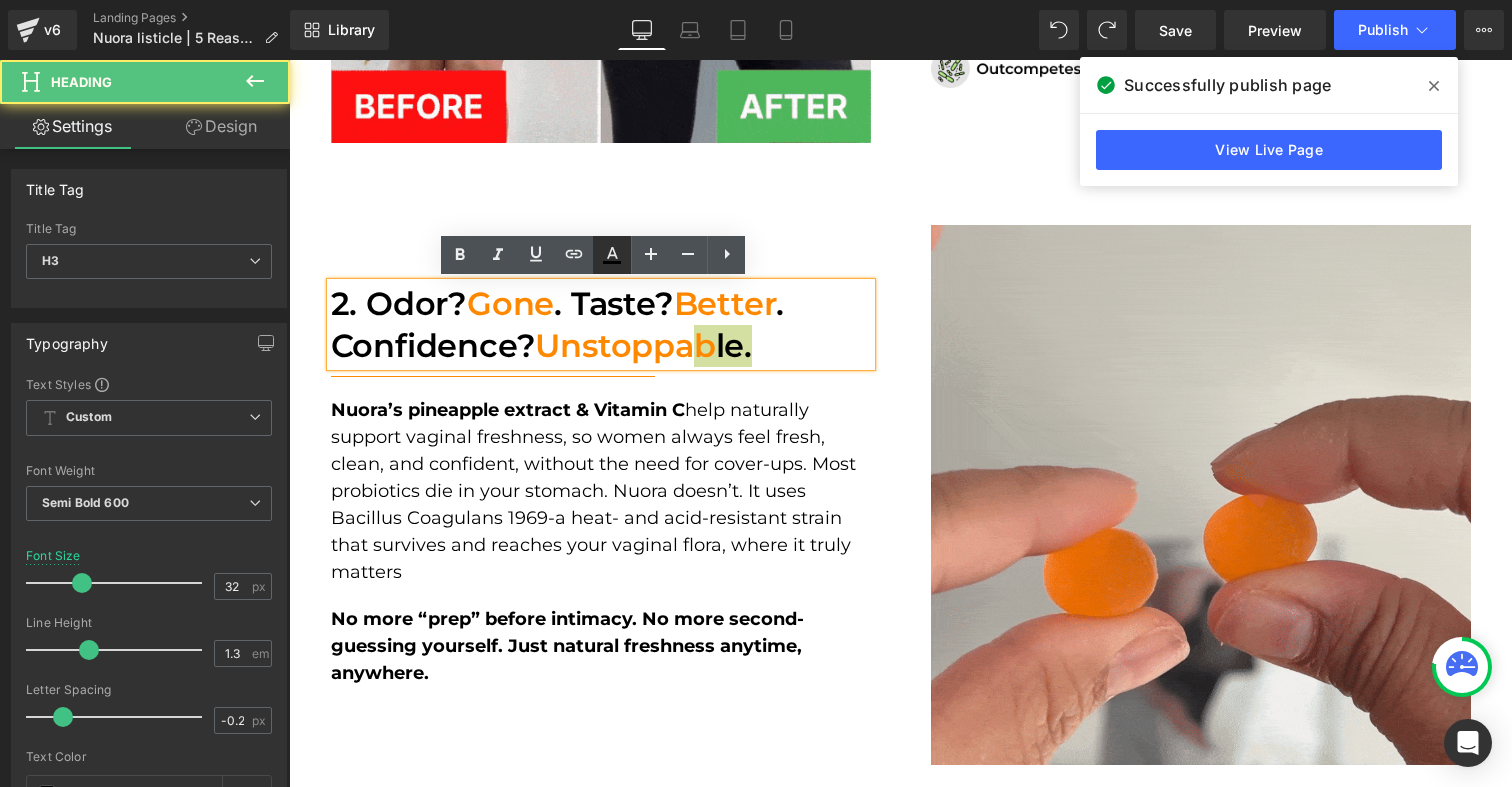 type on "100" 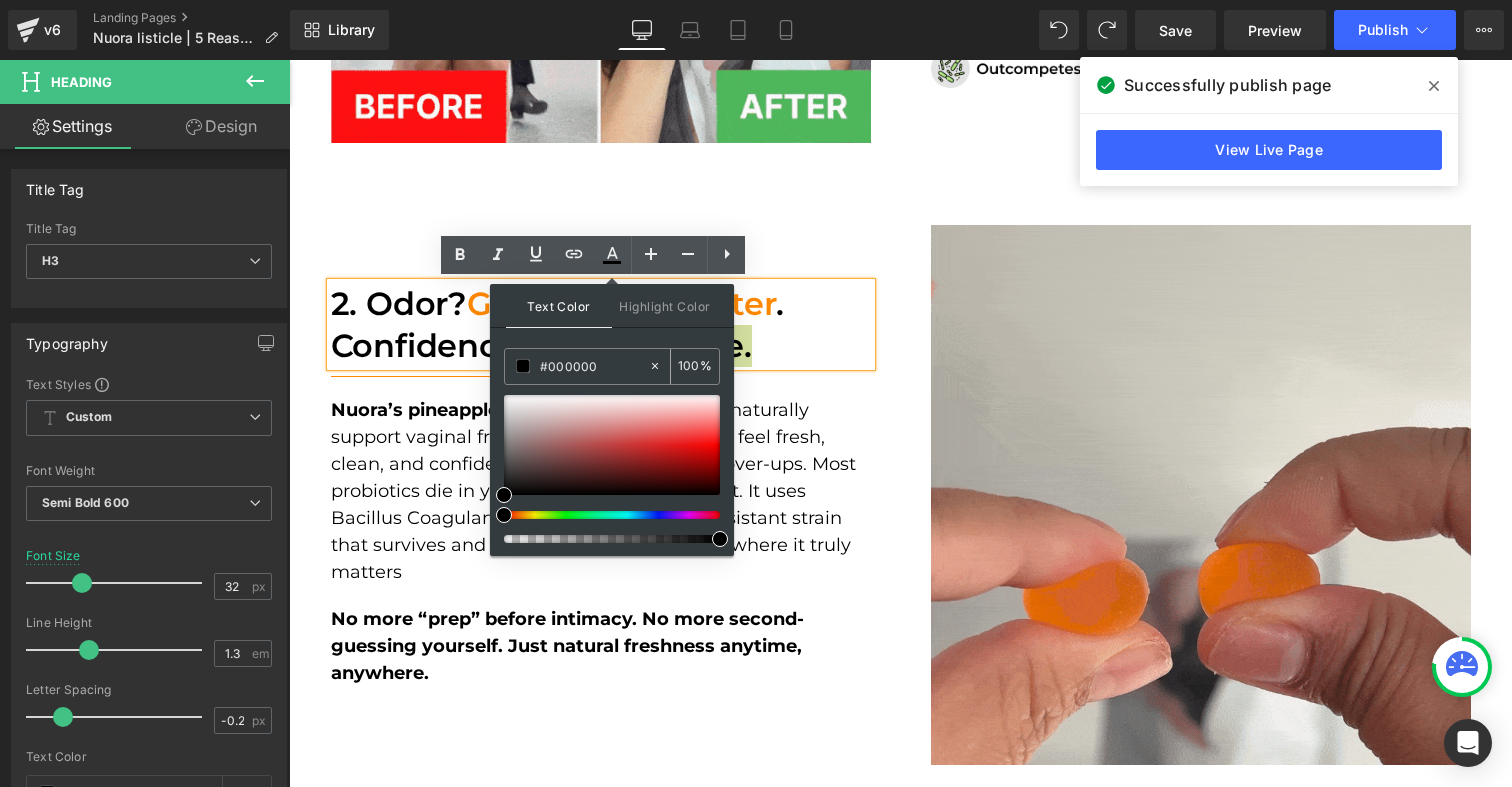 click on "#000000" at bounding box center [594, 366] 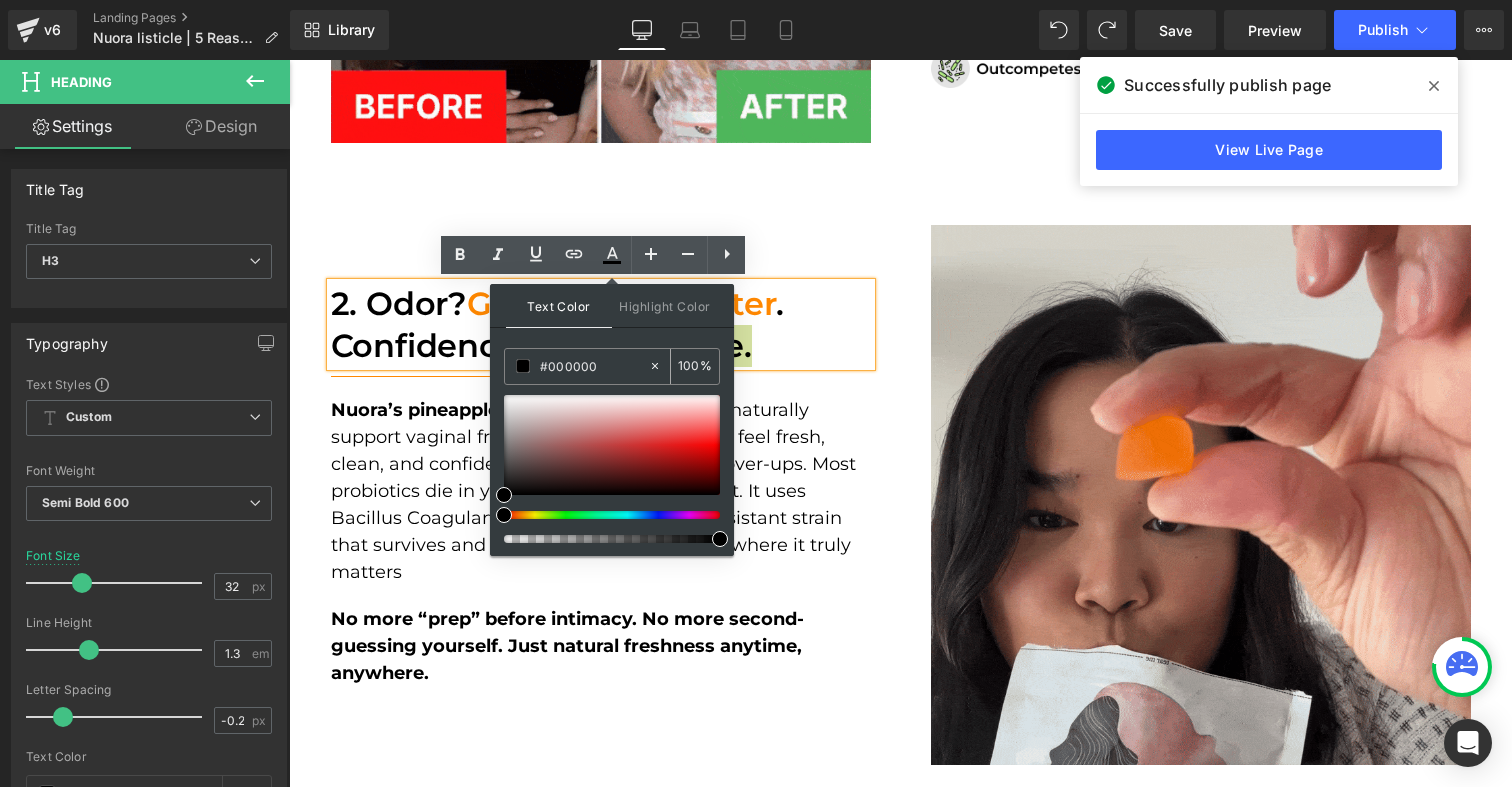 click on "#000000" at bounding box center (594, 366) 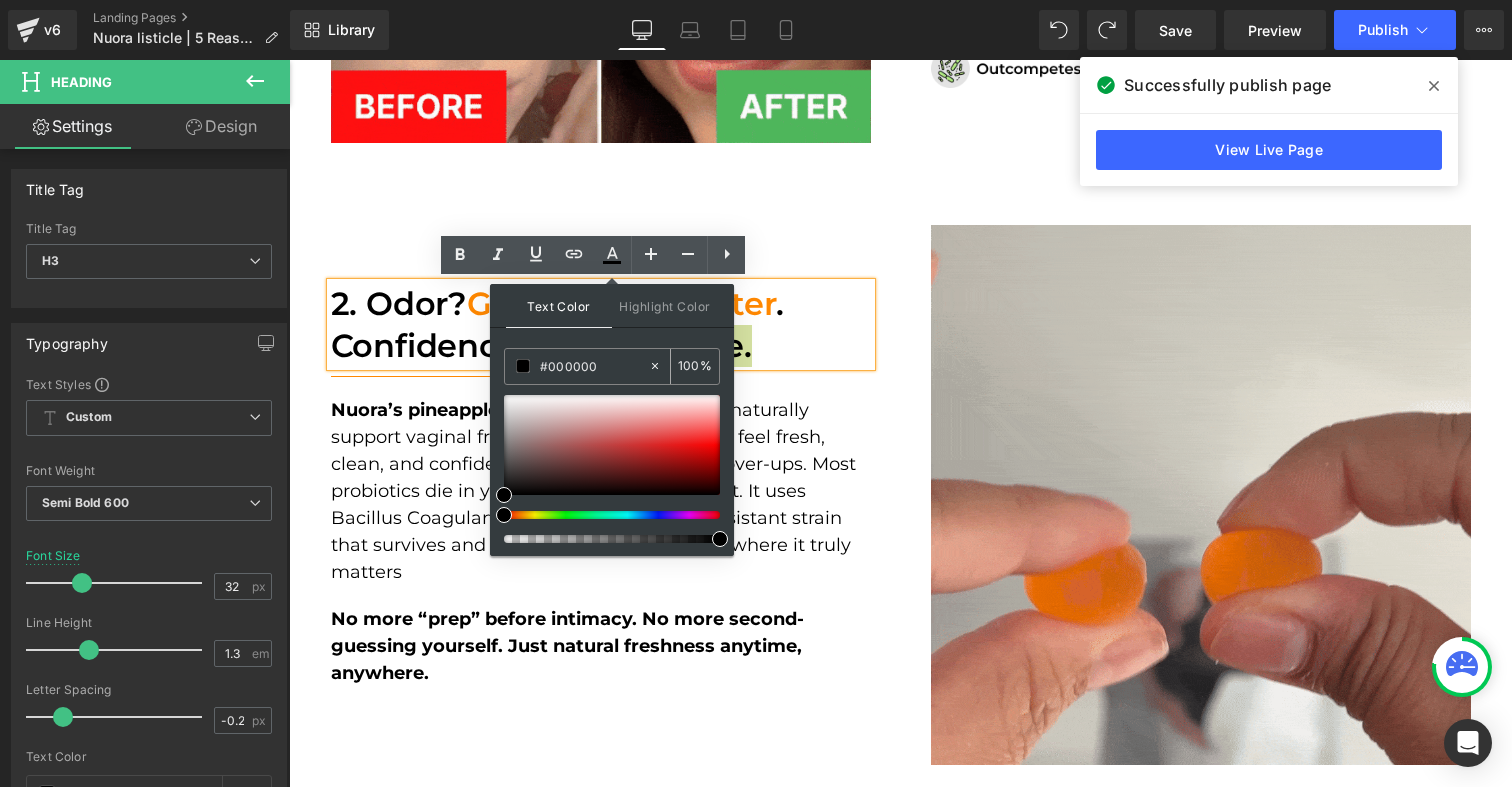 click on "#000000" at bounding box center [594, 366] 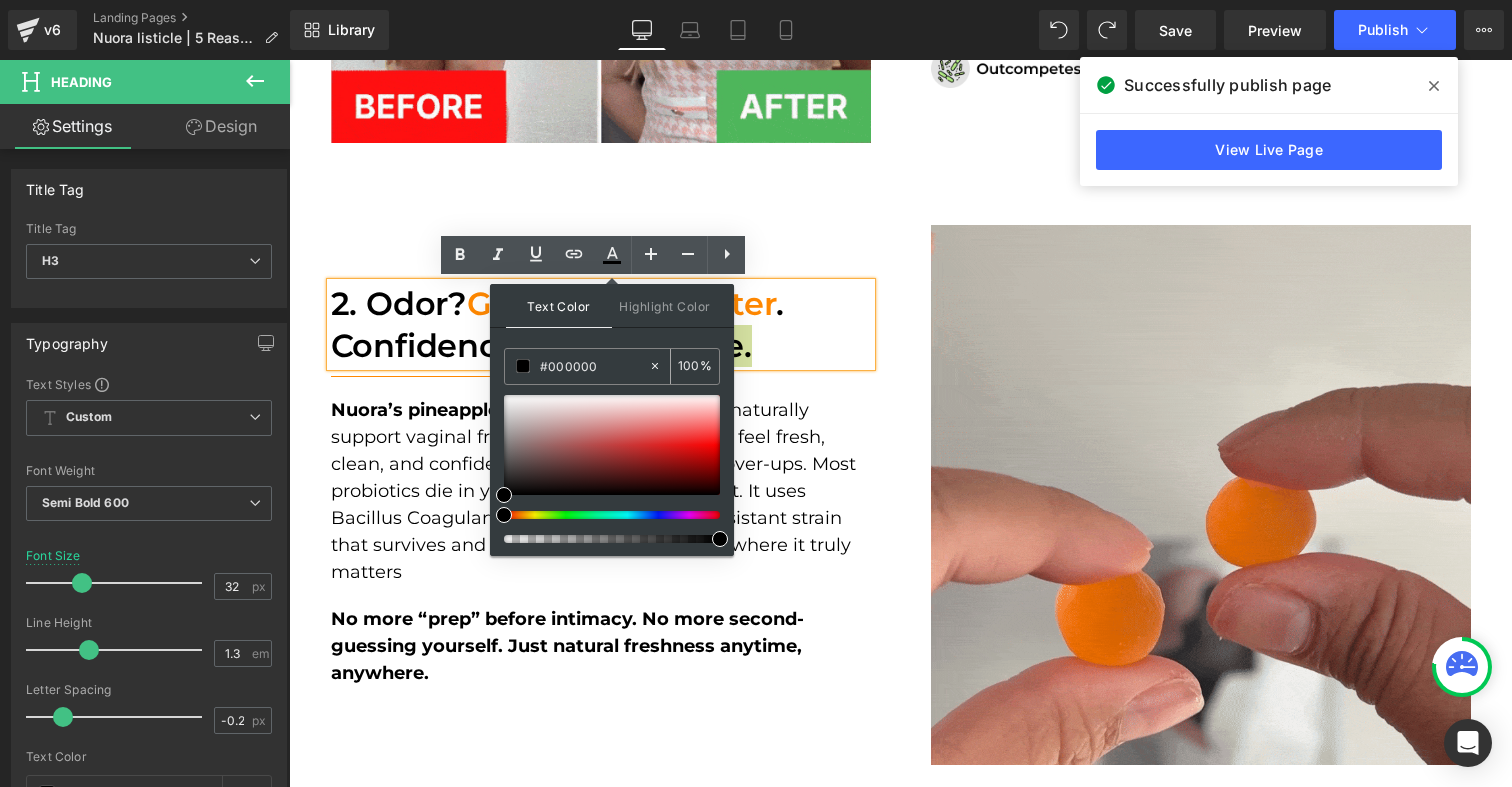 click on "#000000" at bounding box center [594, 366] 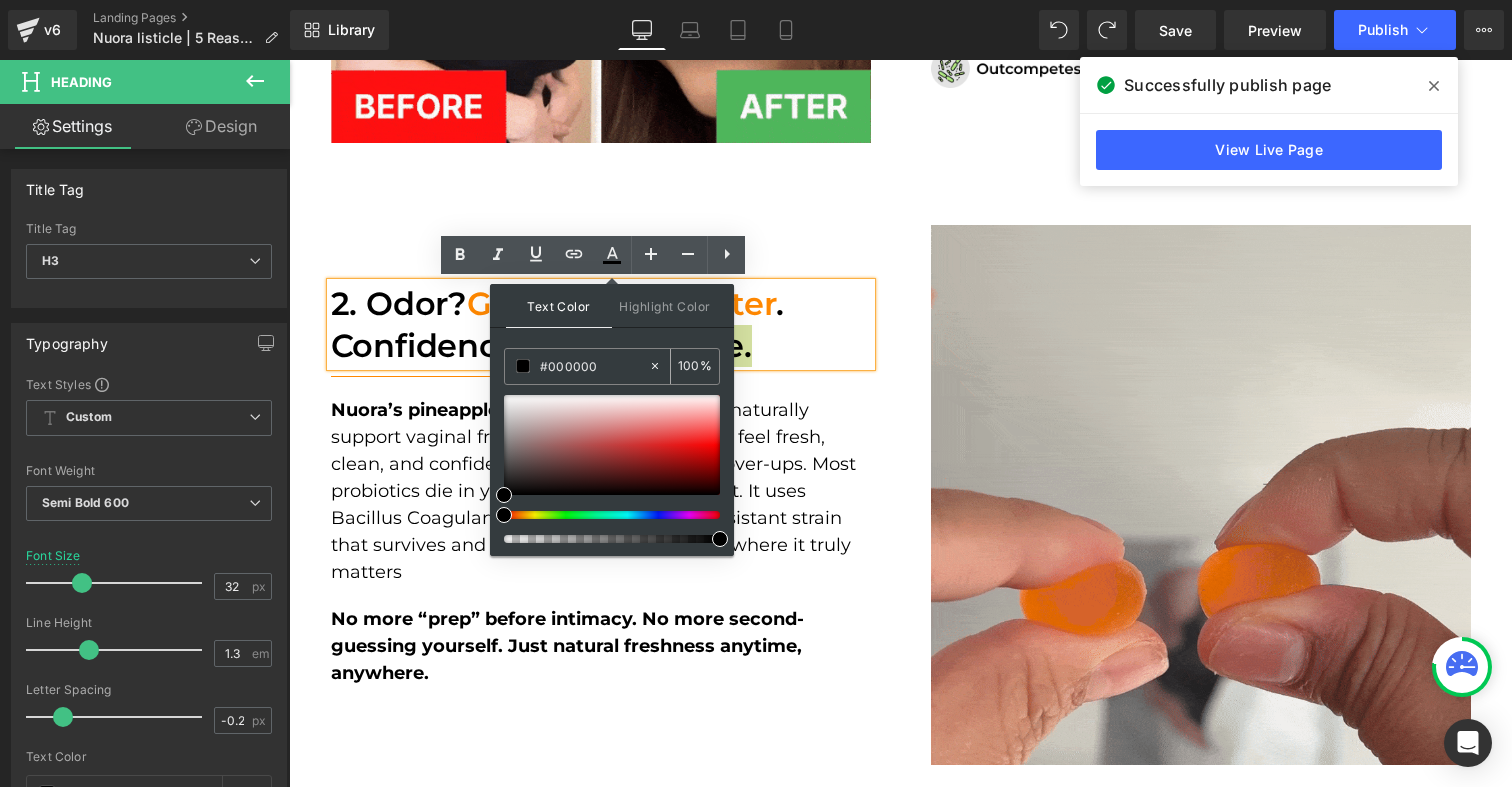 click on "#000000" at bounding box center (594, 366) 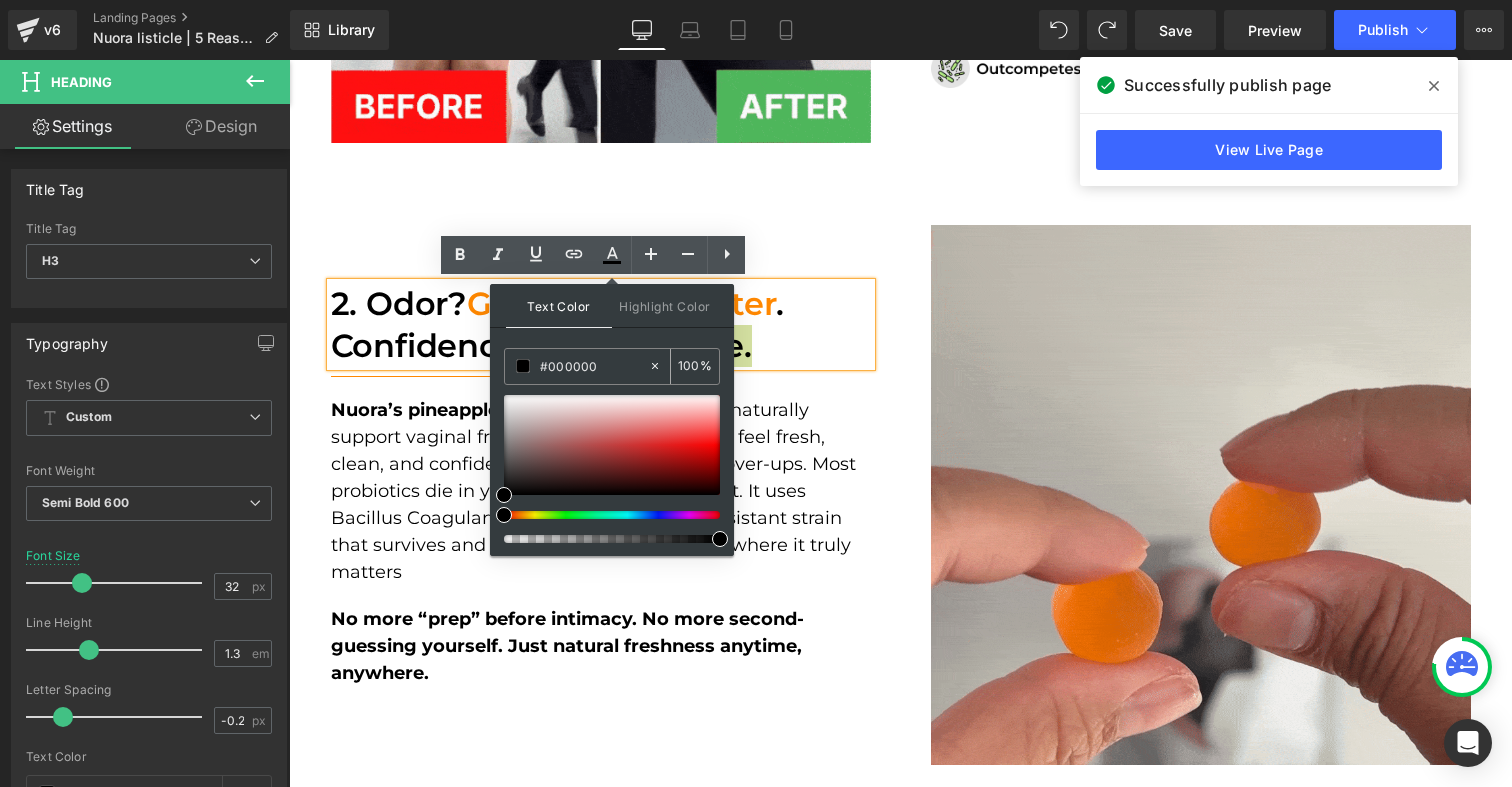 paste on "ff8801" 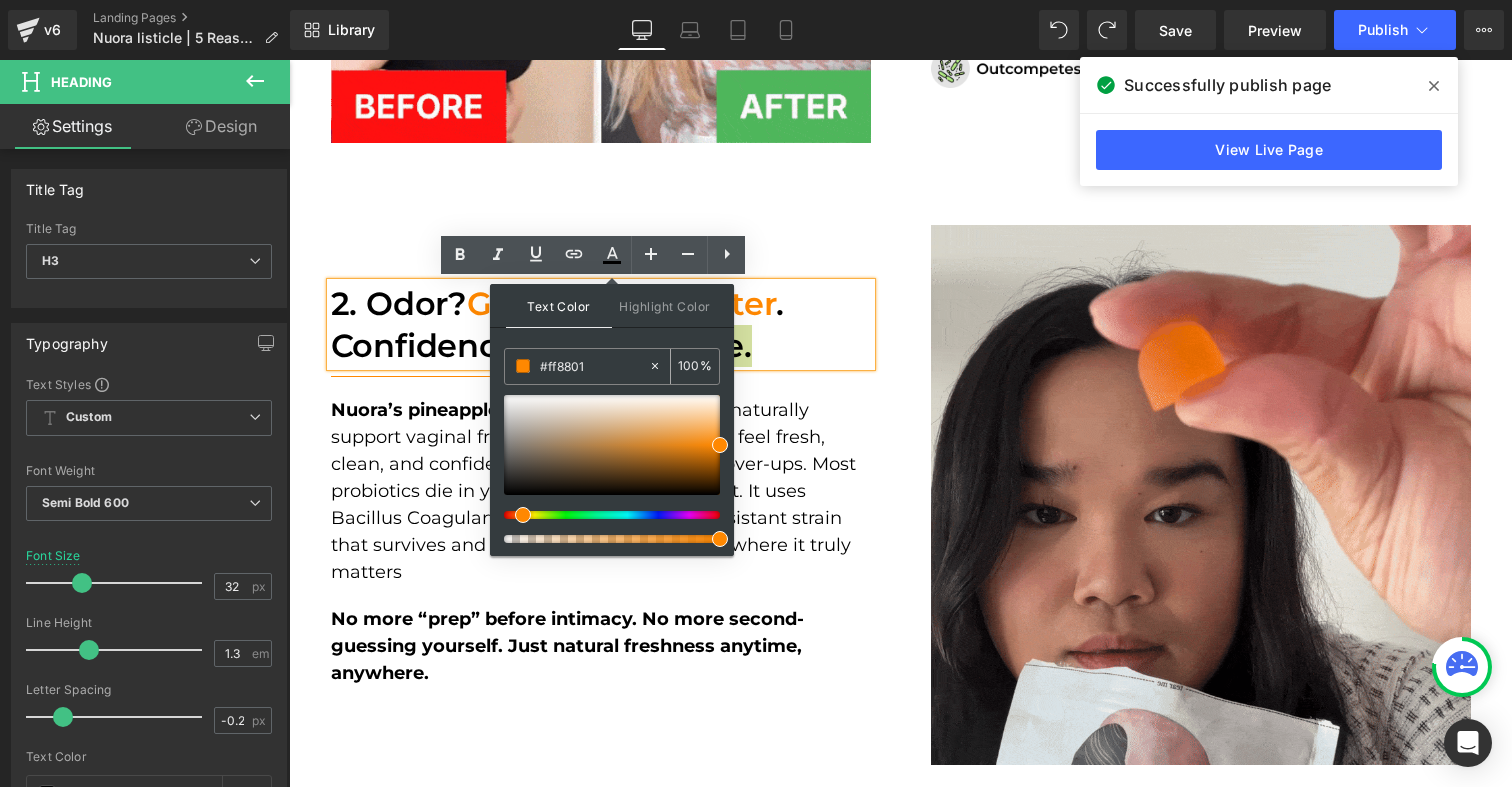 type on "#ff8801" 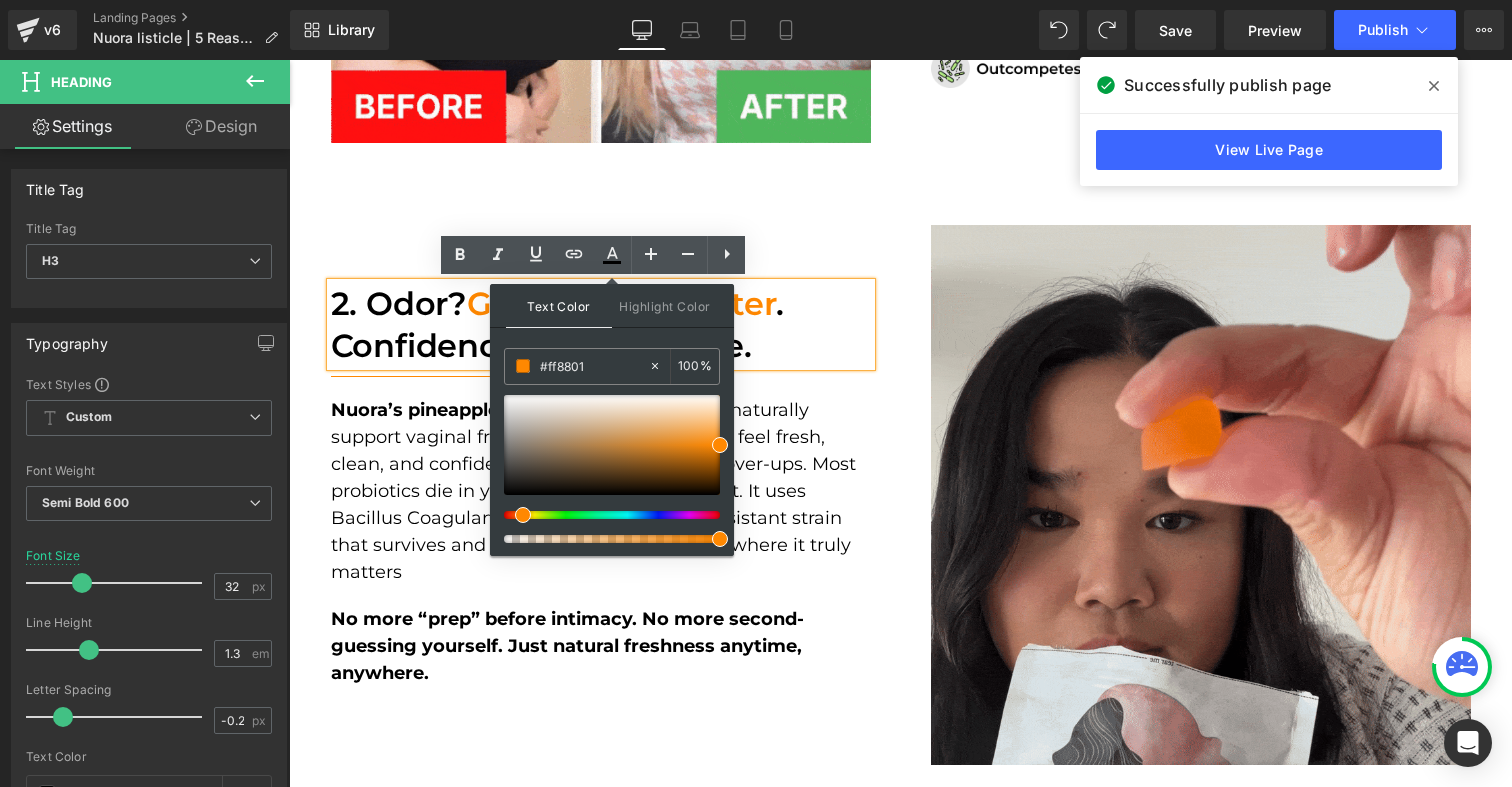 click on "[NUMBER].	Odor?  Gone . Taste?  Better . Confidence?  Unstoppa b le ." at bounding box center (601, 324) 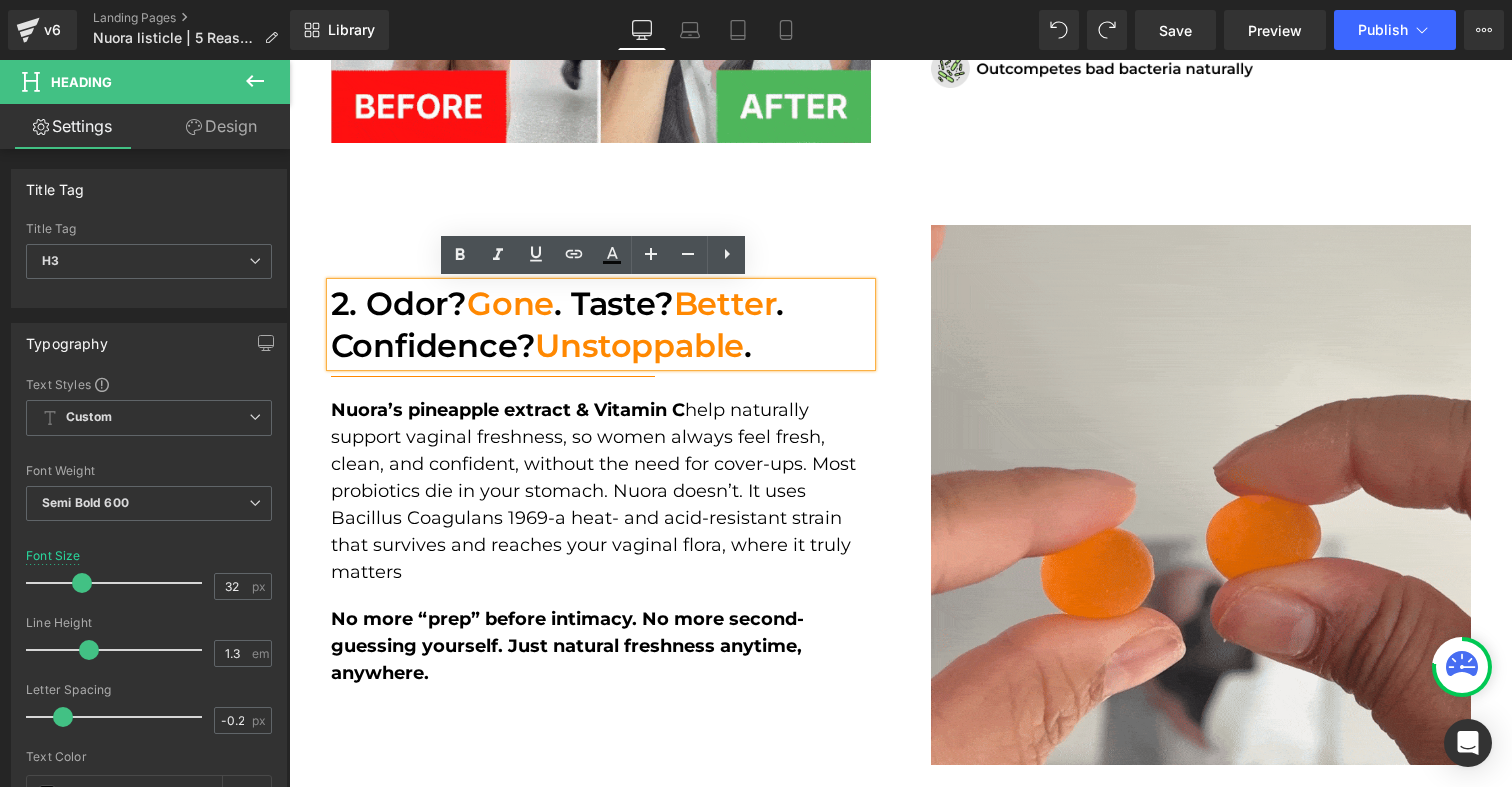 click on "2.	Odor?  Gone . Taste?  Better . Confidence?  Unstoppable ." at bounding box center [601, 324] 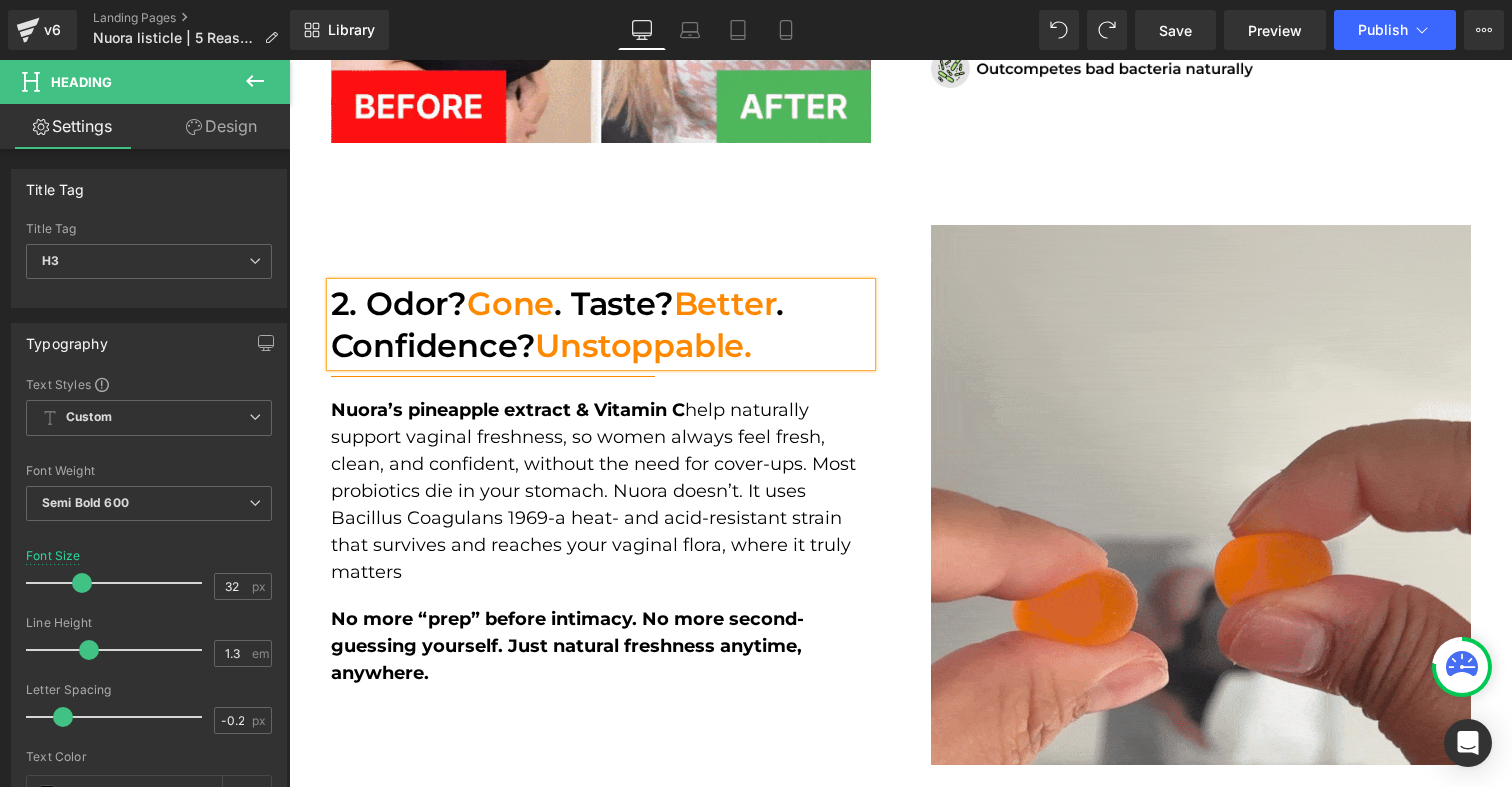 click on "2.	Odor?  Gone . Taste?  Better . Confidence?  Unstoppable." at bounding box center (601, 324) 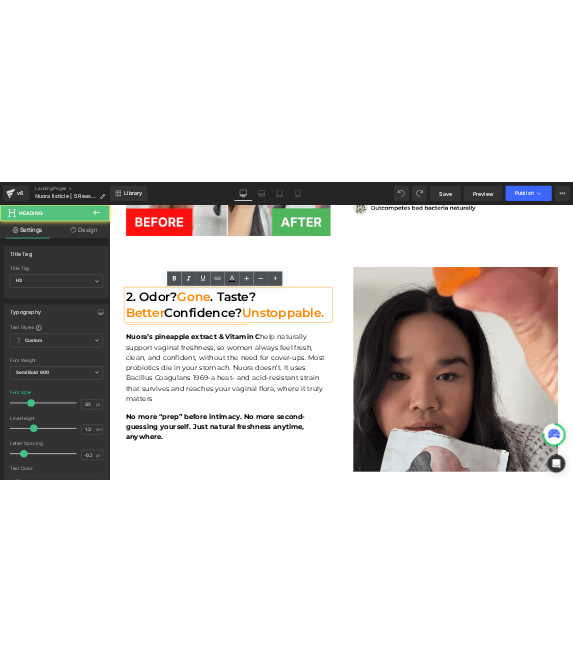 scroll, scrollTop: 1020, scrollLeft: 0, axis: vertical 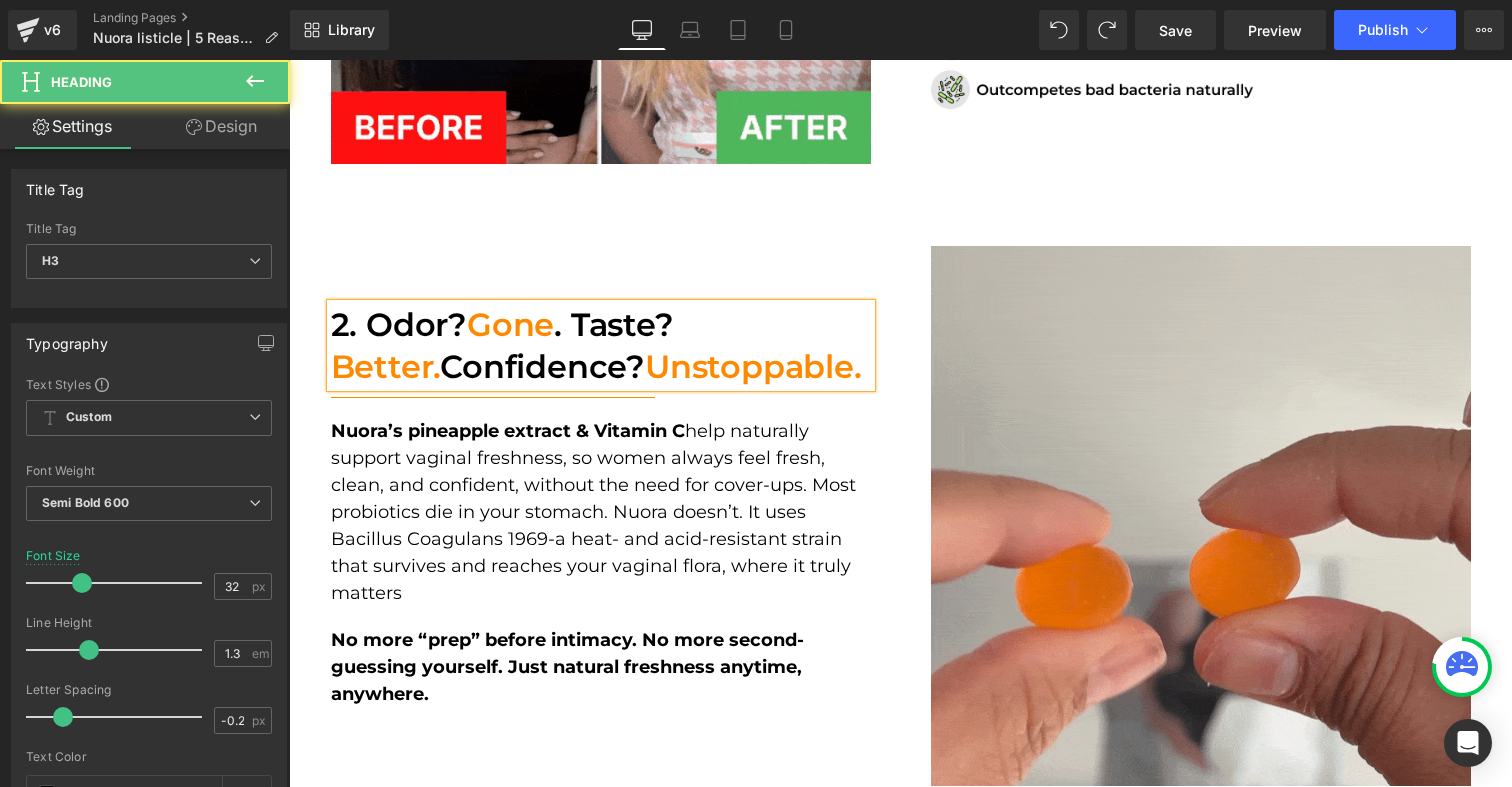click on "2.	Odor?  Gone . Taste?  Better.  Confidence?  Unstoppable." at bounding box center (601, 345) 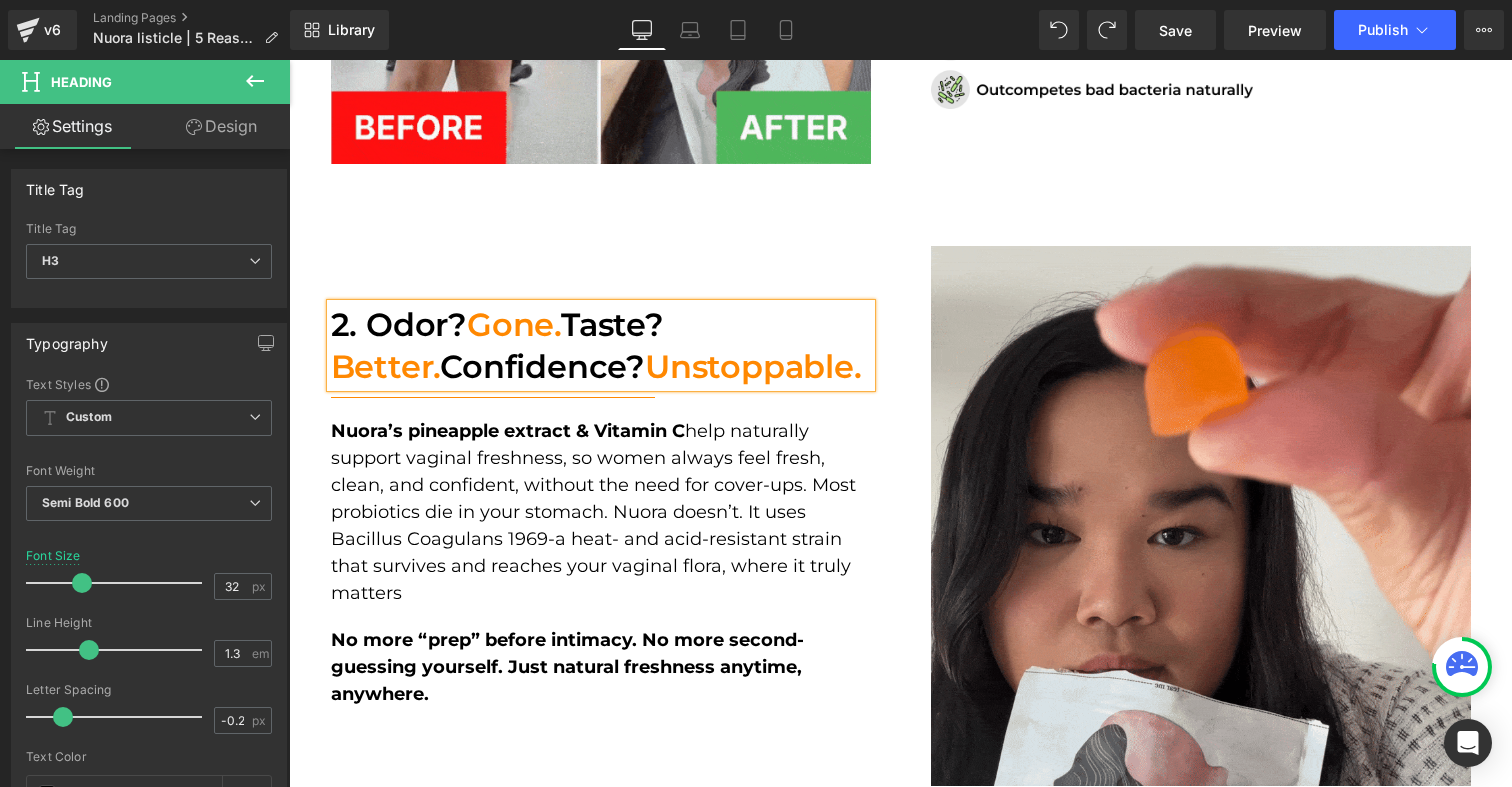 click on "[NUMBER].	Odor?  Gone.  Taste?  Better.  Confidence?  Unstoppable." at bounding box center (601, 345) 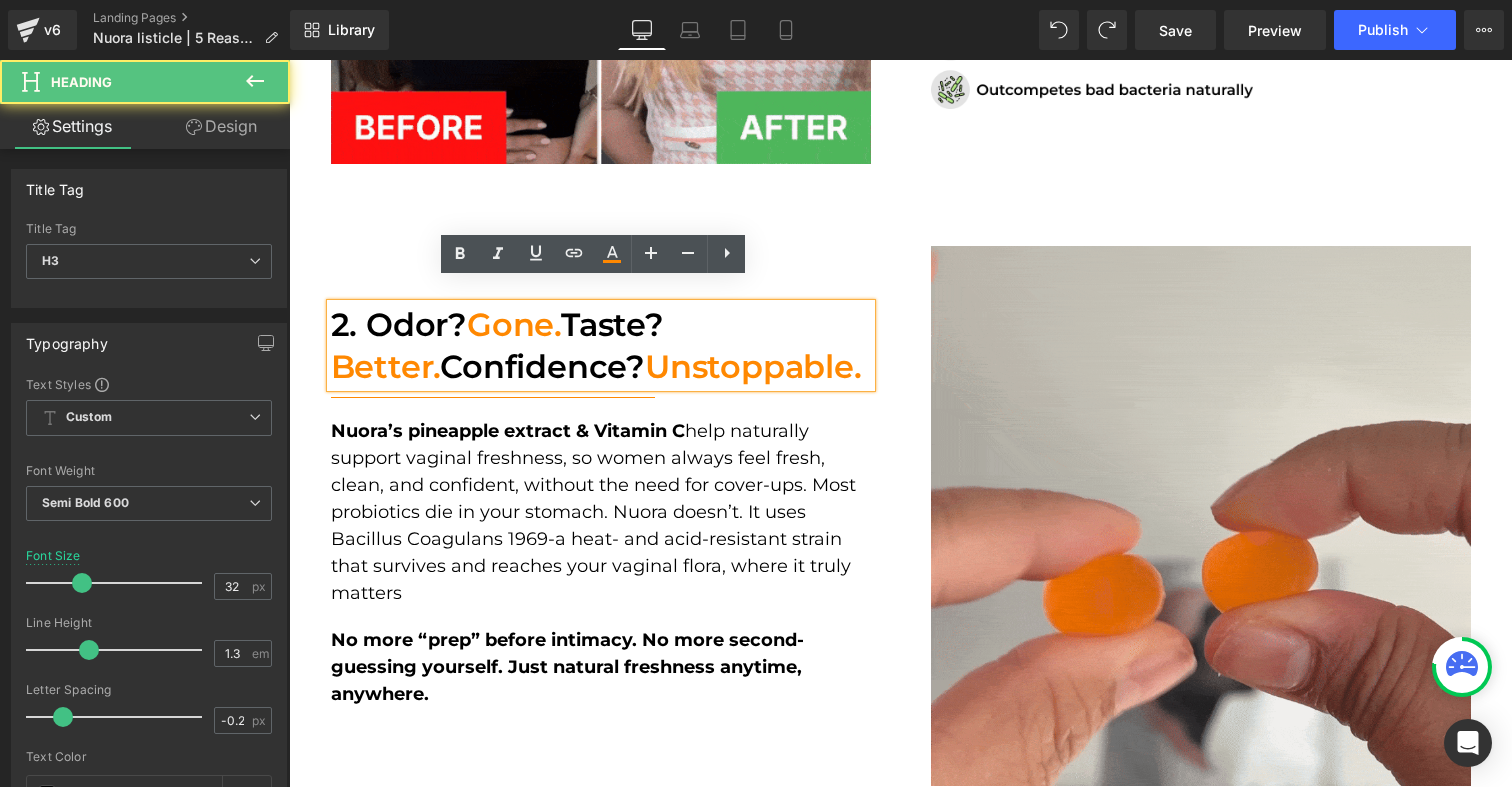 click on "[NUMBER].	Odor?  Gone.  Taste?  Better.  Confidence?  Unstoppable." at bounding box center (601, 345) 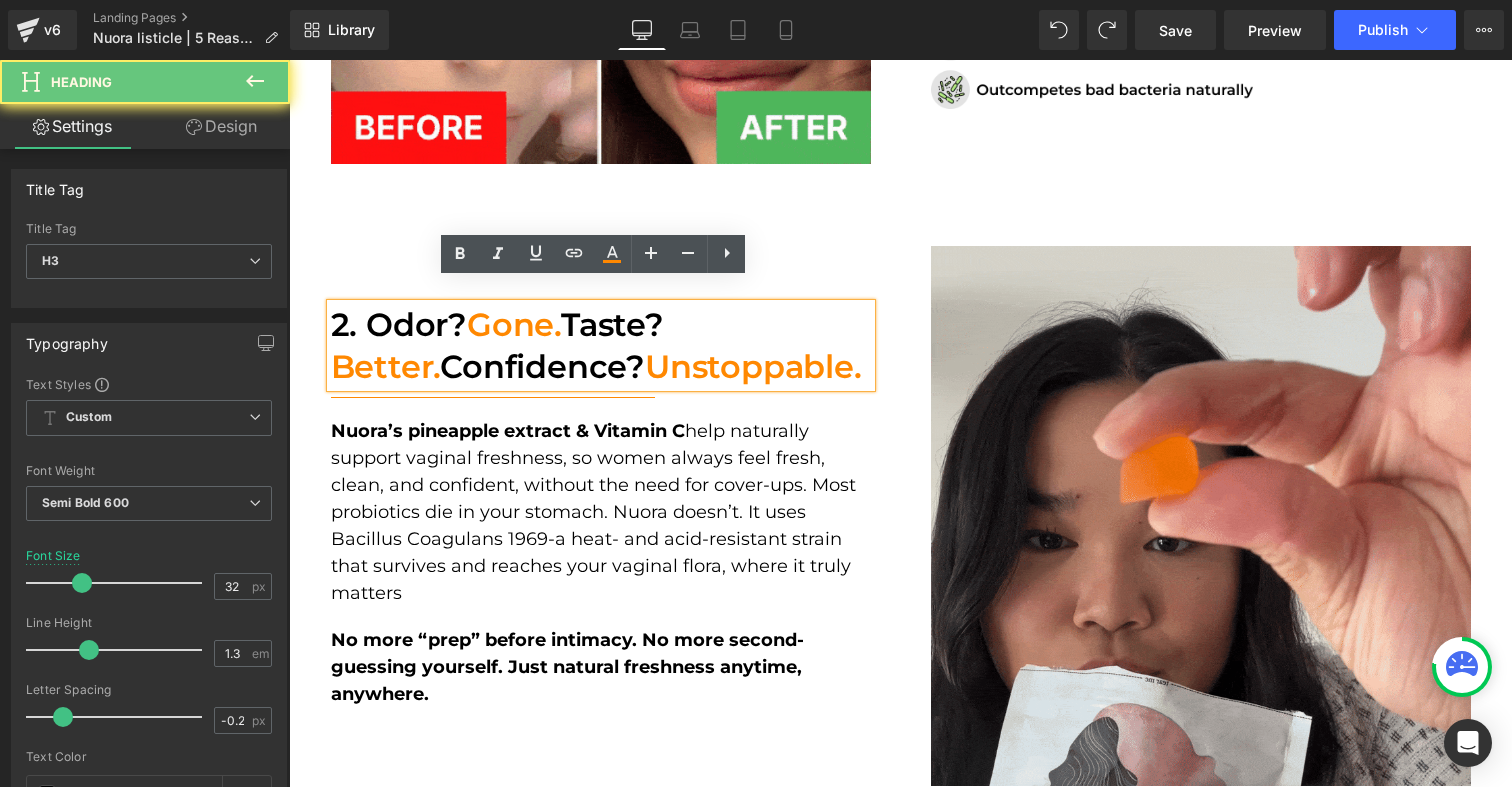 click on "Better." at bounding box center [386, 366] 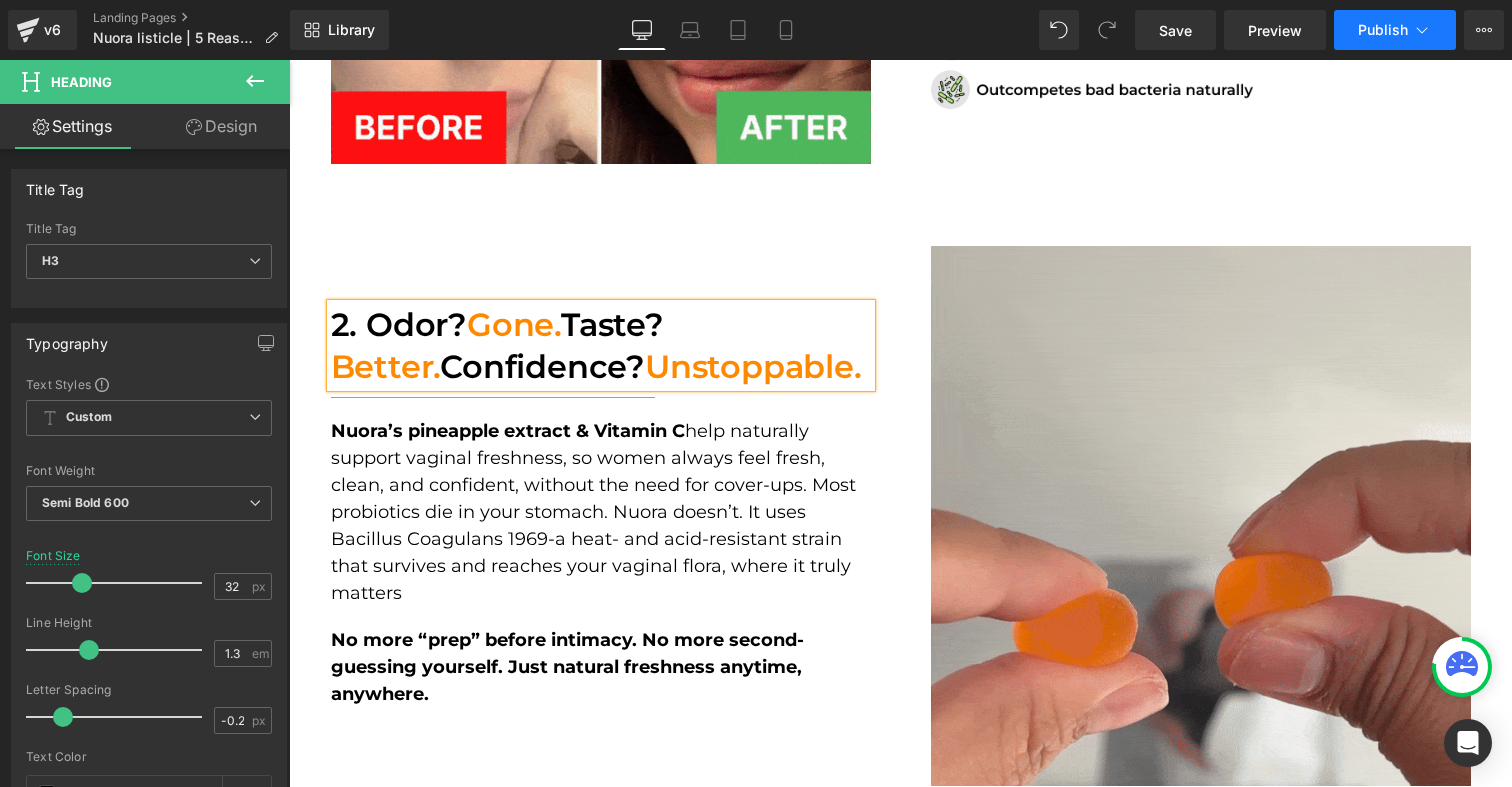 click on "Publish" at bounding box center (1383, 30) 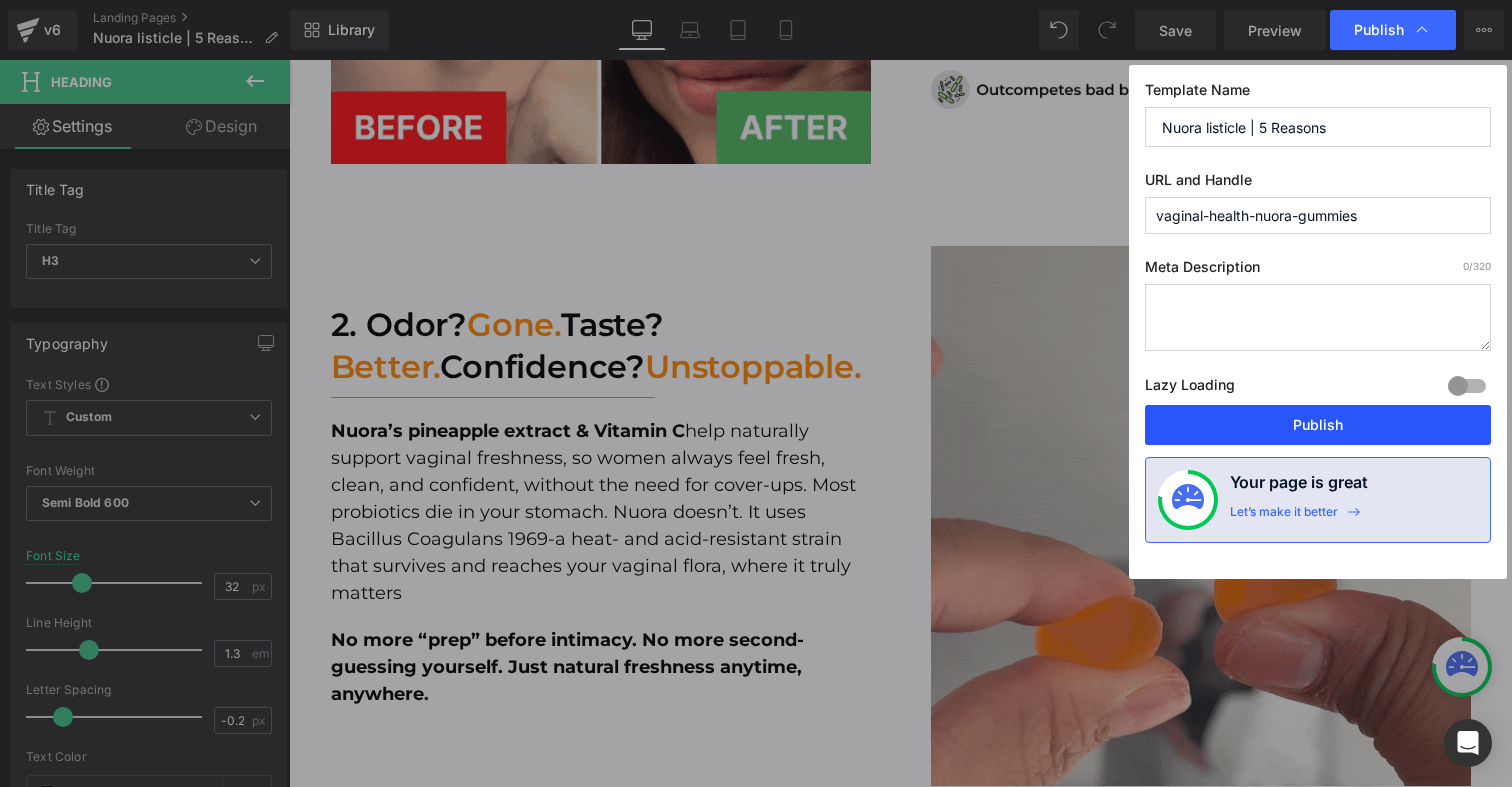click on "Publish" at bounding box center (1318, 425) 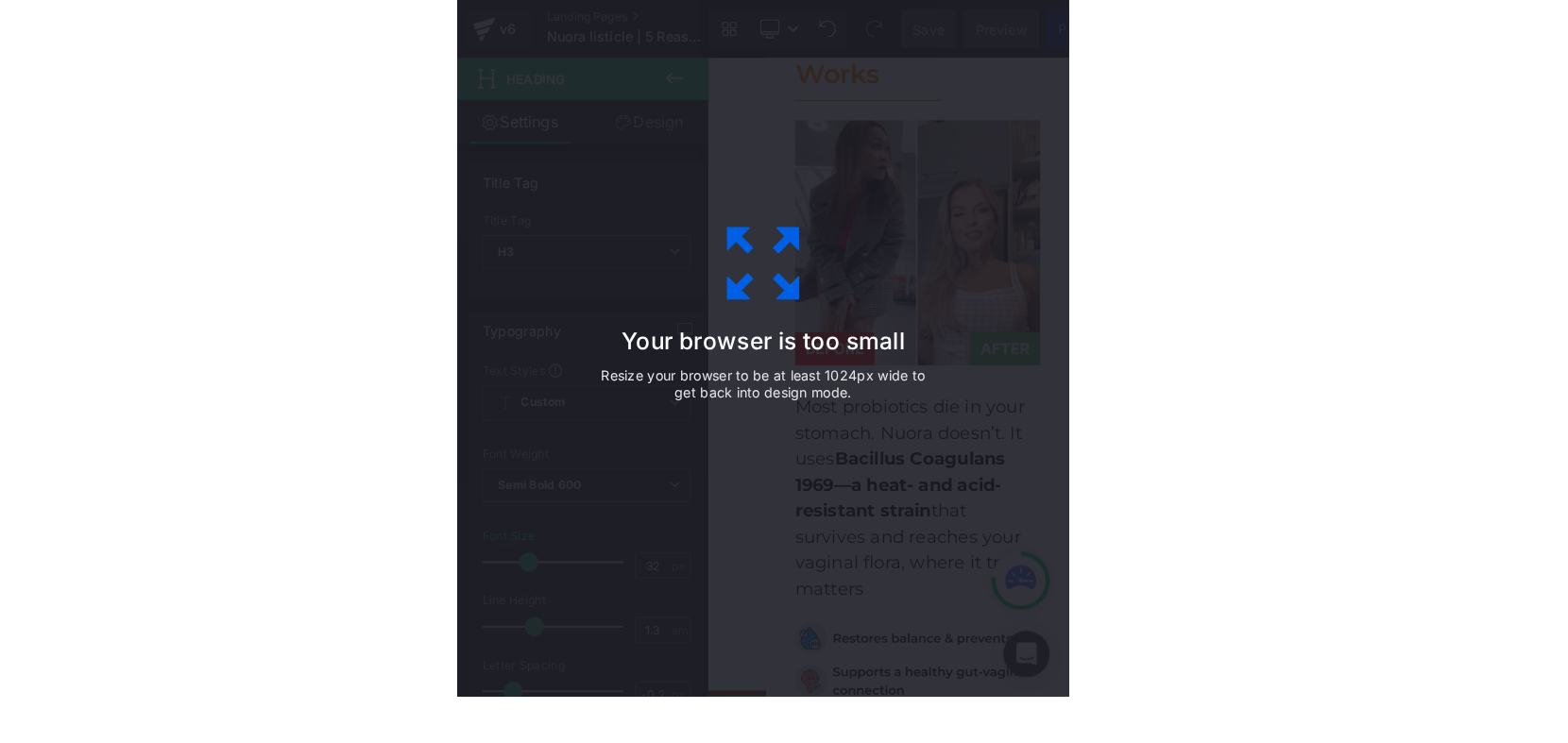 scroll, scrollTop: 1012, scrollLeft: 0, axis: vertical 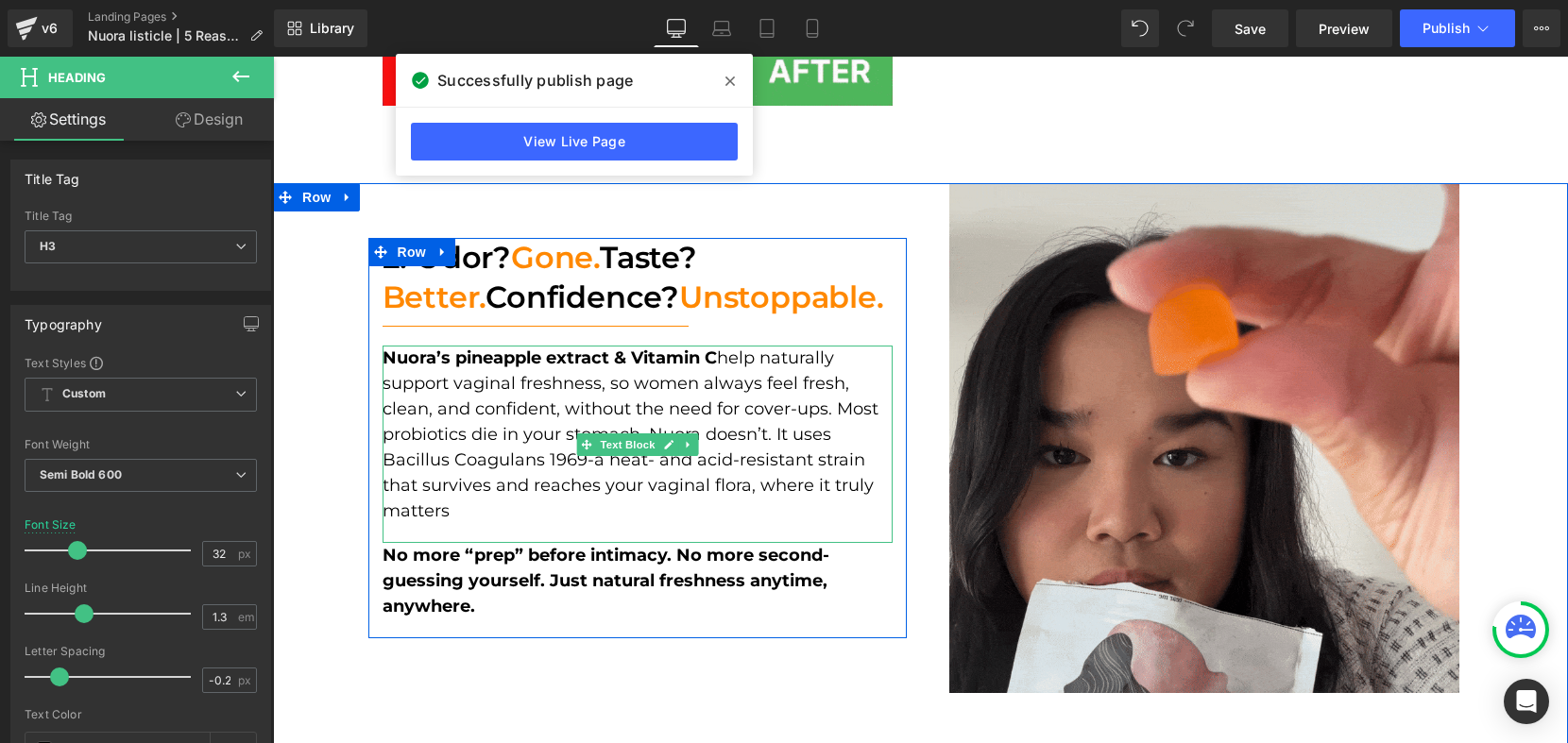 click on "Nuora’s pineapple extract & Vitamin C  help naturally support vaginal freshness, so women always feel fresh, clean, and confident, without the need for cover-ups. Most probiotics die in your stomach. Nuora doesn’t. It uses Bacillus Coagulans 1969-a heat- and acid-resistant strain that survives and reaches your vaginal flora, where it truly matters" at bounding box center (638, 434) 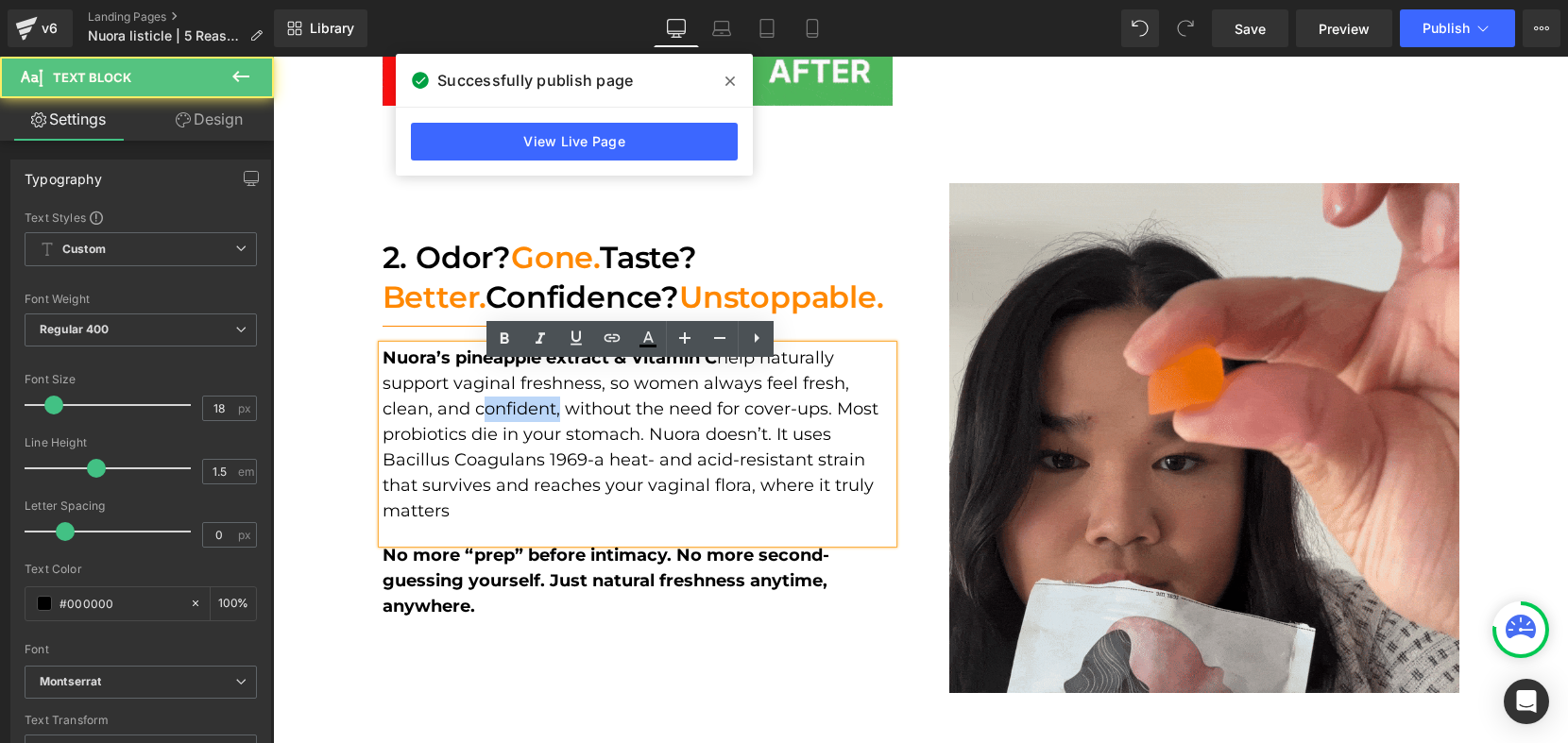click on "Nuora’s pineapple extract & Vitamin C  help naturally support vaginal freshness, so women always feel fresh, clean, and confident, without the need for cover-ups. Most probiotics die in your stomach. Nuora doesn’t. It uses Bacillus Coagulans 1969-a heat- and acid-resistant strain that survives and reaches your vaginal flora, where it truly matters" at bounding box center [638, 434] 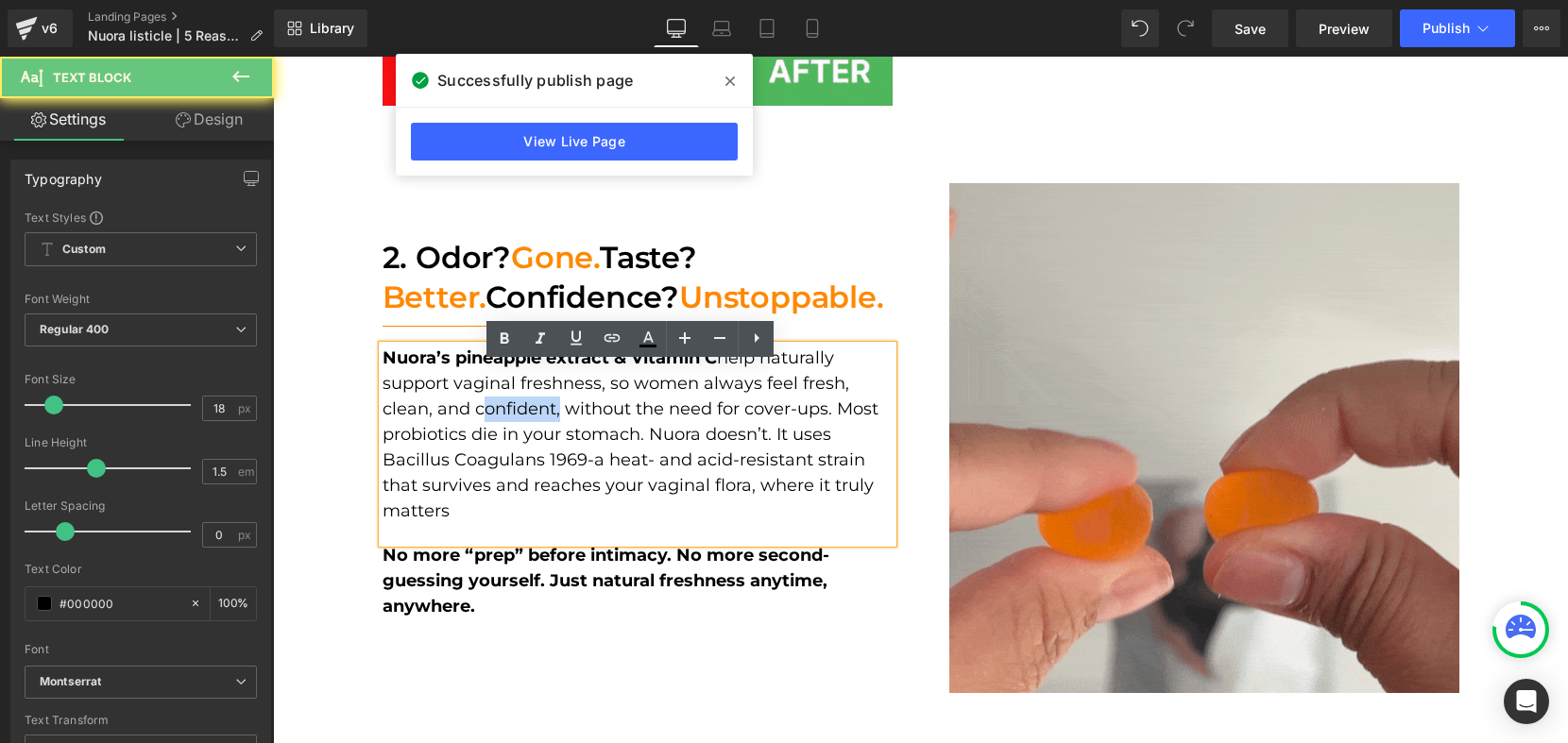 click on "Nuora’s pineapple extract & Vitamin C  help naturally support vaginal freshness, so women always feel fresh, clean, and confident, without the need for cover-ups. Most probiotics die in your stomach. Nuora doesn’t. It uses Bacillus Coagulans 1969-a heat- and acid-resistant strain that survives and reaches your vaginal flora, where it truly matters" at bounding box center (638, 434) 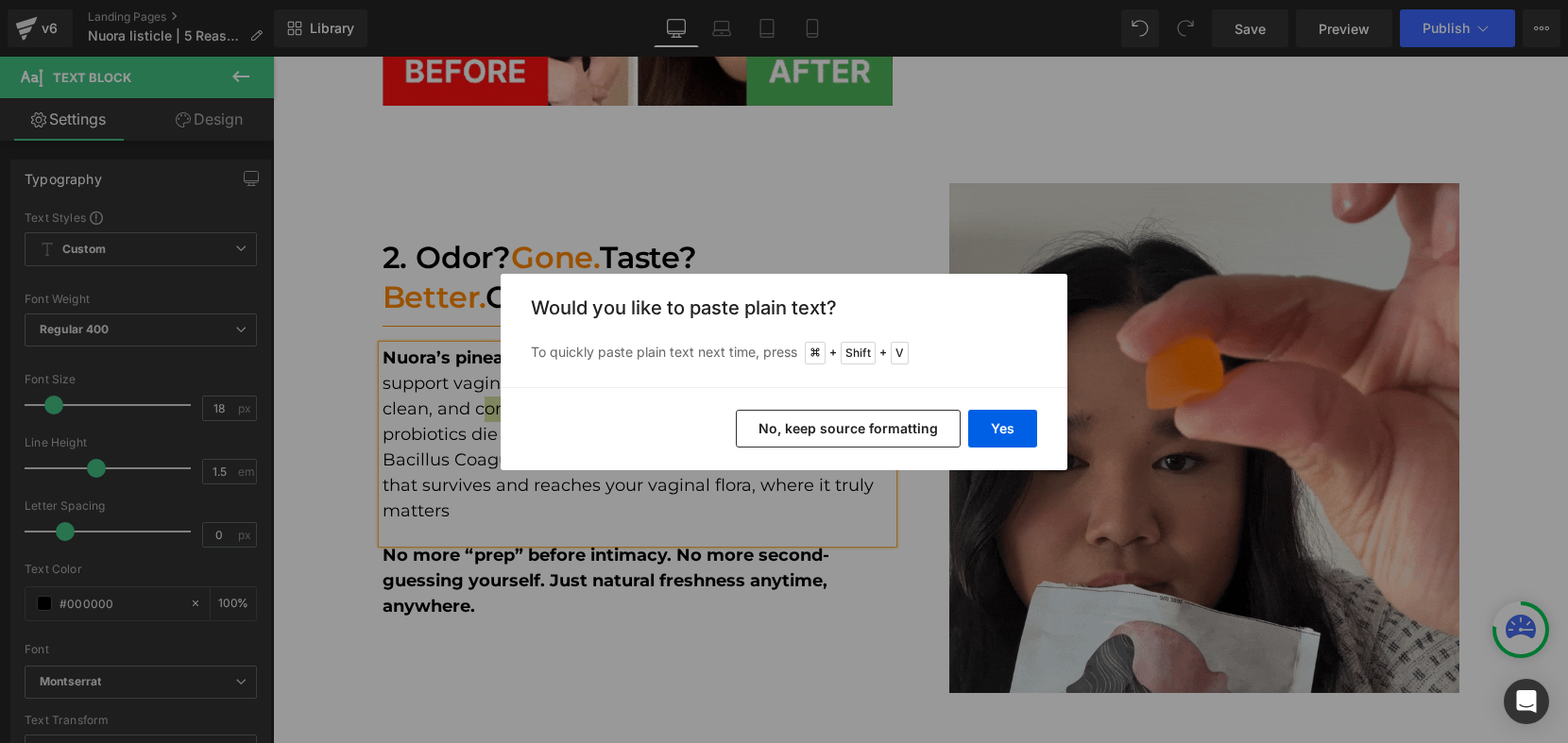 click on "No, keep source formatting" at bounding box center [848, 429] 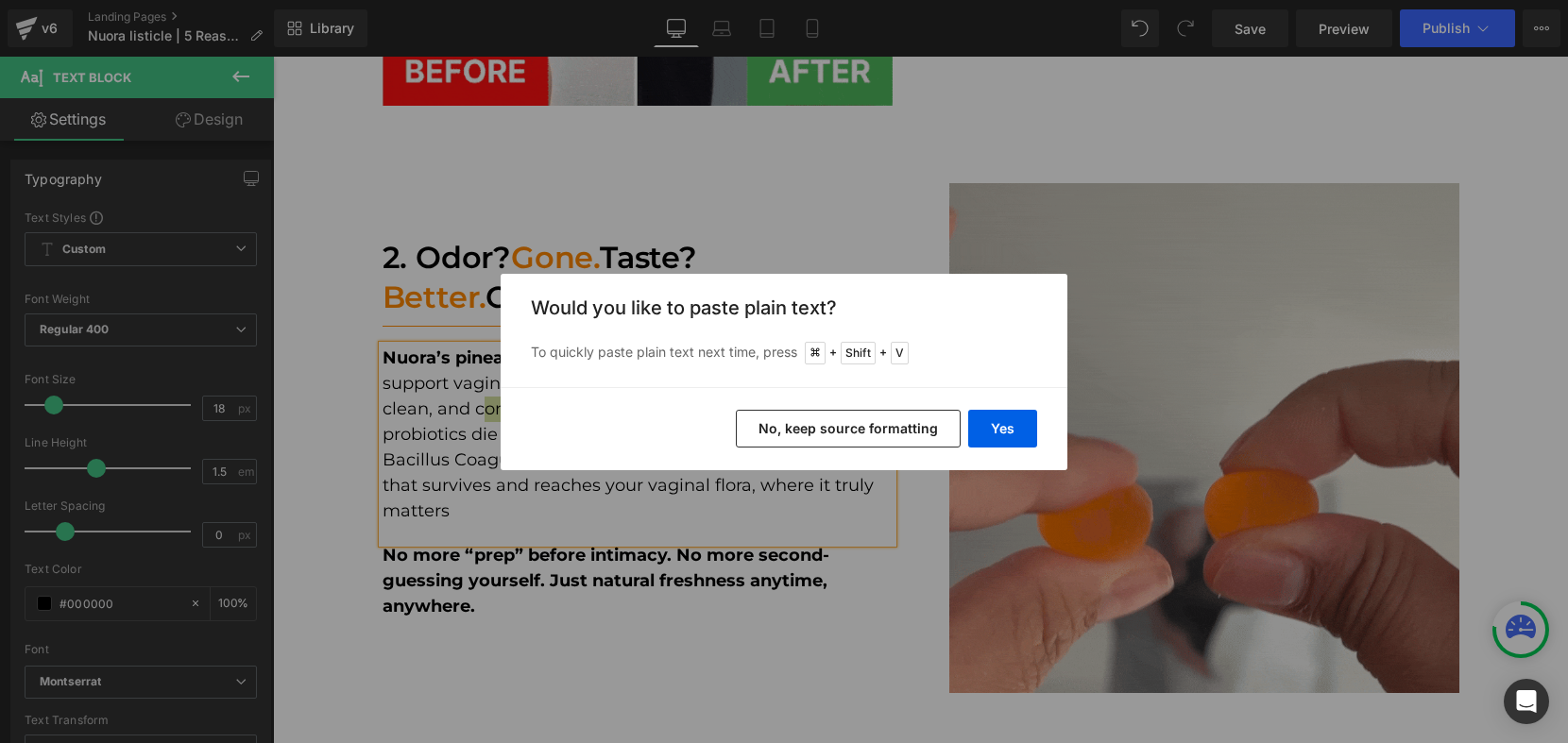 type 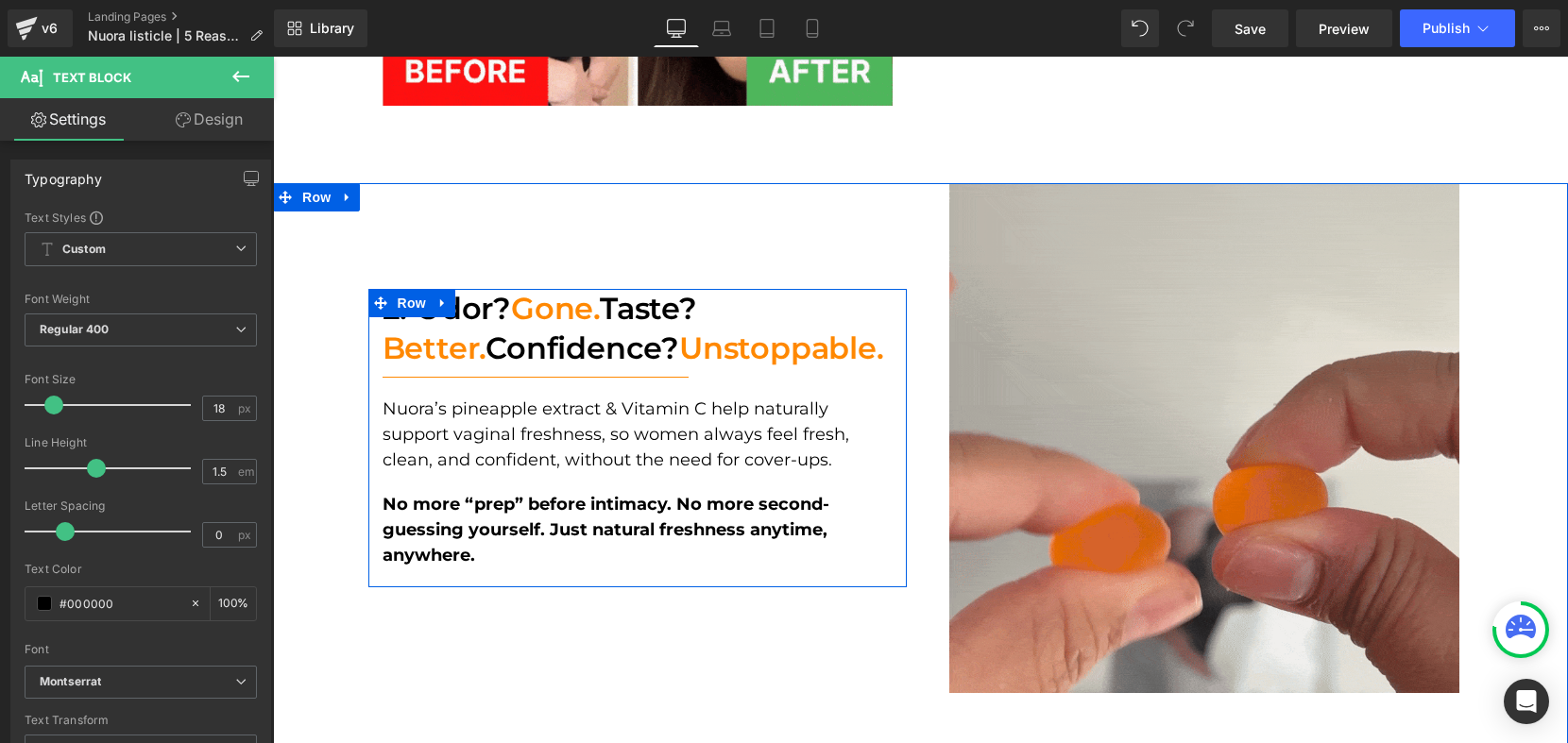 click on "No more “prep” before intimacy. No more second-guessing yourself. Just natural freshness anytime, anywhere." at bounding box center [605, 530] 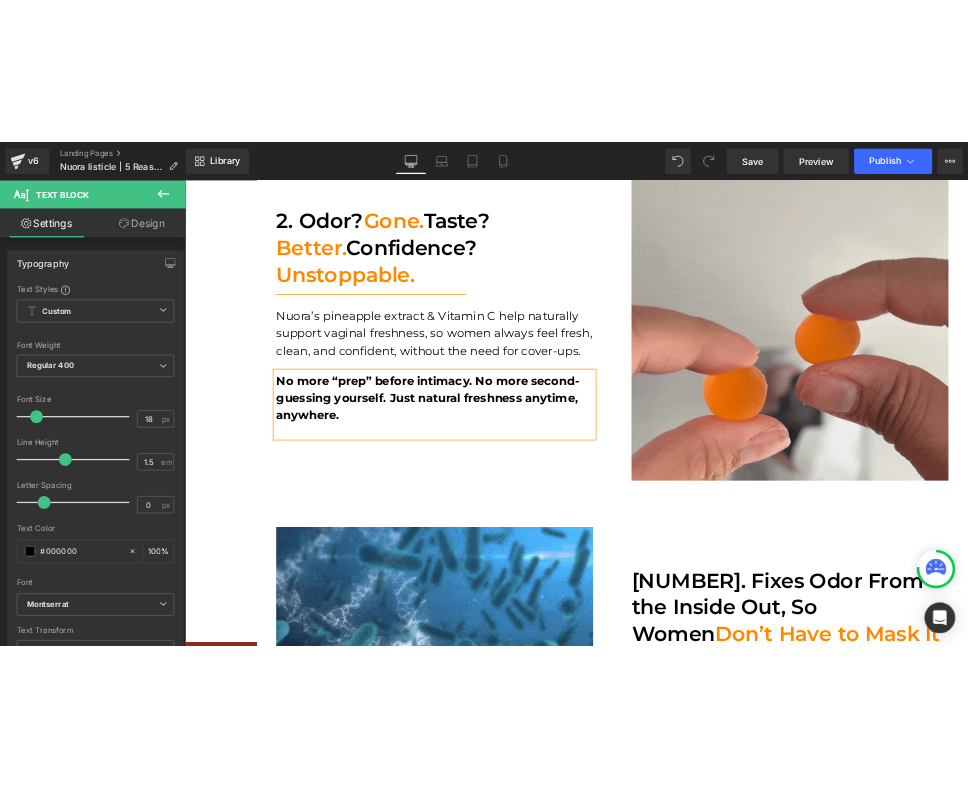 scroll, scrollTop: 1179, scrollLeft: 0, axis: vertical 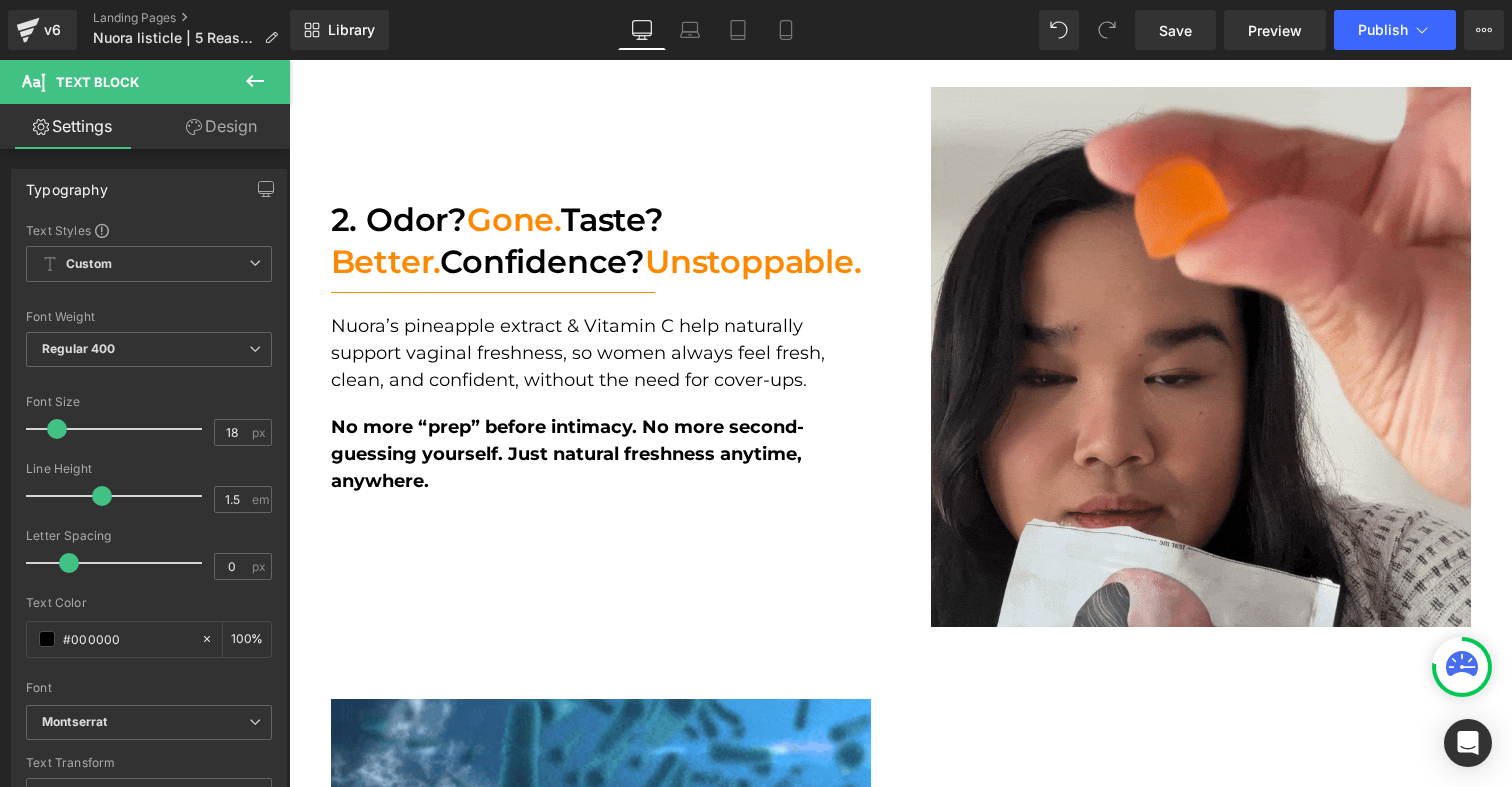 click on "Nuora’s pineapple extract & Vitamin C help naturally support vaginal freshness, so women always feel fresh, clean, and confident, without the need for cover-ups." at bounding box center [580, 353] 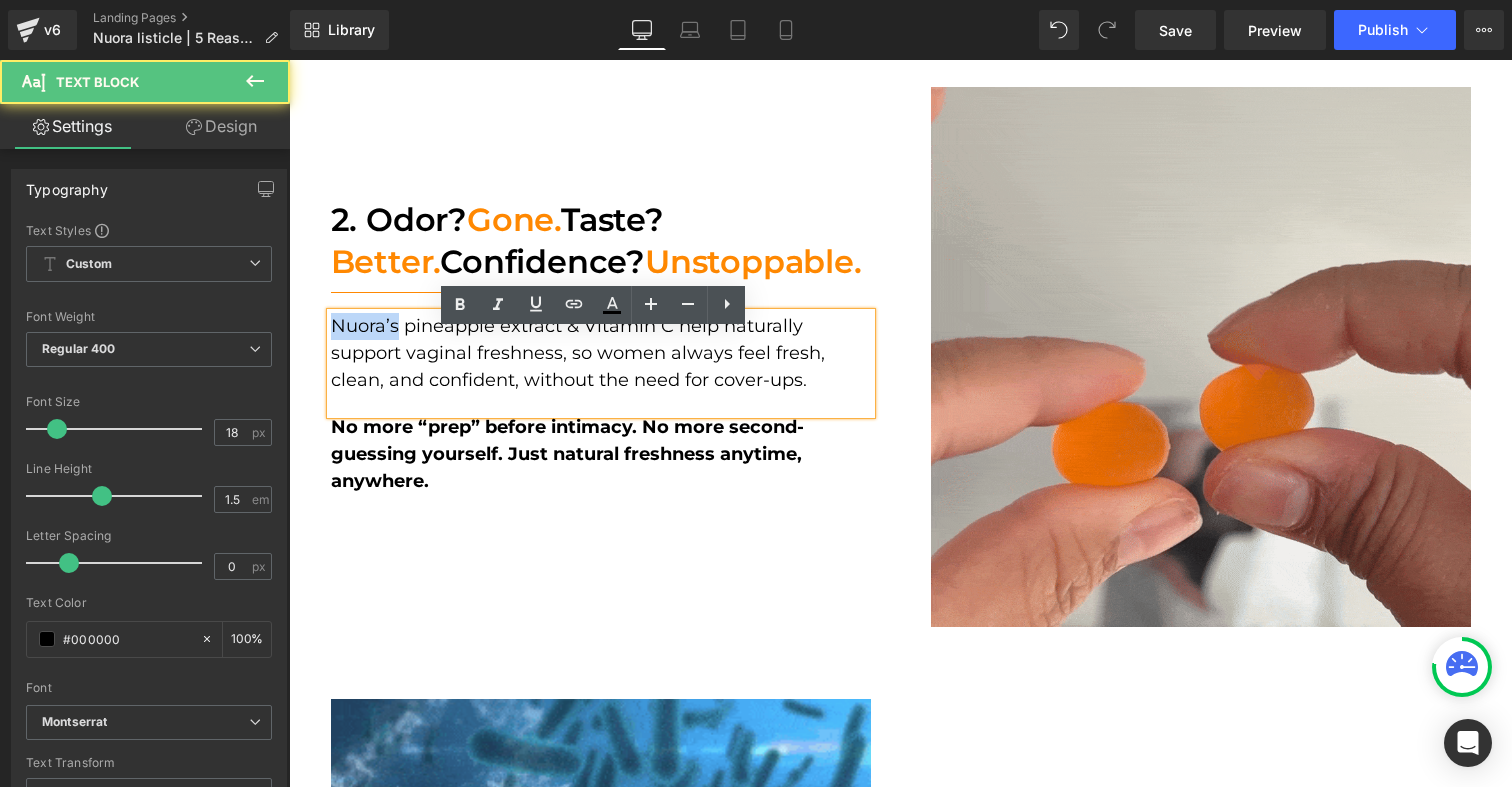 click on "Nuora’s pineapple extract & Vitamin C help naturally support vaginal freshness, so women always feel fresh, clean, and confident, without the need for cover-ups." at bounding box center [580, 353] 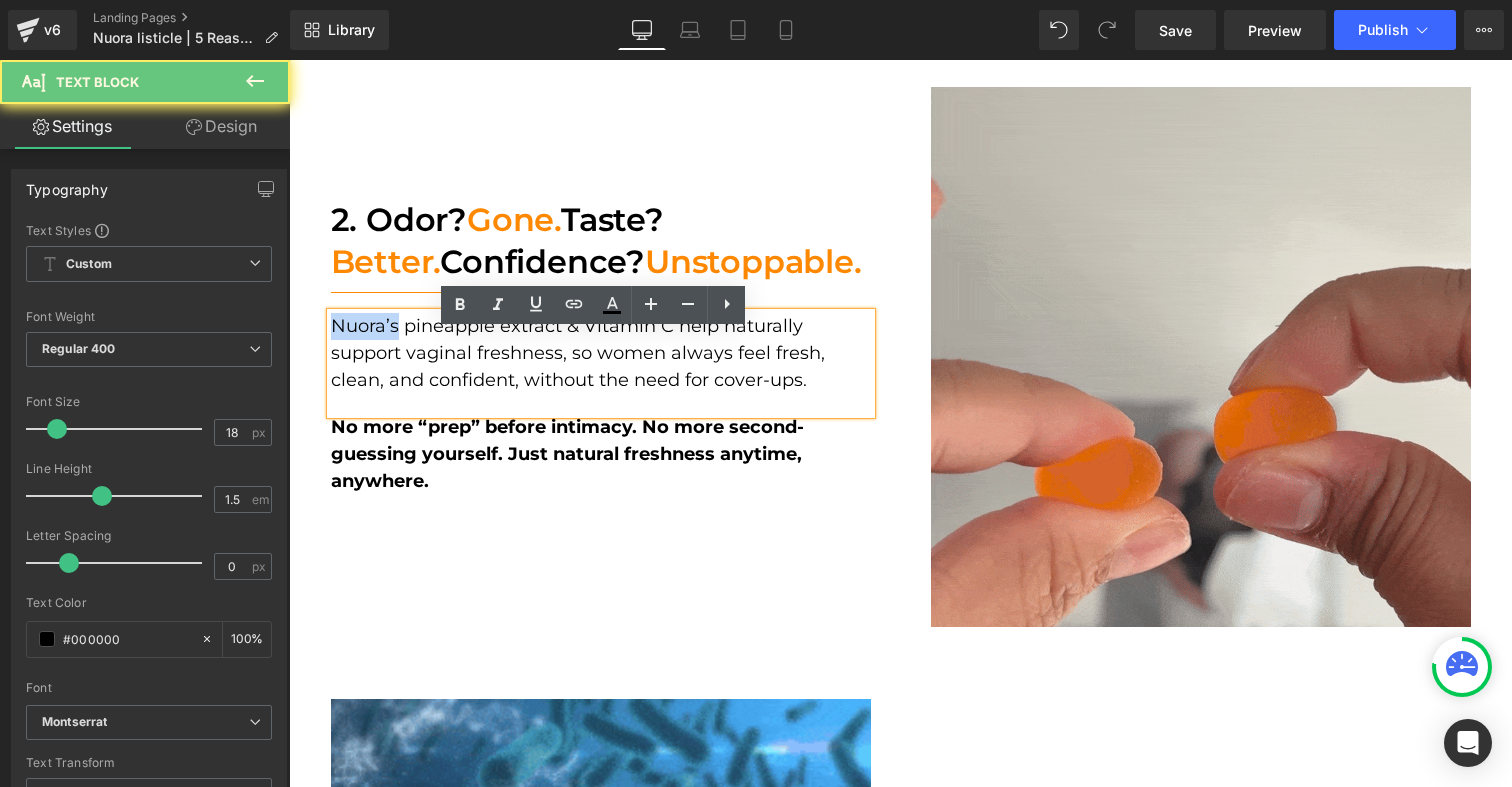 click on "Nuora’s pineapple extract & Vitamin C help naturally support vaginal freshness, so women always feel fresh, clean, and confident, without the need for cover-ups." at bounding box center [580, 353] 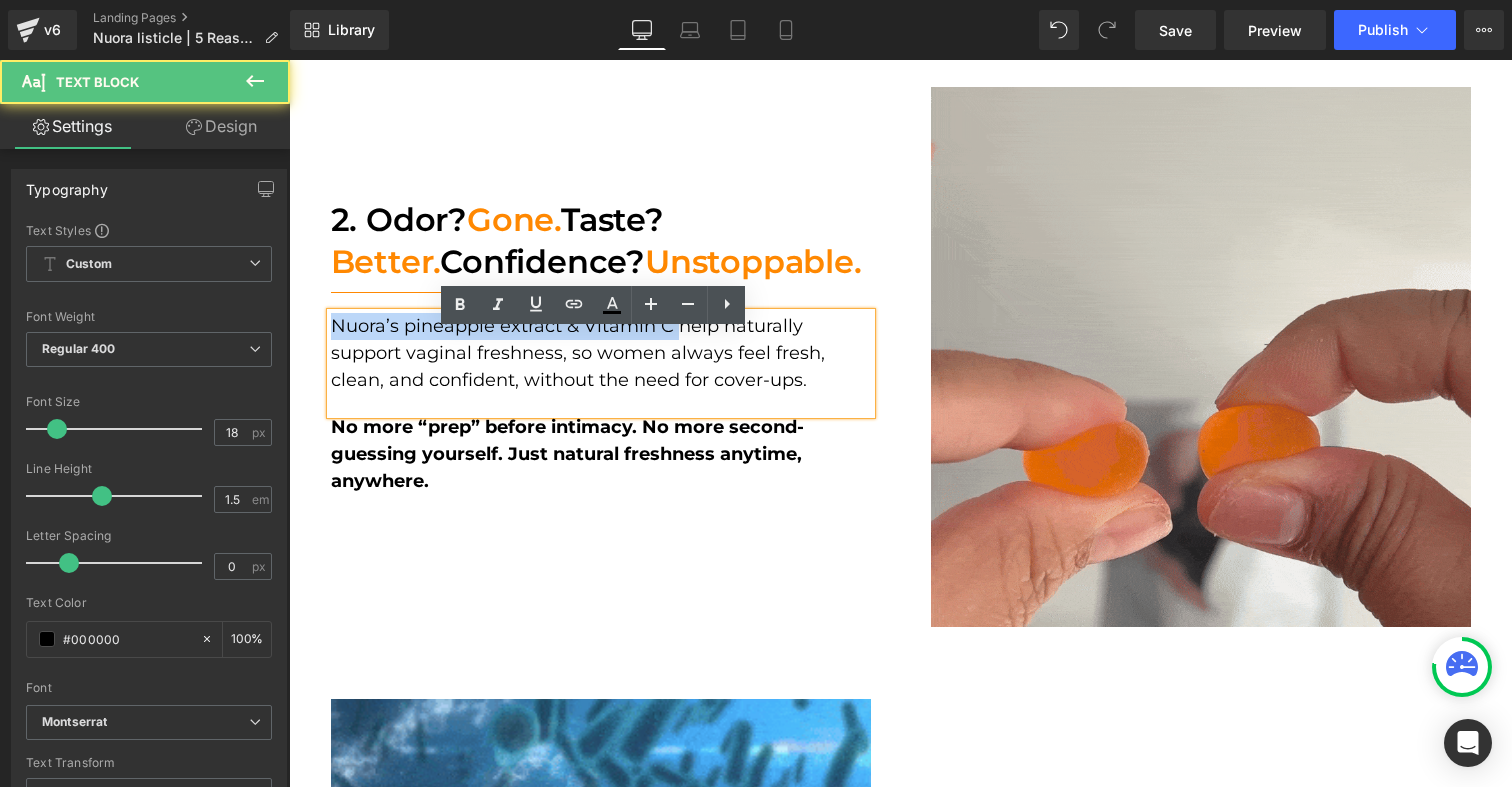 drag, startPoint x: 666, startPoint y: 344, endPoint x: 325, endPoint y: 348, distance: 341.02347 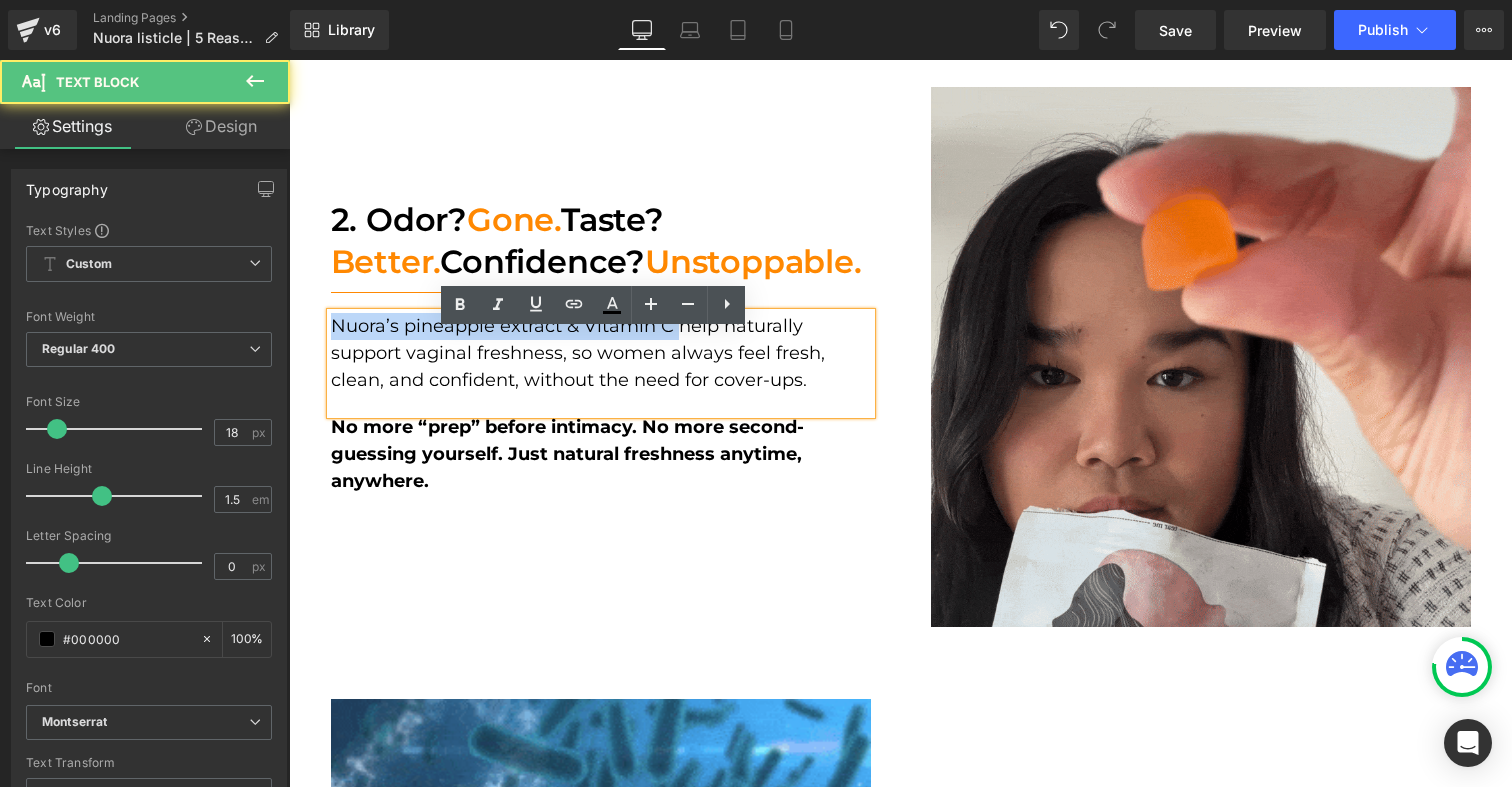 click on "Nuora’s pineapple extract & Vitamin C help naturally support vaginal freshness, so women always feel fresh, clean, and confident, without the need for cover-ups." at bounding box center (580, 353) 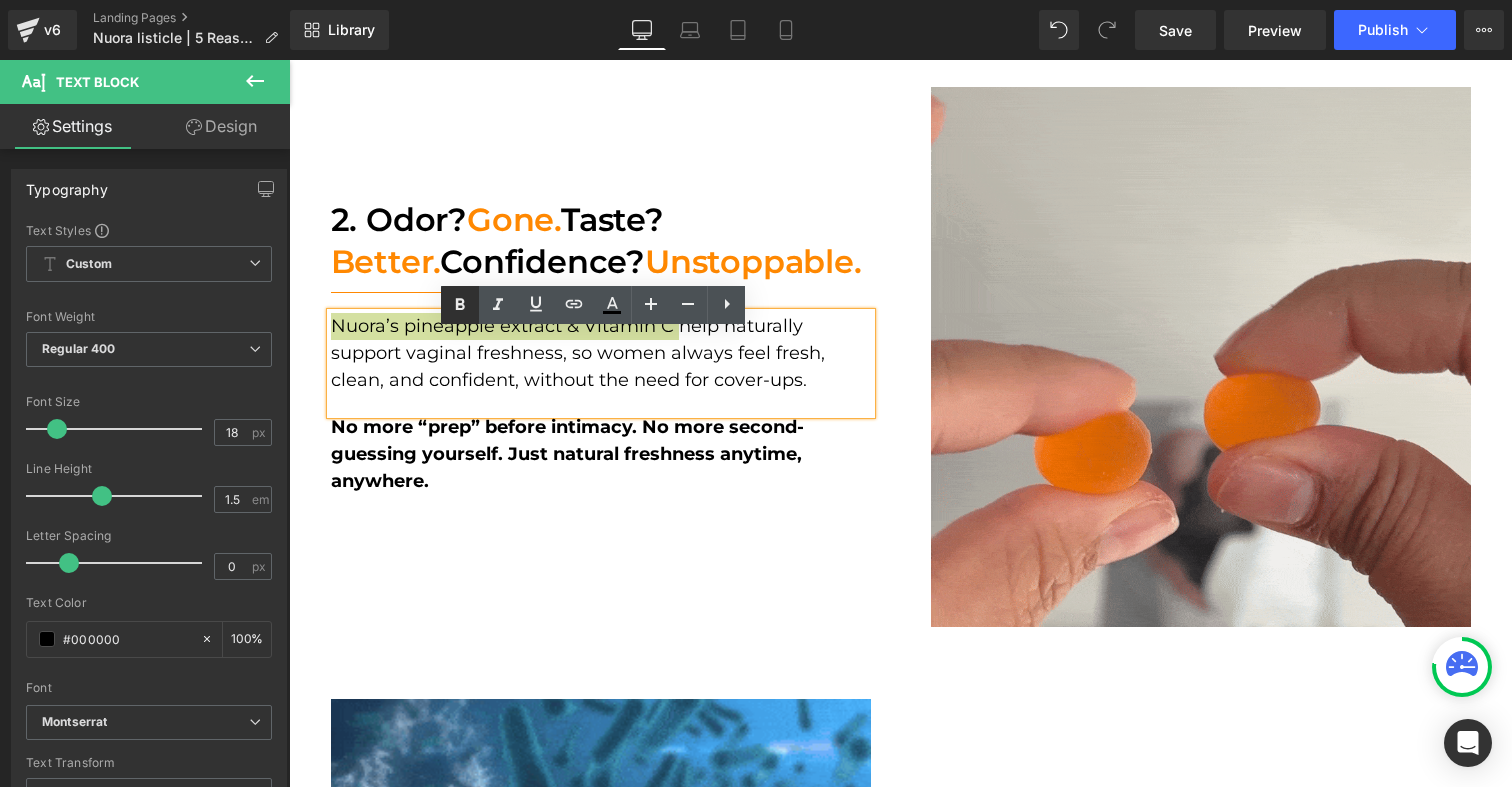 click 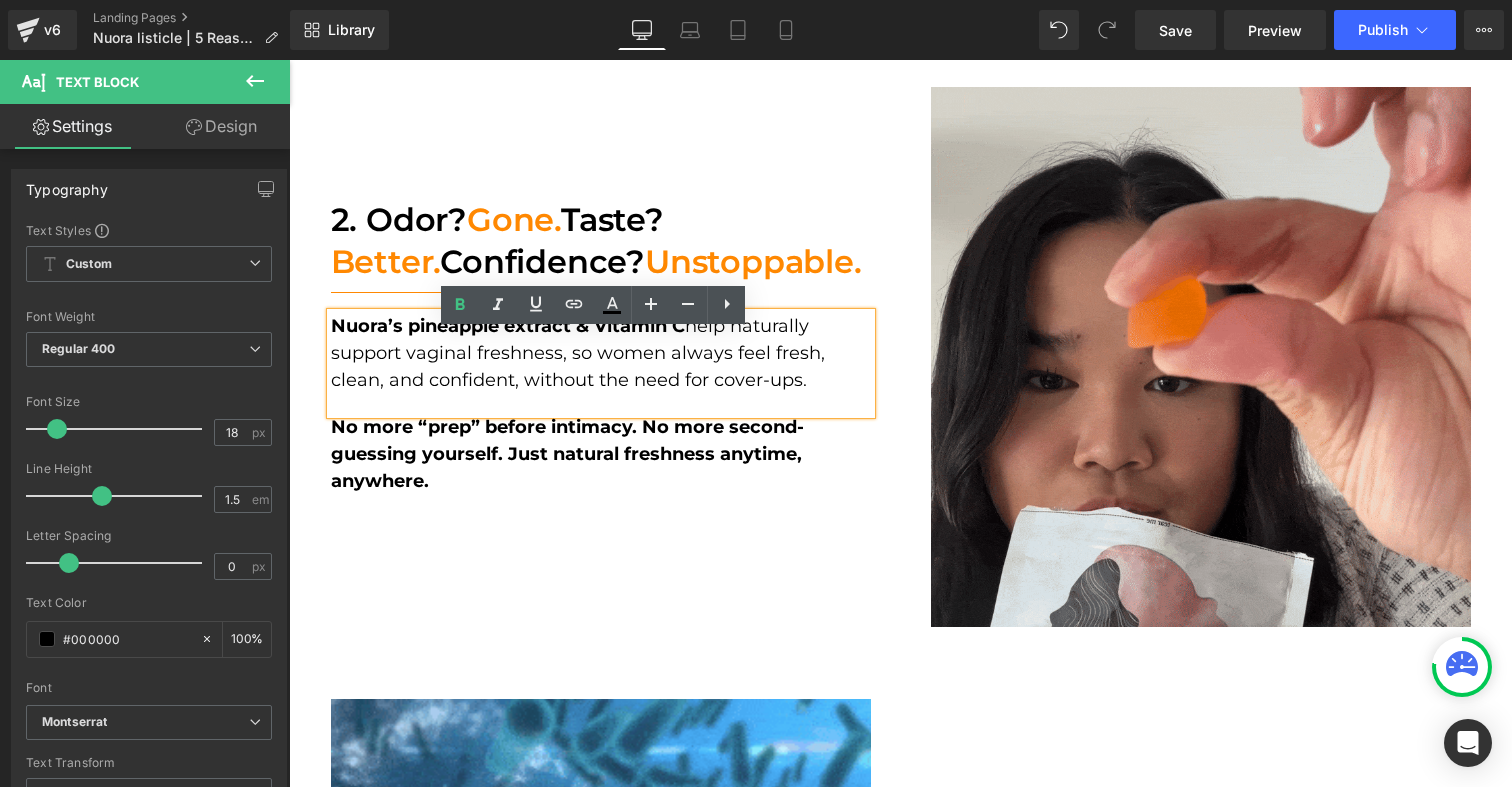 click on "Nuora’s pineapple extract & Vitamin C  help naturally support vaginal freshness, so women always feel fresh, clean, and confident, without the need for cover-ups." at bounding box center [601, 353] 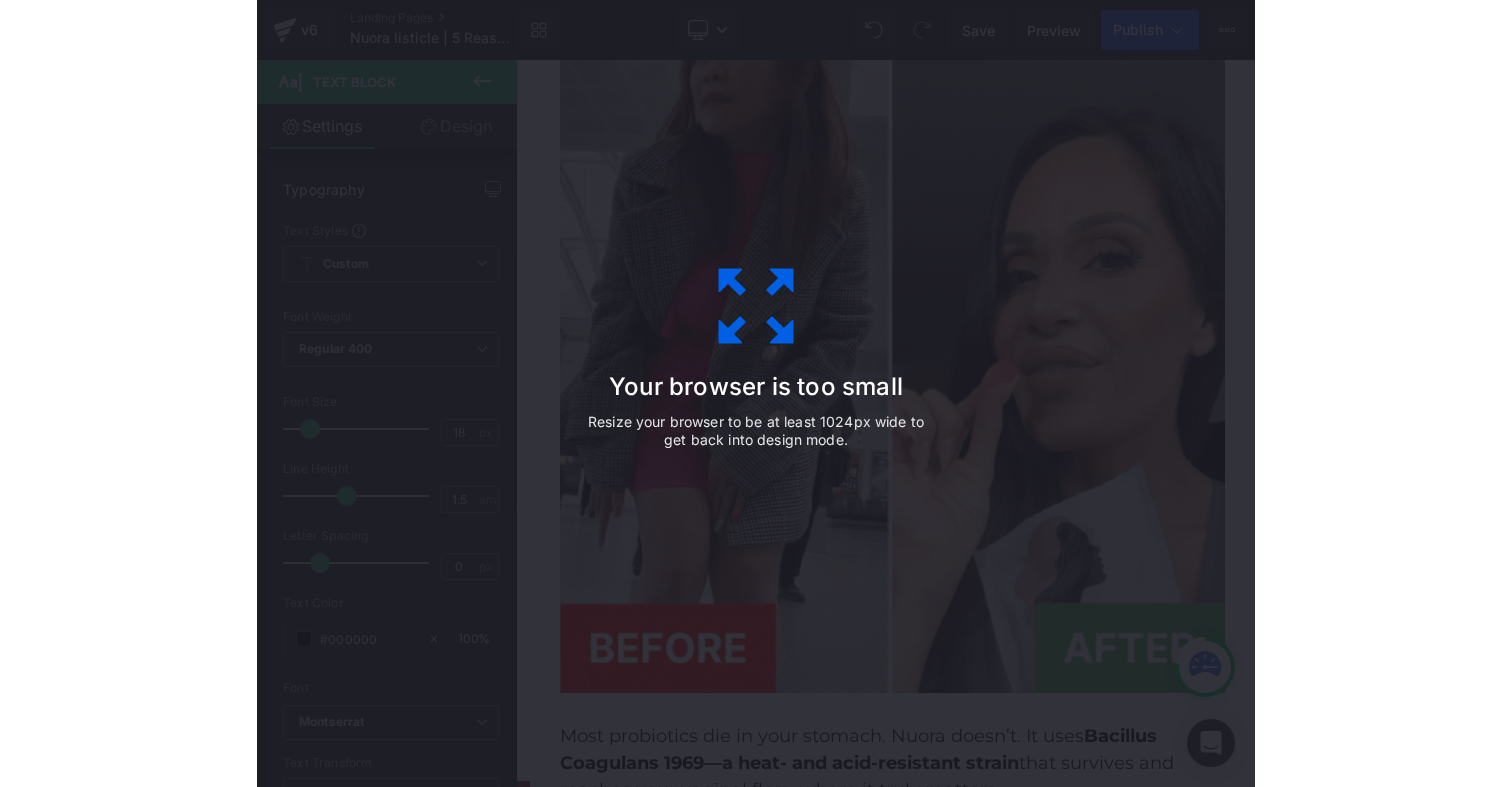 scroll, scrollTop: 1226, scrollLeft: 0, axis: vertical 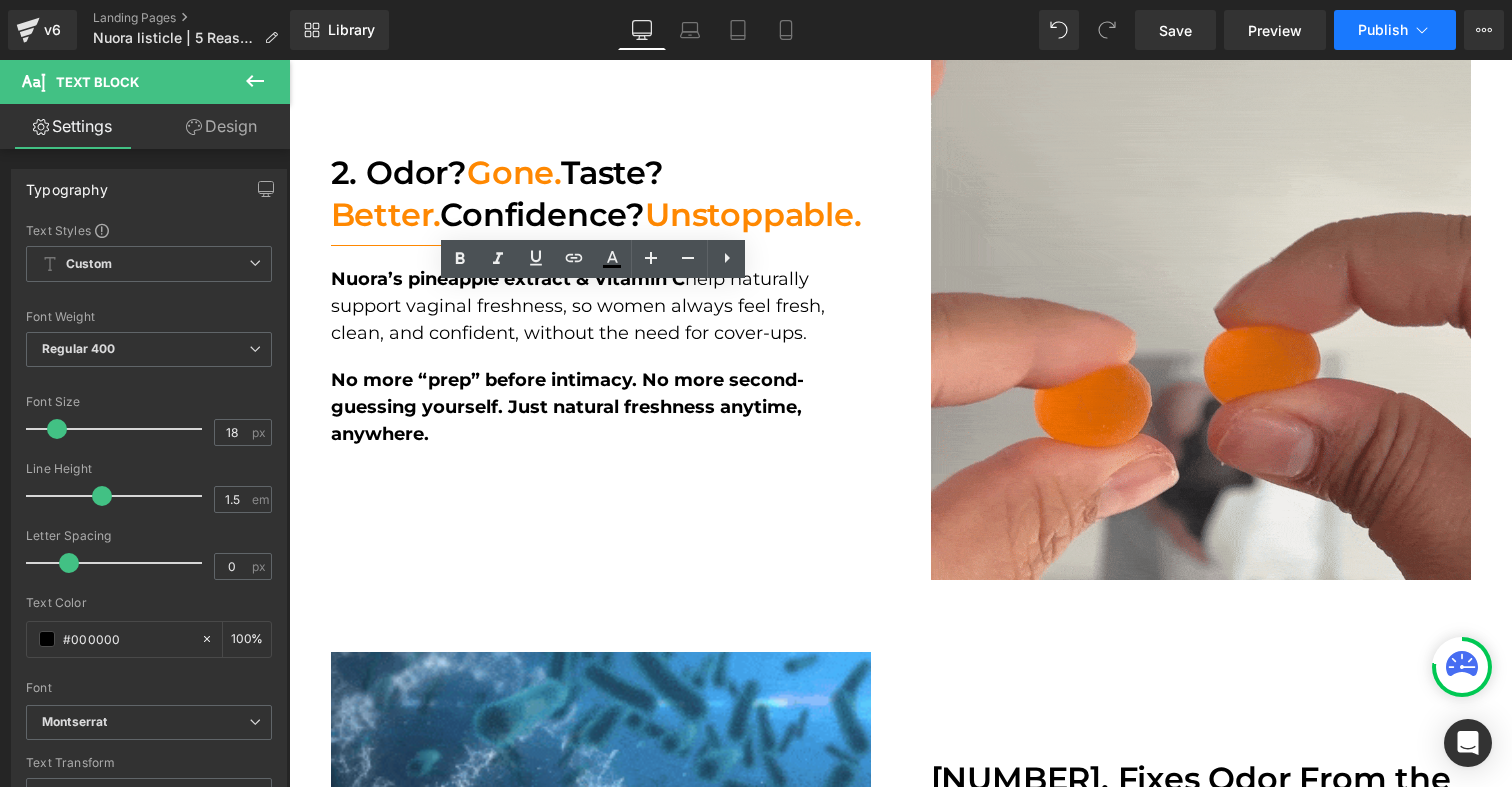click on "Publish" at bounding box center (1395, 30) 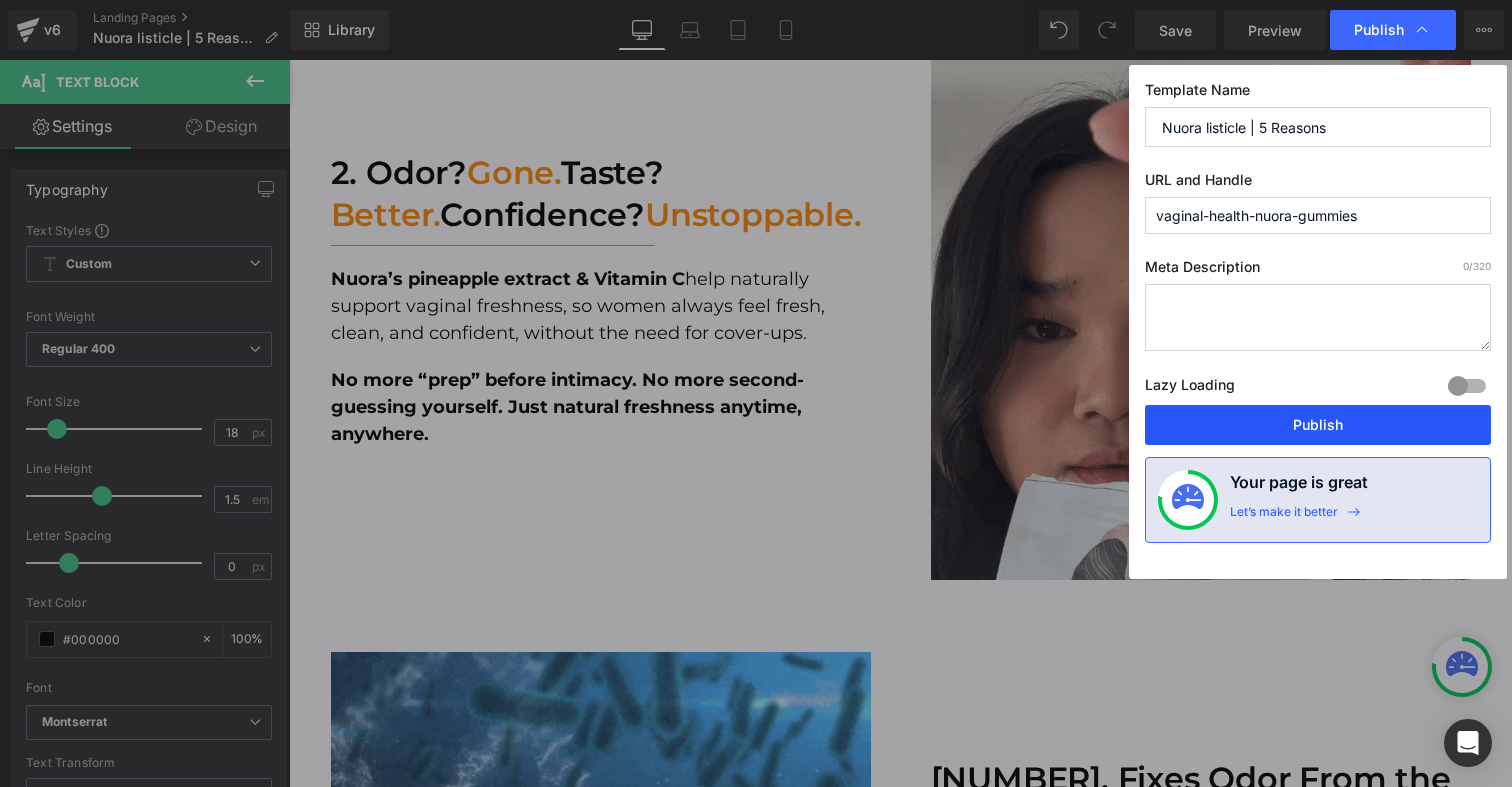 click on "Publish" at bounding box center [1318, 425] 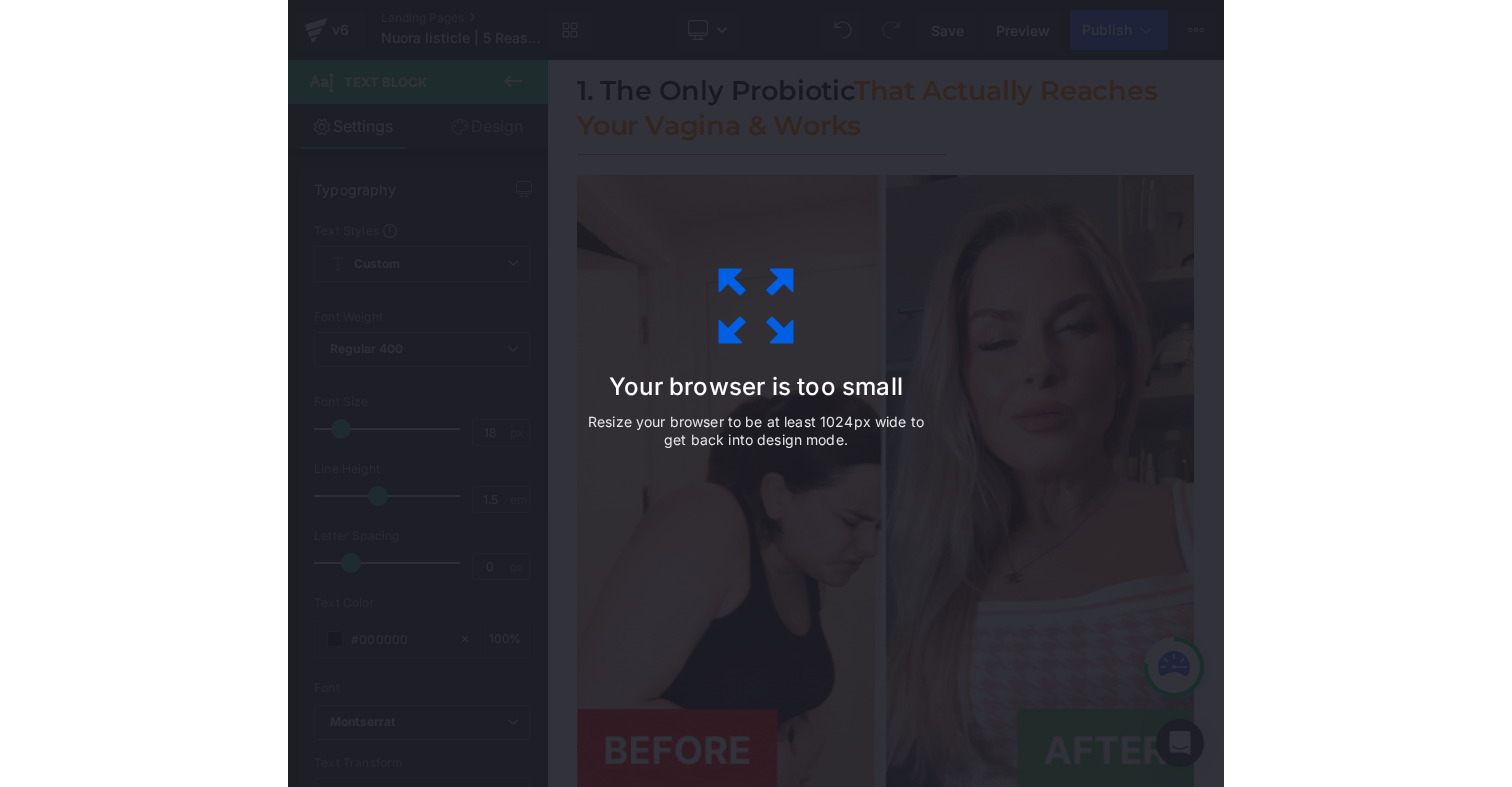 scroll, scrollTop: 1165, scrollLeft: 0, axis: vertical 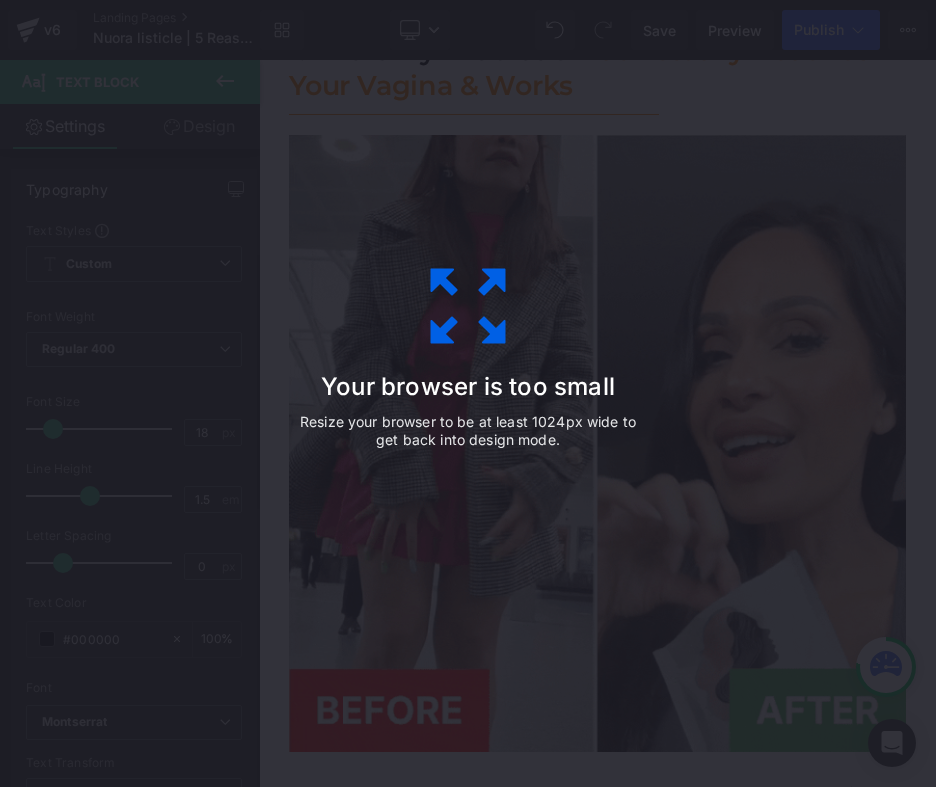click on "Your browser is too small Resize your browser to be at least 1024px wide to get back into design mode." at bounding box center (468, 393) 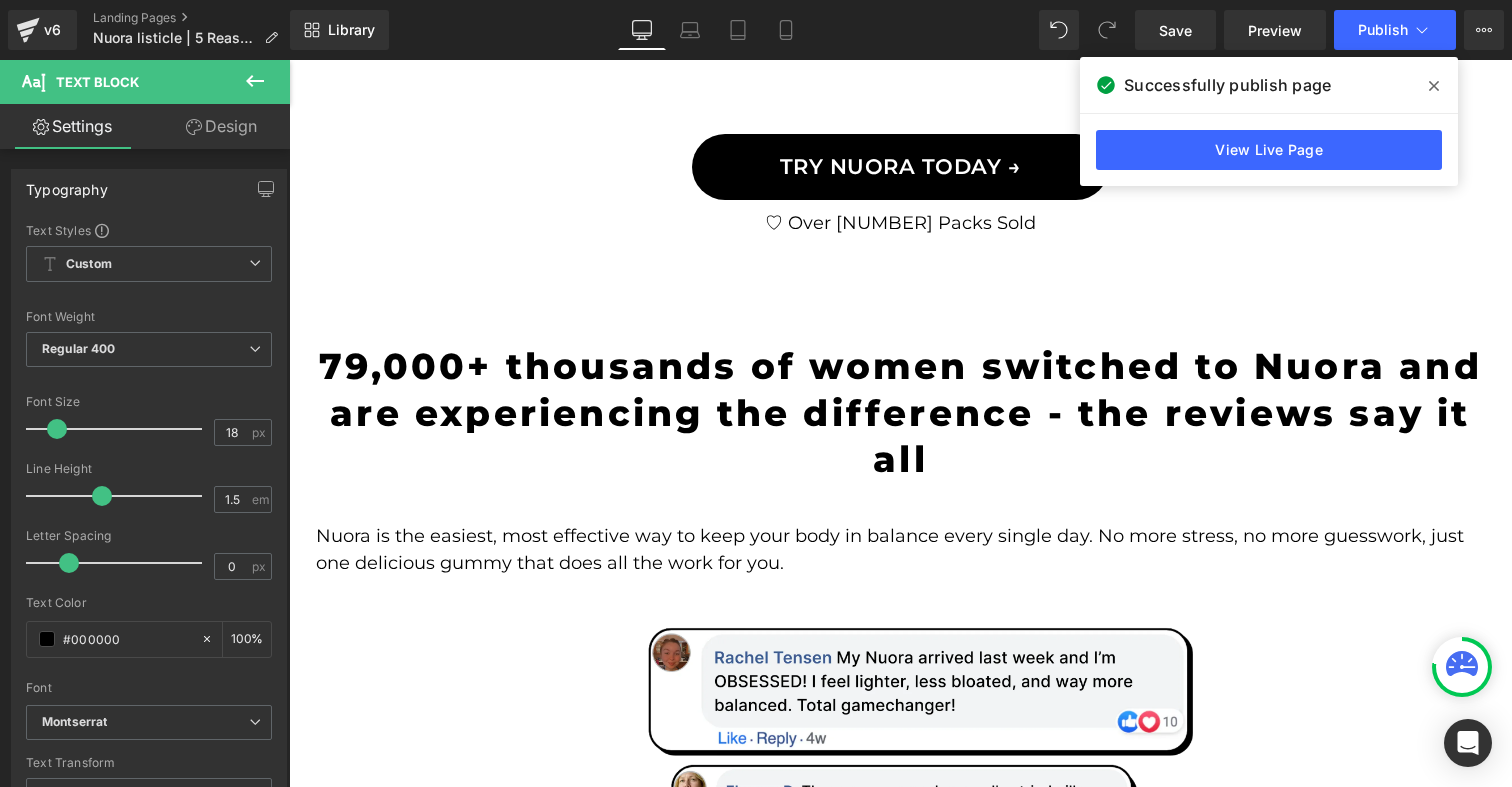 scroll, scrollTop: 3631, scrollLeft: 0, axis: vertical 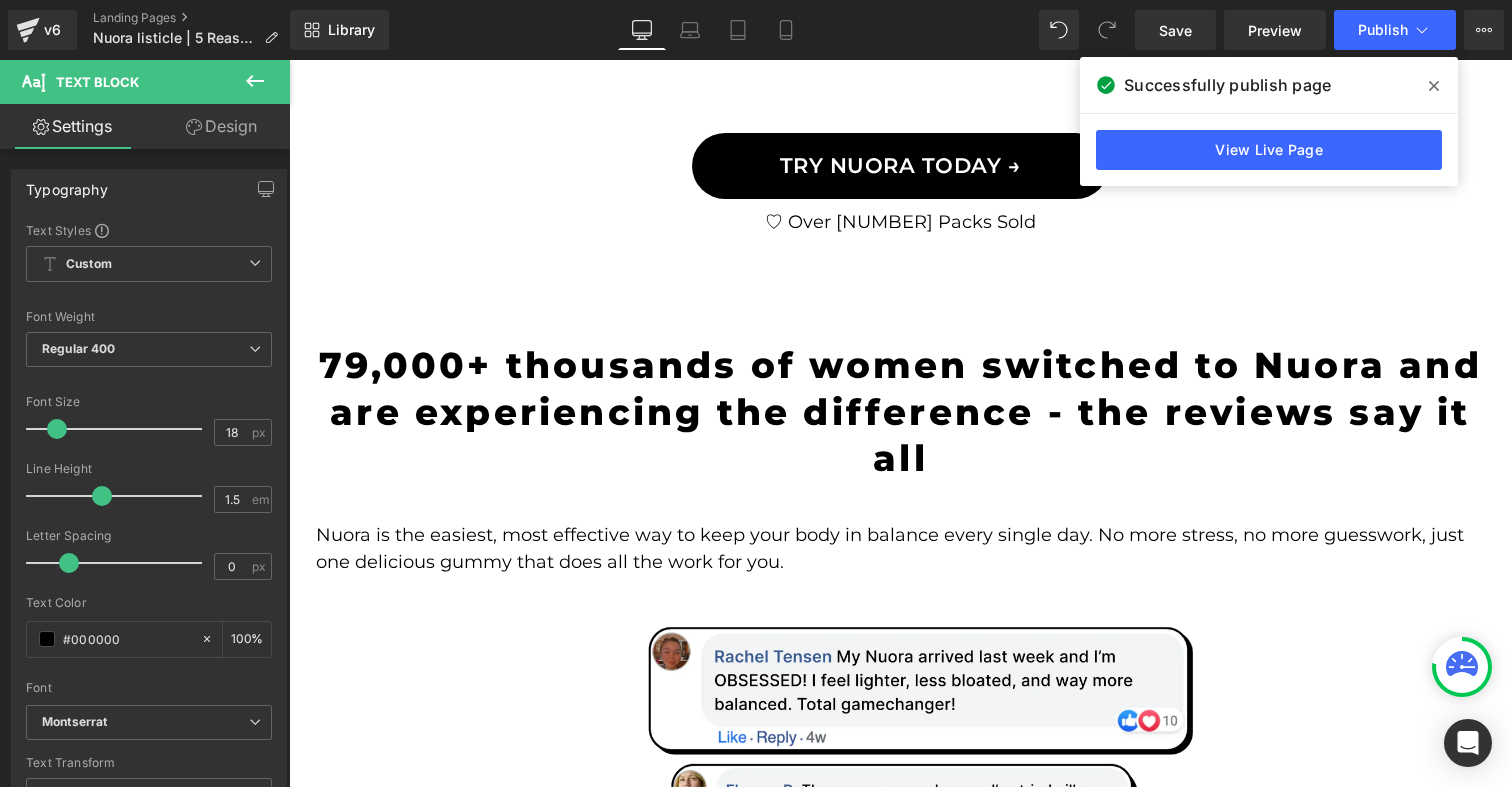 click on "79,000+ thousands of women switched to Nuora and are experiencing the difference - the reviews say it all" at bounding box center [901, 412] 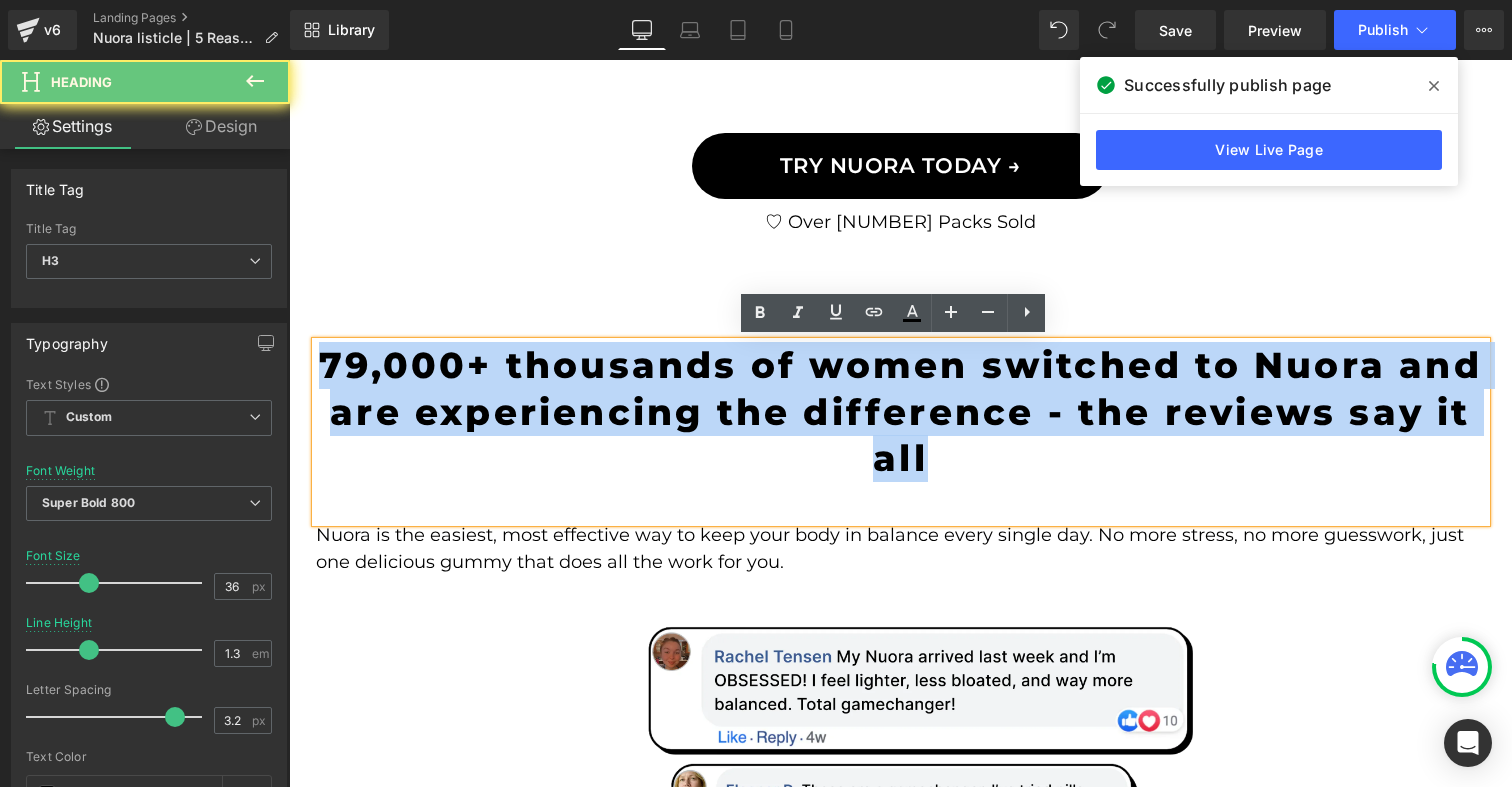 click on "79,000+ thousands of women switched to Nuora and are experiencing the difference - the reviews say it all" at bounding box center (901, 412) 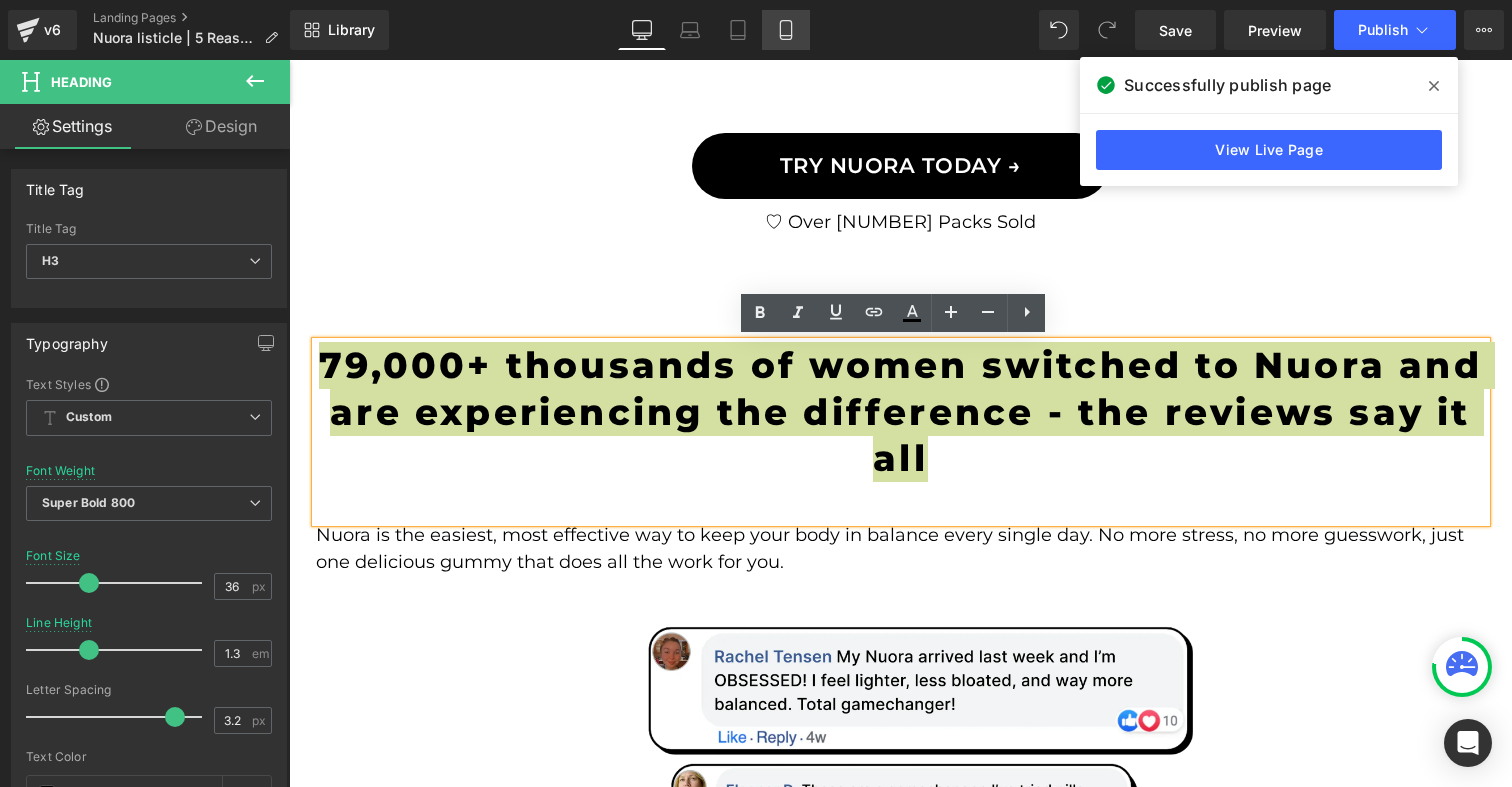 click 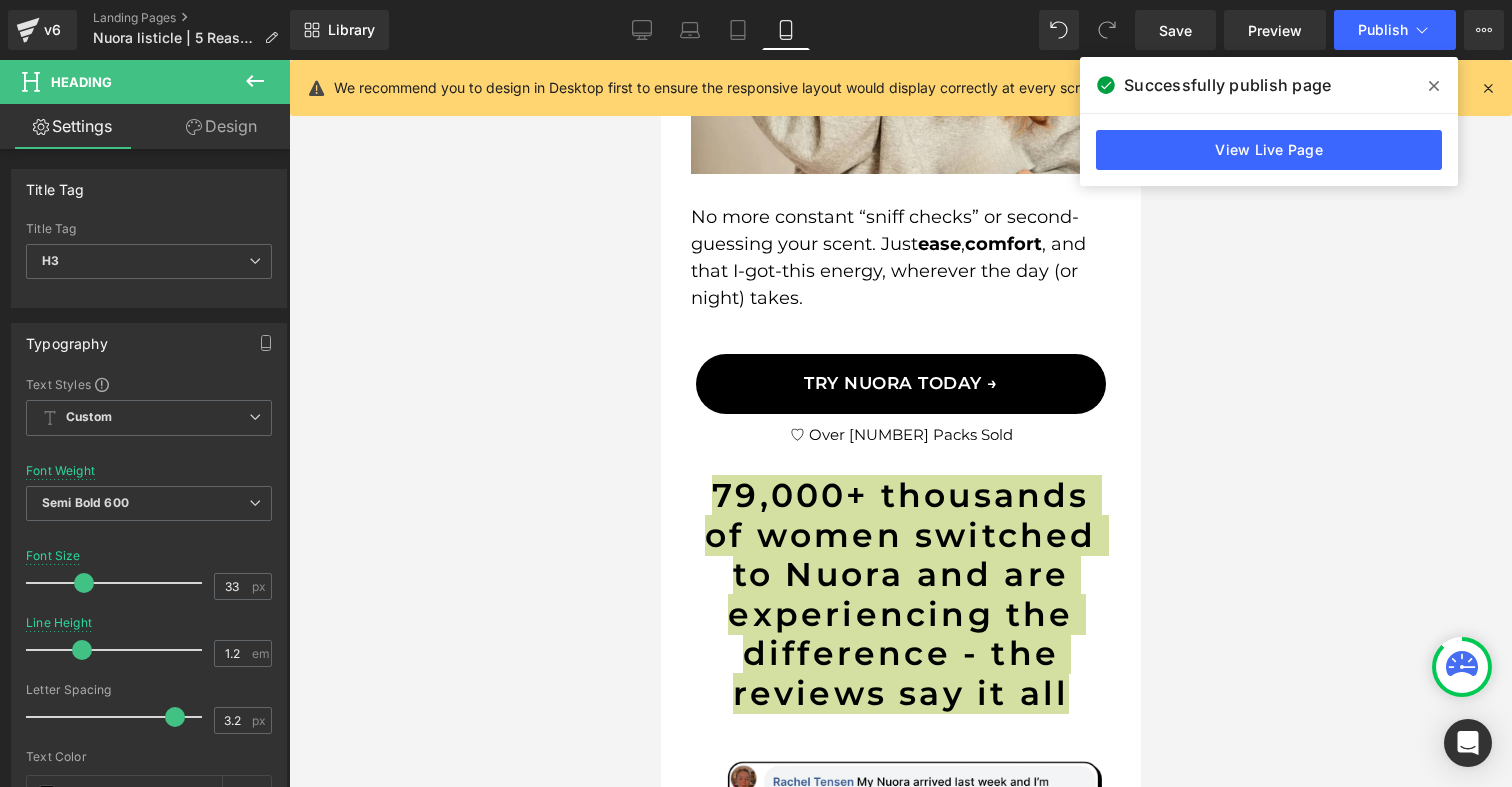 scroll, scrollTop: 5011, scrollLeft: 0, axis: vertical 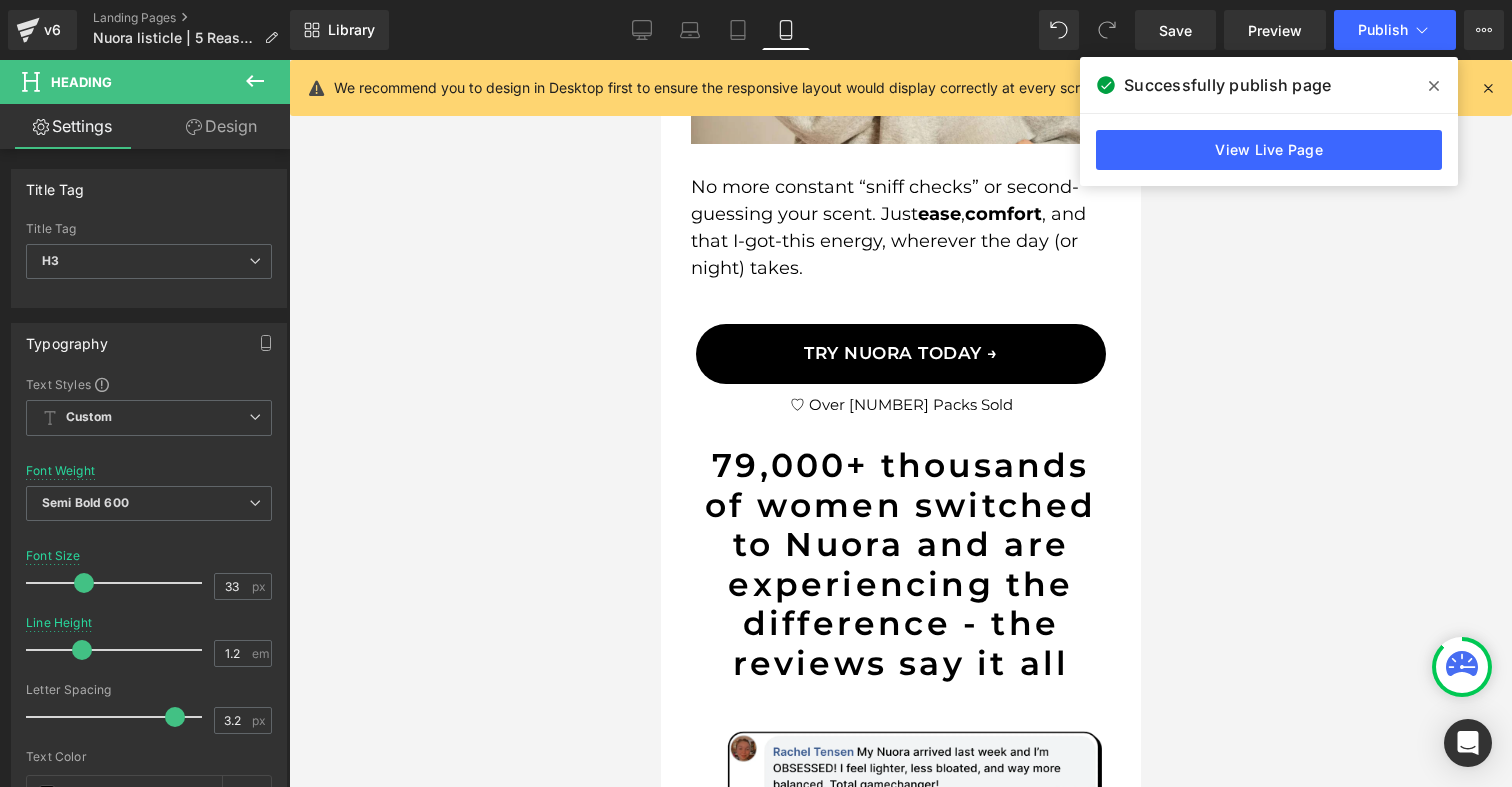 click on "79,000+ thousands of women switched to Nuora and are experiencing the difference - the reviews say it all" at bounding box center [900, 565] 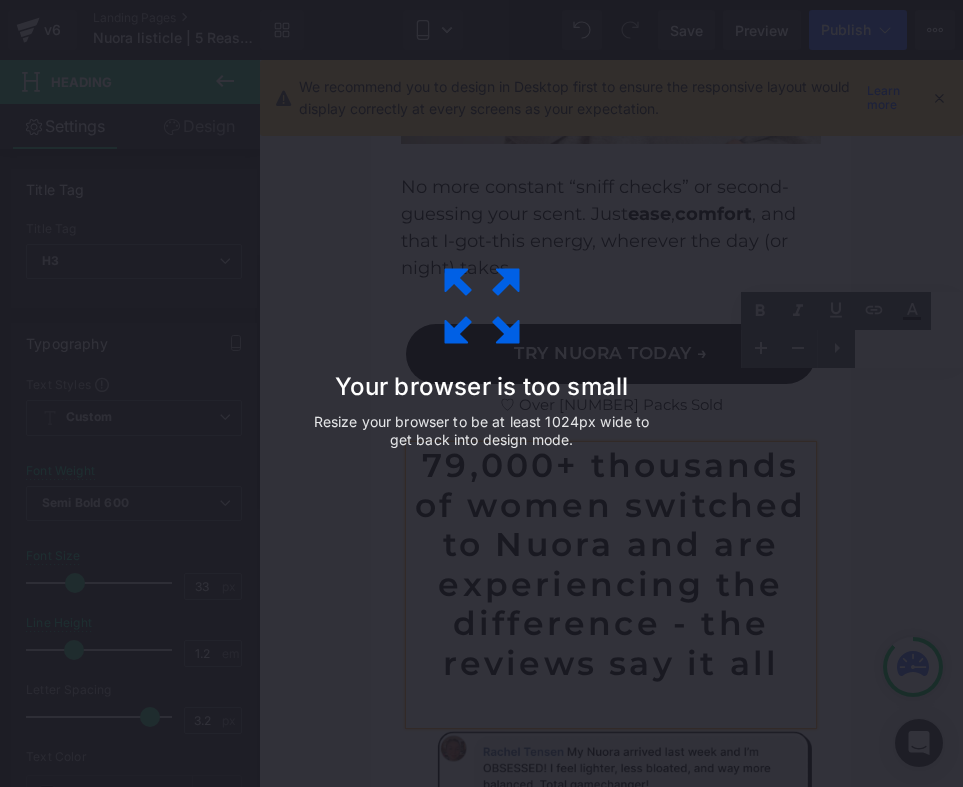click on "Your browser is too small Resize your browser to be at least 1024px wide to get back into design mode." at bounding box center [482, 394] 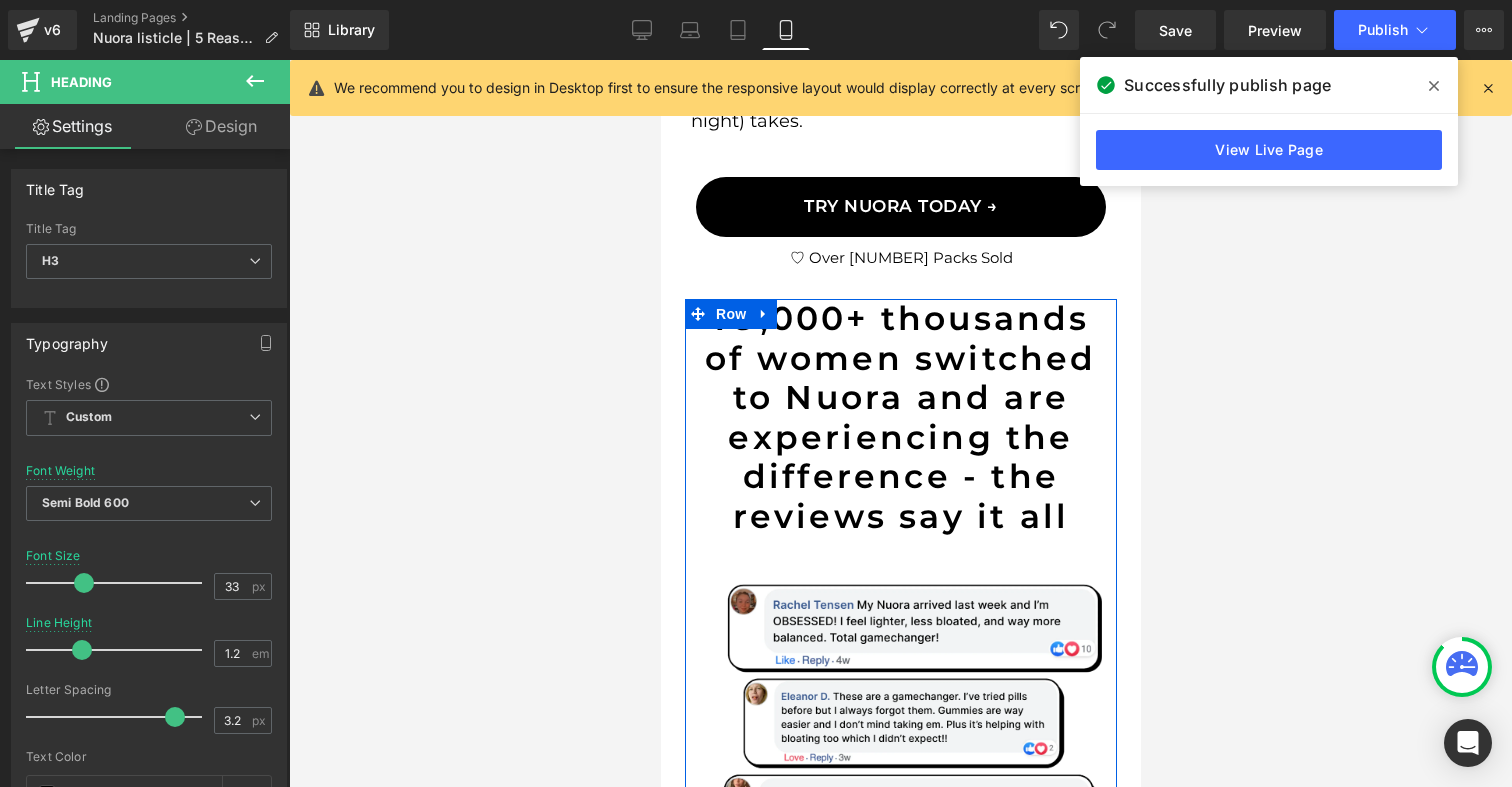 scroll, scrollTop: 5117, scrollLeft: 0, axis: vertical 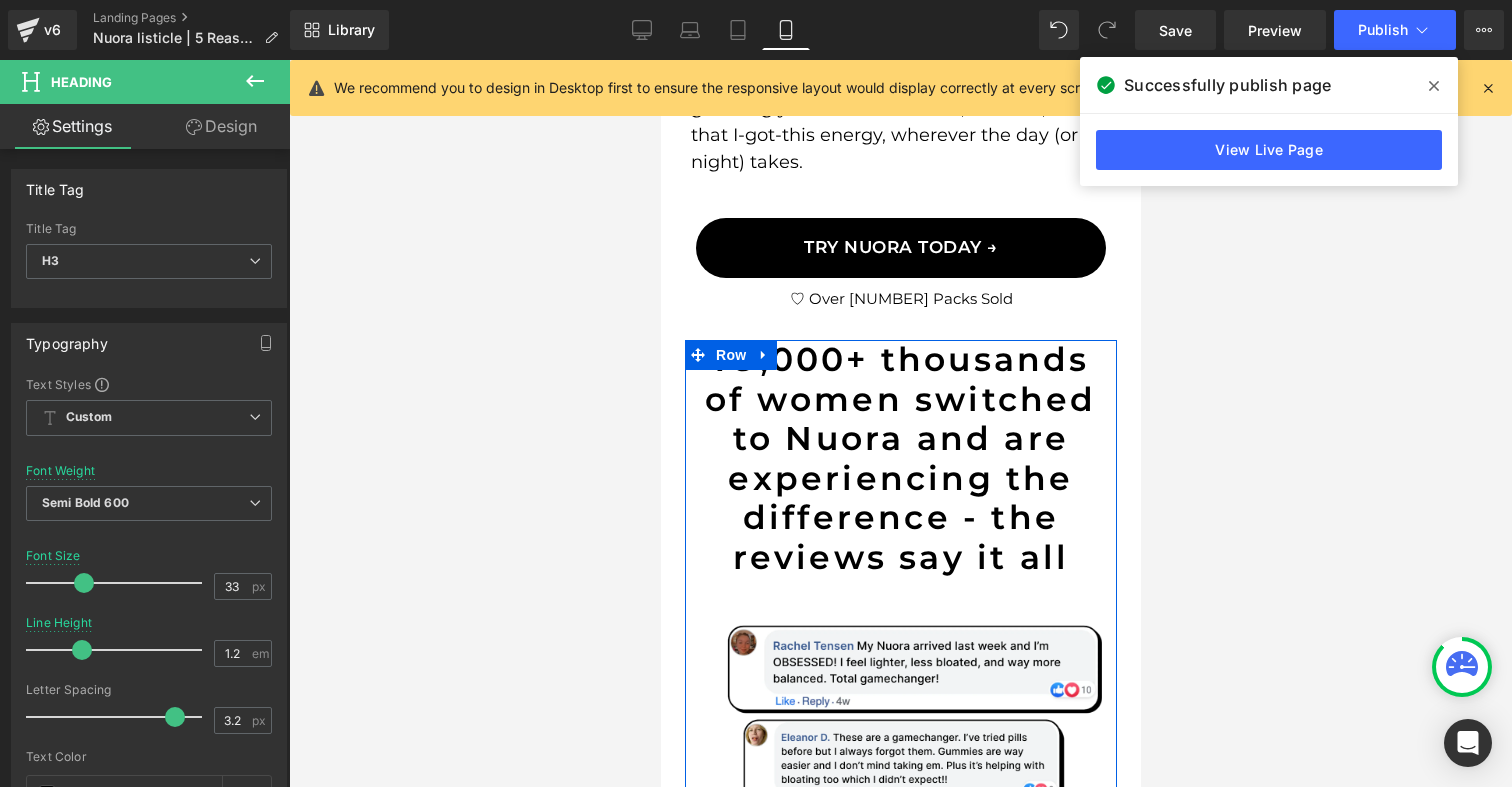 click on "79,000+ thousands of women switched to Nuora and are experiencing the difference - the reviews say it all" at bounding box center [900, 459] 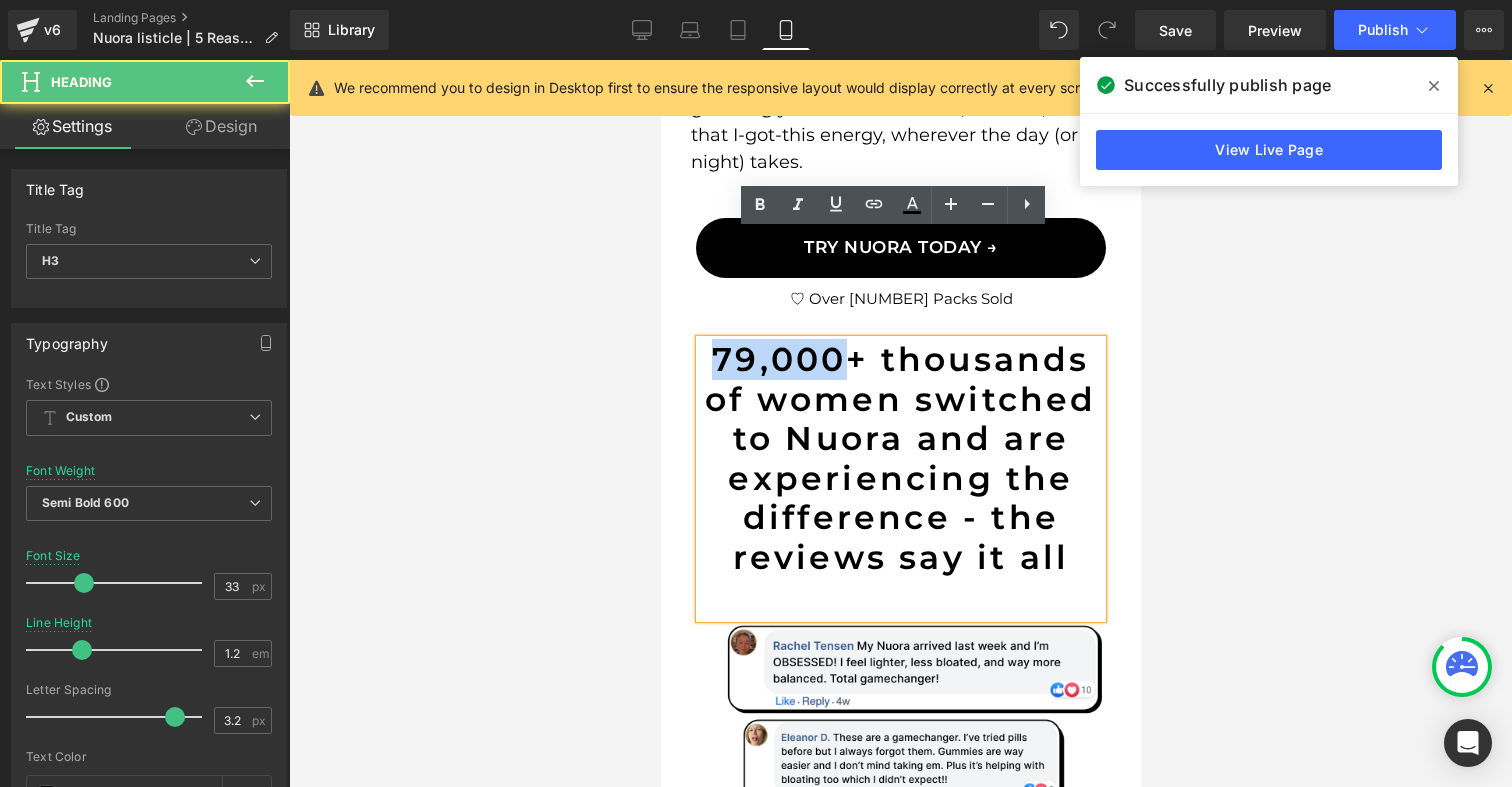 click on "79,000+ thousands of women switched to Nuora and are experiencing the difference - the reviews say it all" at bounding box center (900, 459) 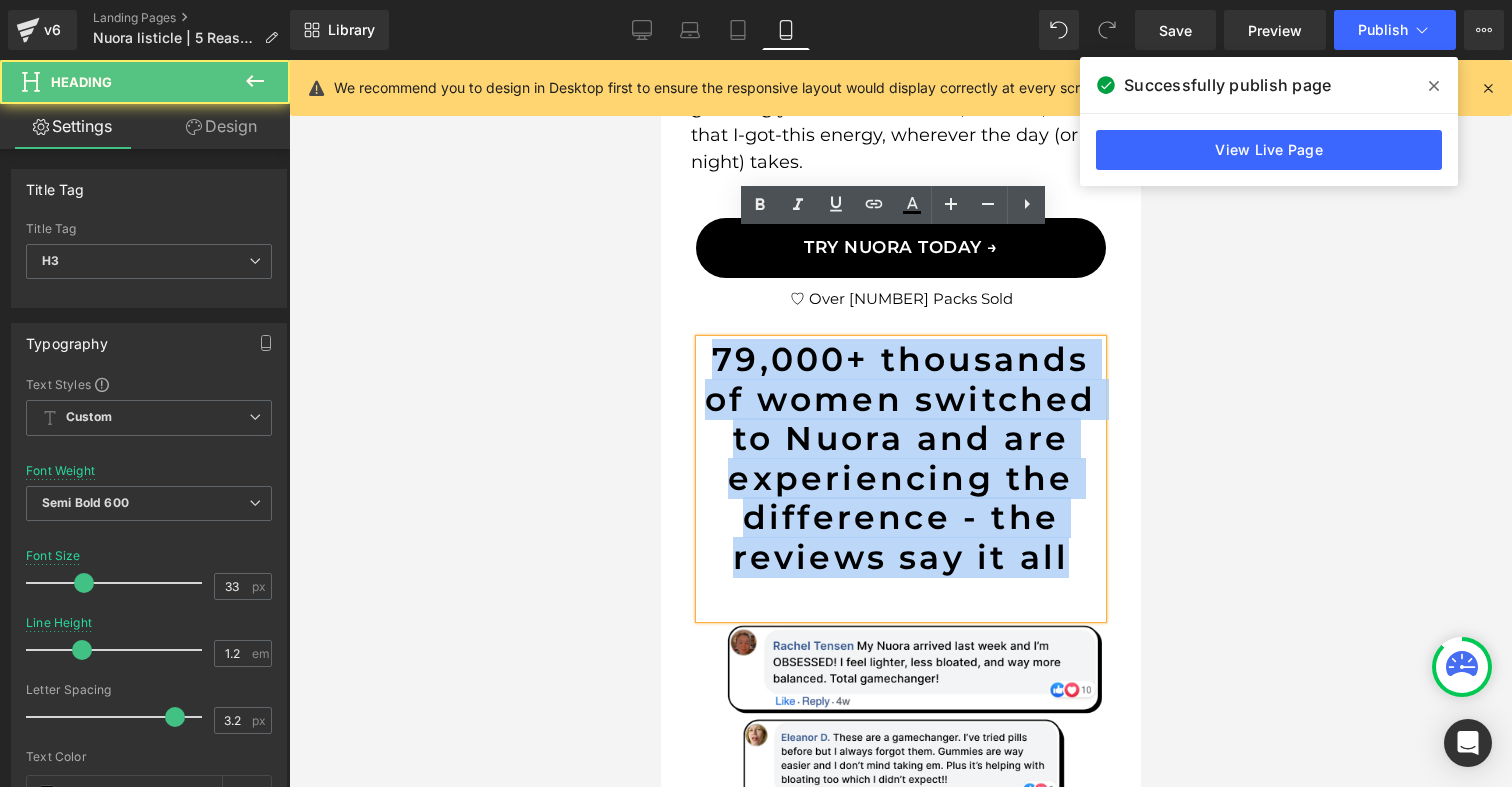 click on "79,000+ thousands of women switched to Nuora and are experiencing the difference - the reviews say it all" at bounding box center (900, 459) 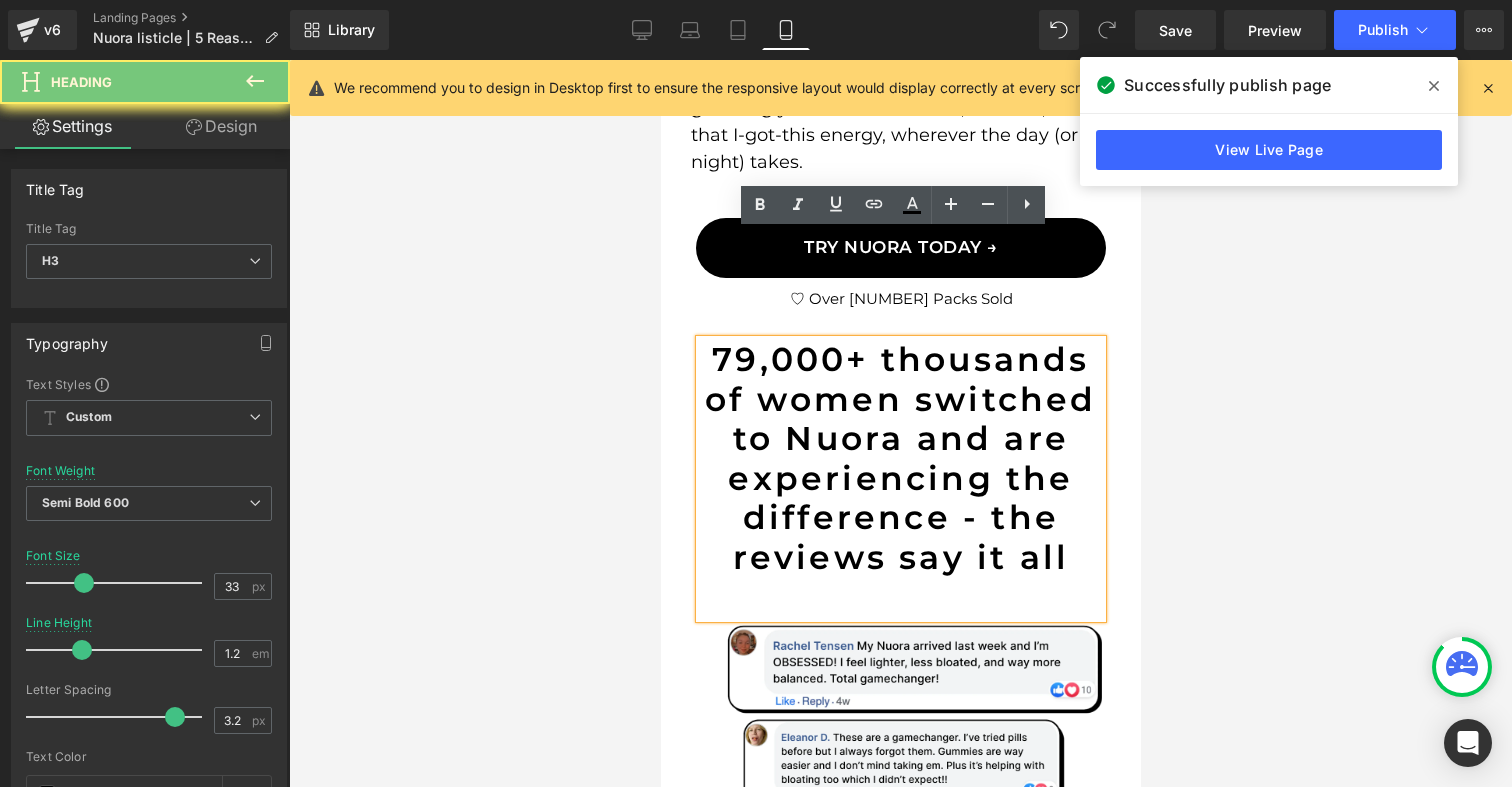 click on "79,000+ thousands of women switched to Nuora and are experiencing the difference - the reviews say it all" at bounding box center [900, 459] 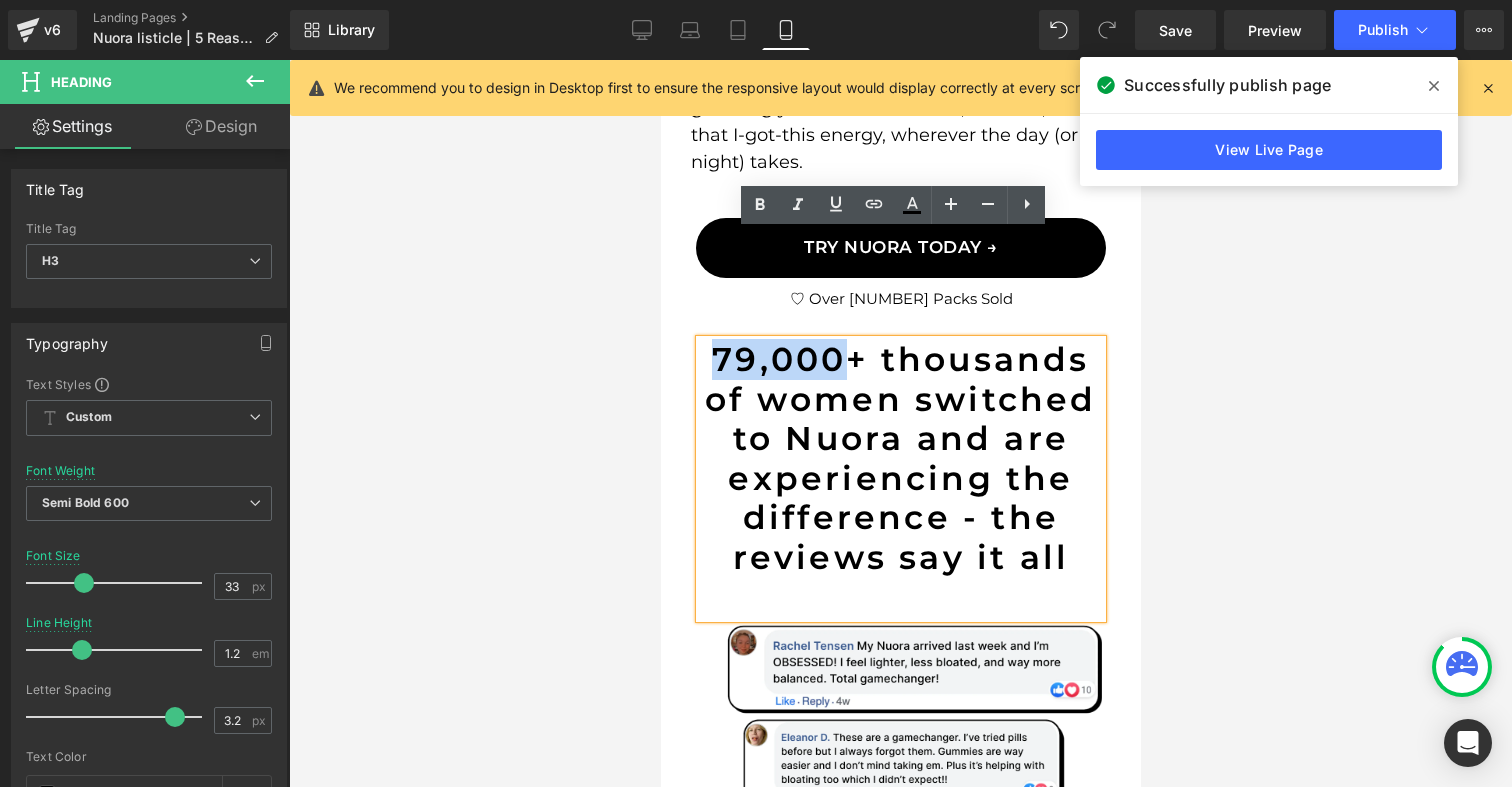 click on "79,000+ thousands of women switched to Nuora and are experiencing the difference - the reviews say it all" at bounding box center [900, 459] 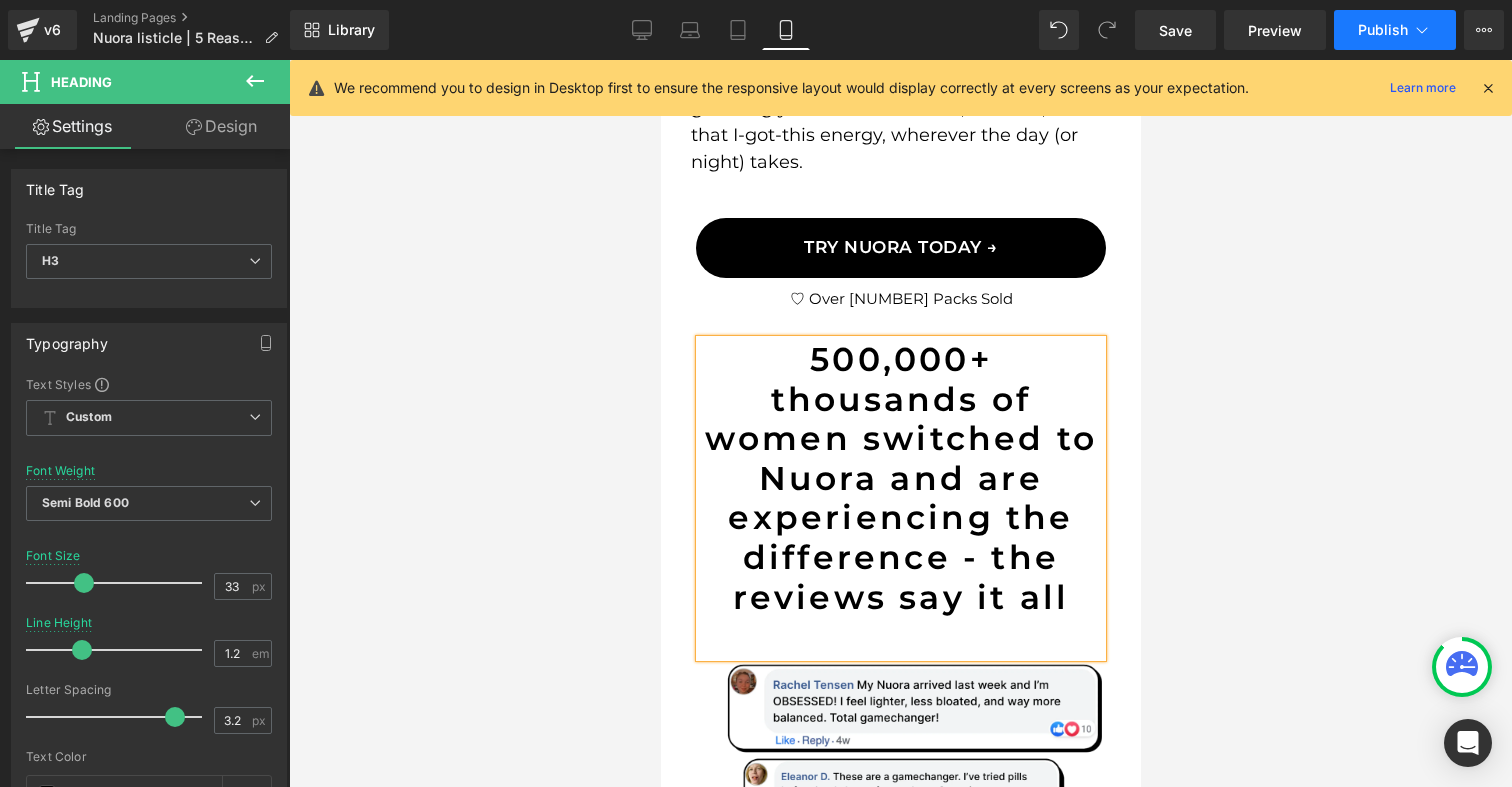 click on "Publish" at bounding box center (1383, 30) 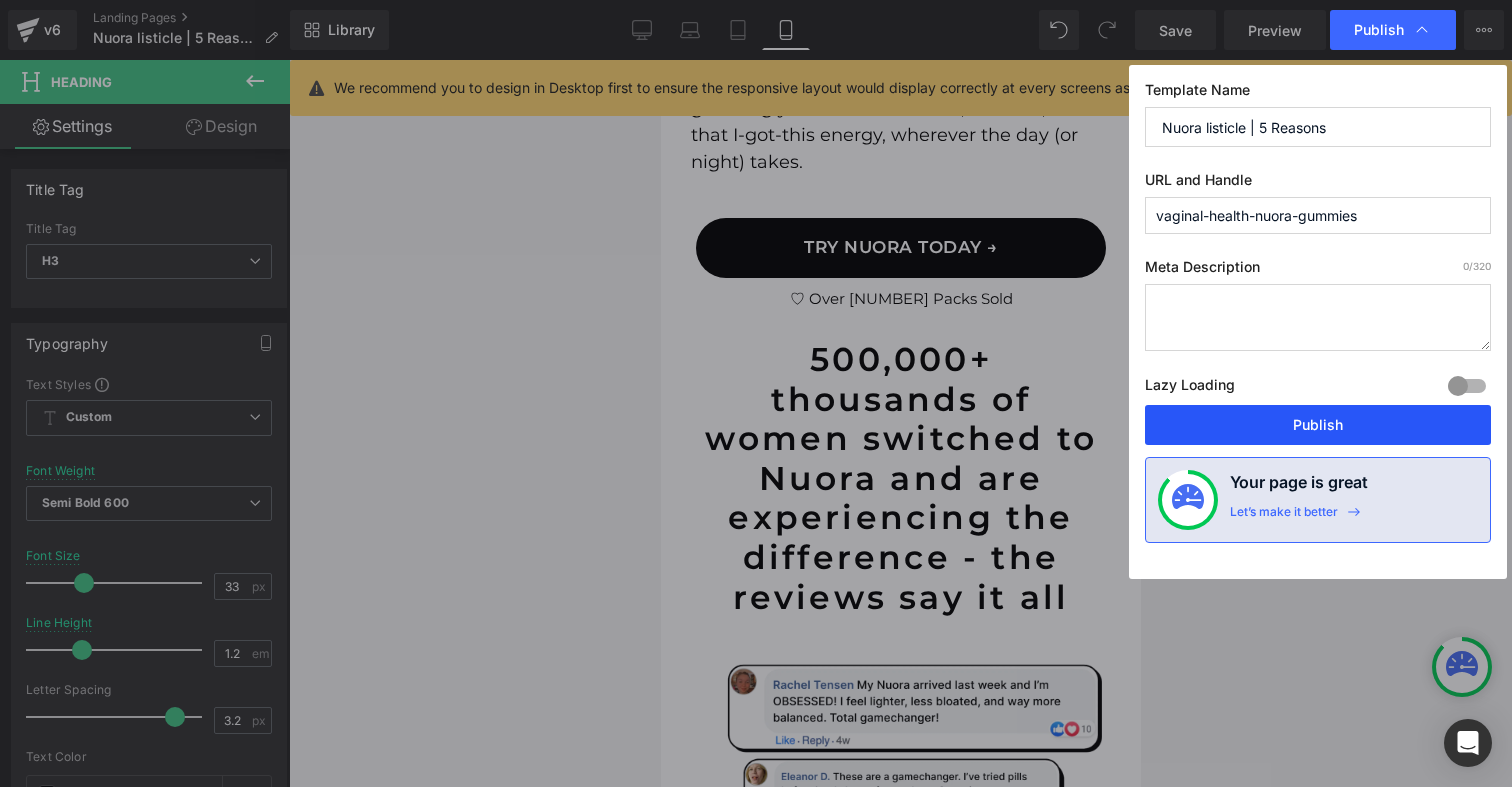 click on "Publish" at bounding box center (1318, 425) 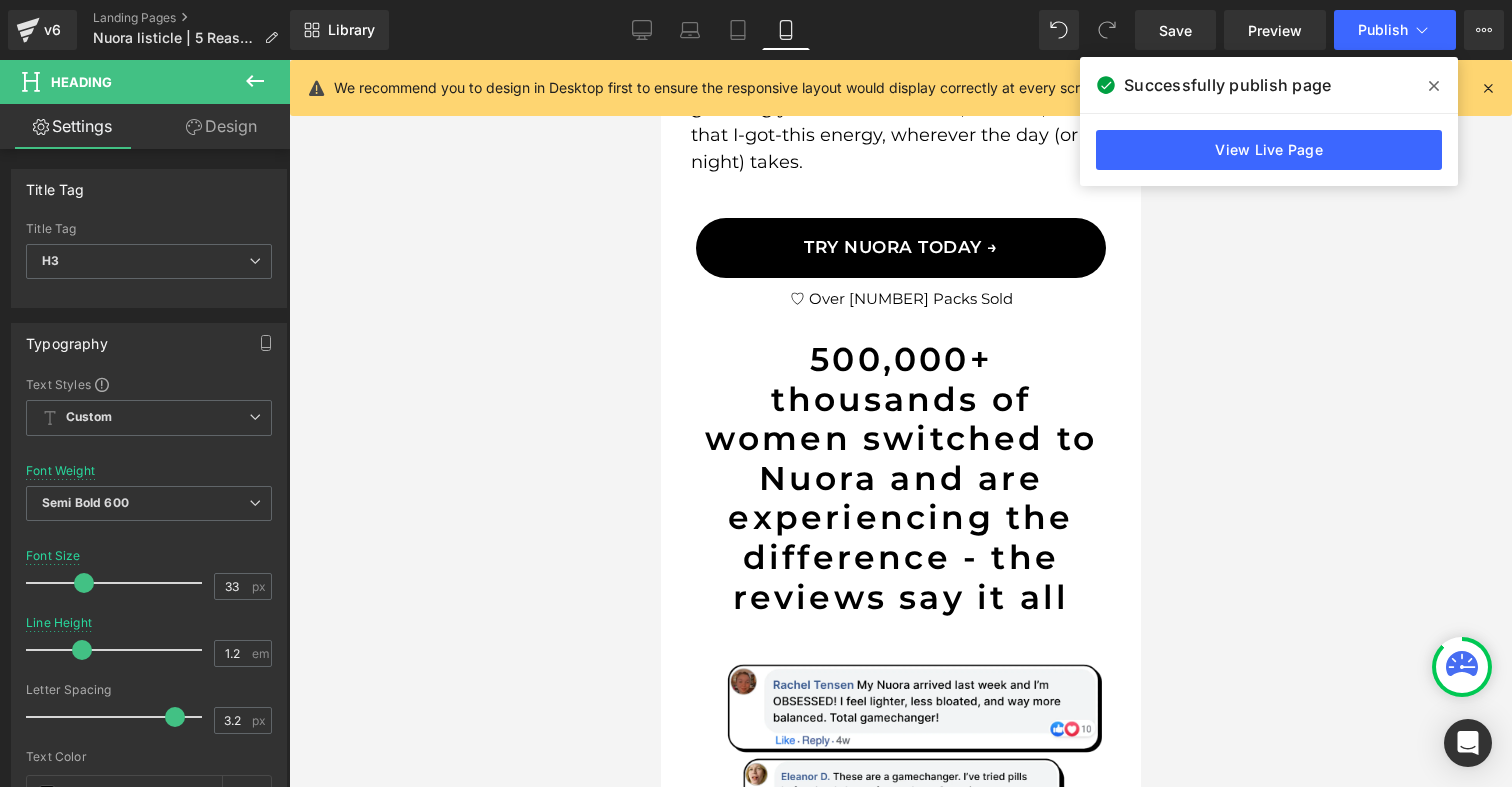 click on "View Live Page" at bounding box center (1269, 150) 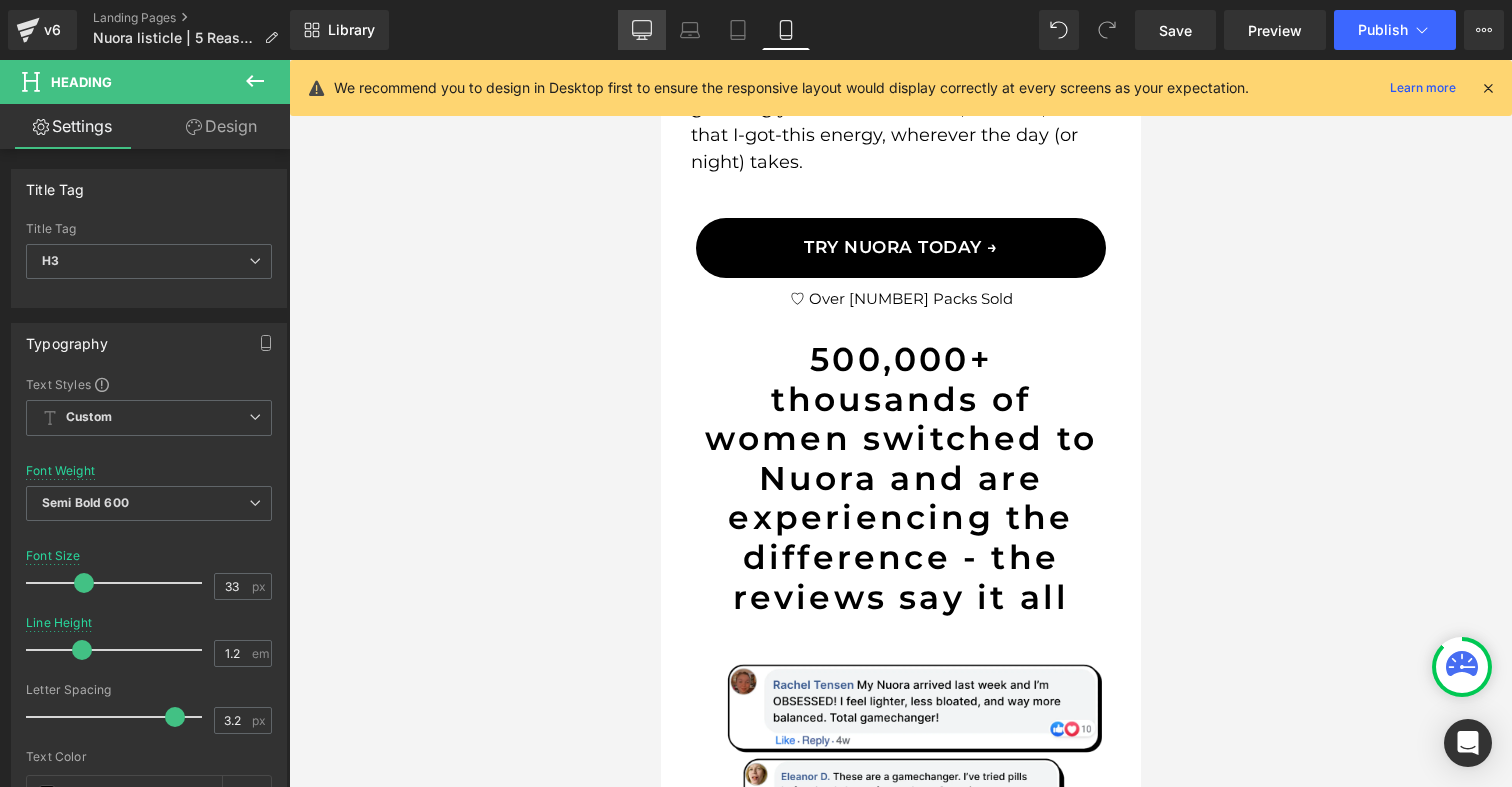 click on "Desktop" at bounding box center [642, 30] 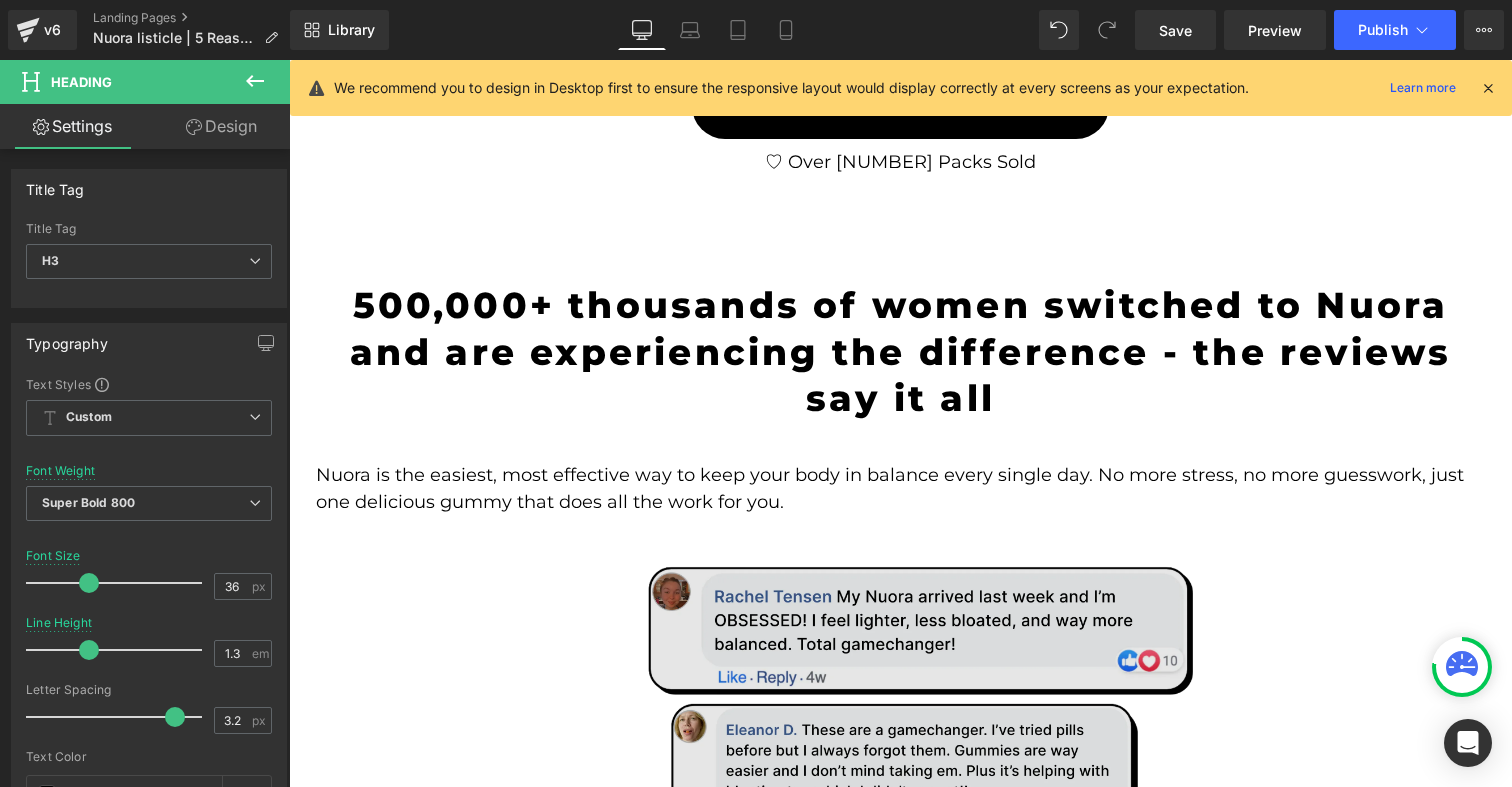scroll, scrollTop: 3624, scrollLeft: 0, axis: vertical 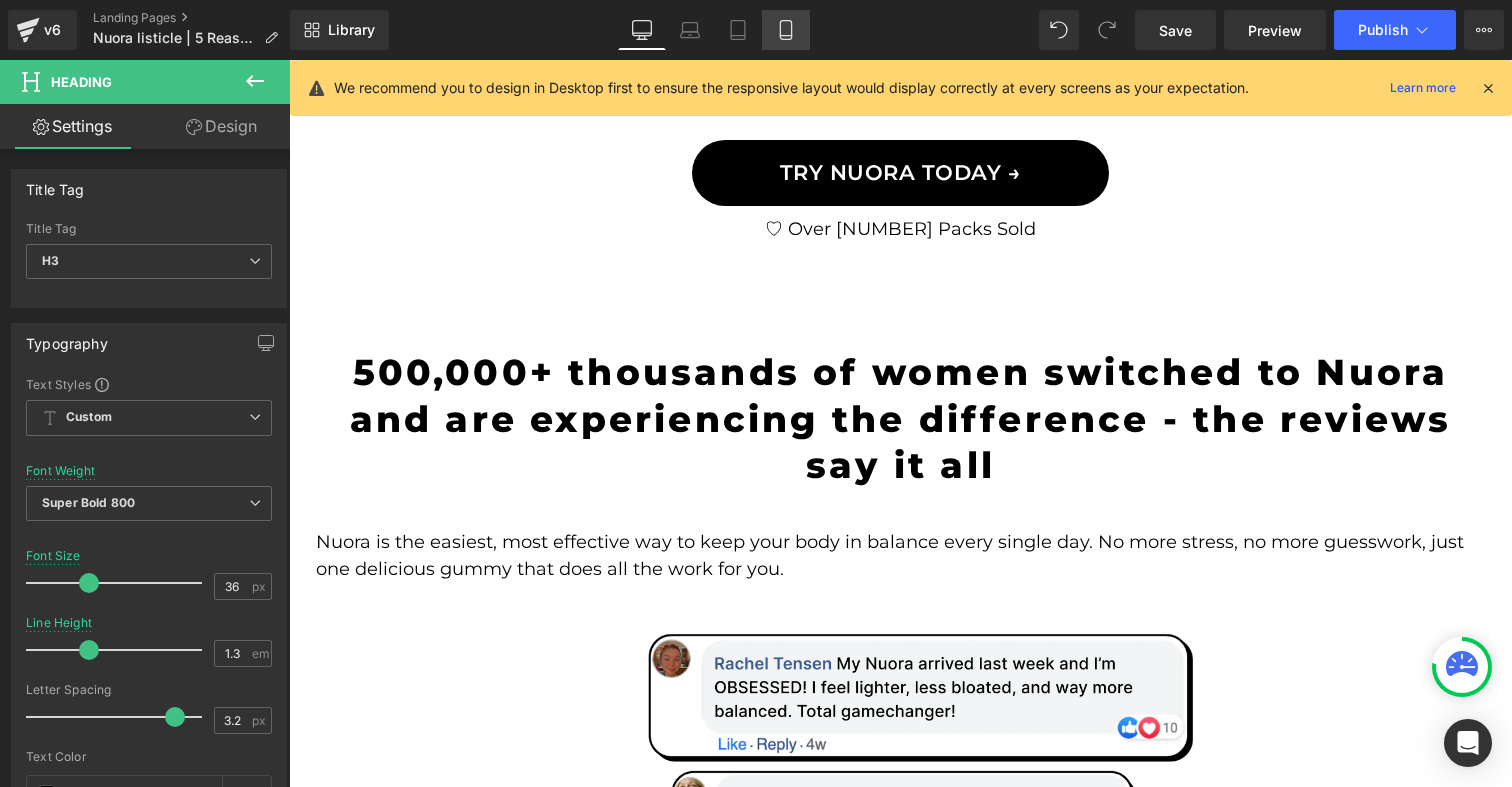 click on "Mobile" at bounding box center [786, 30] 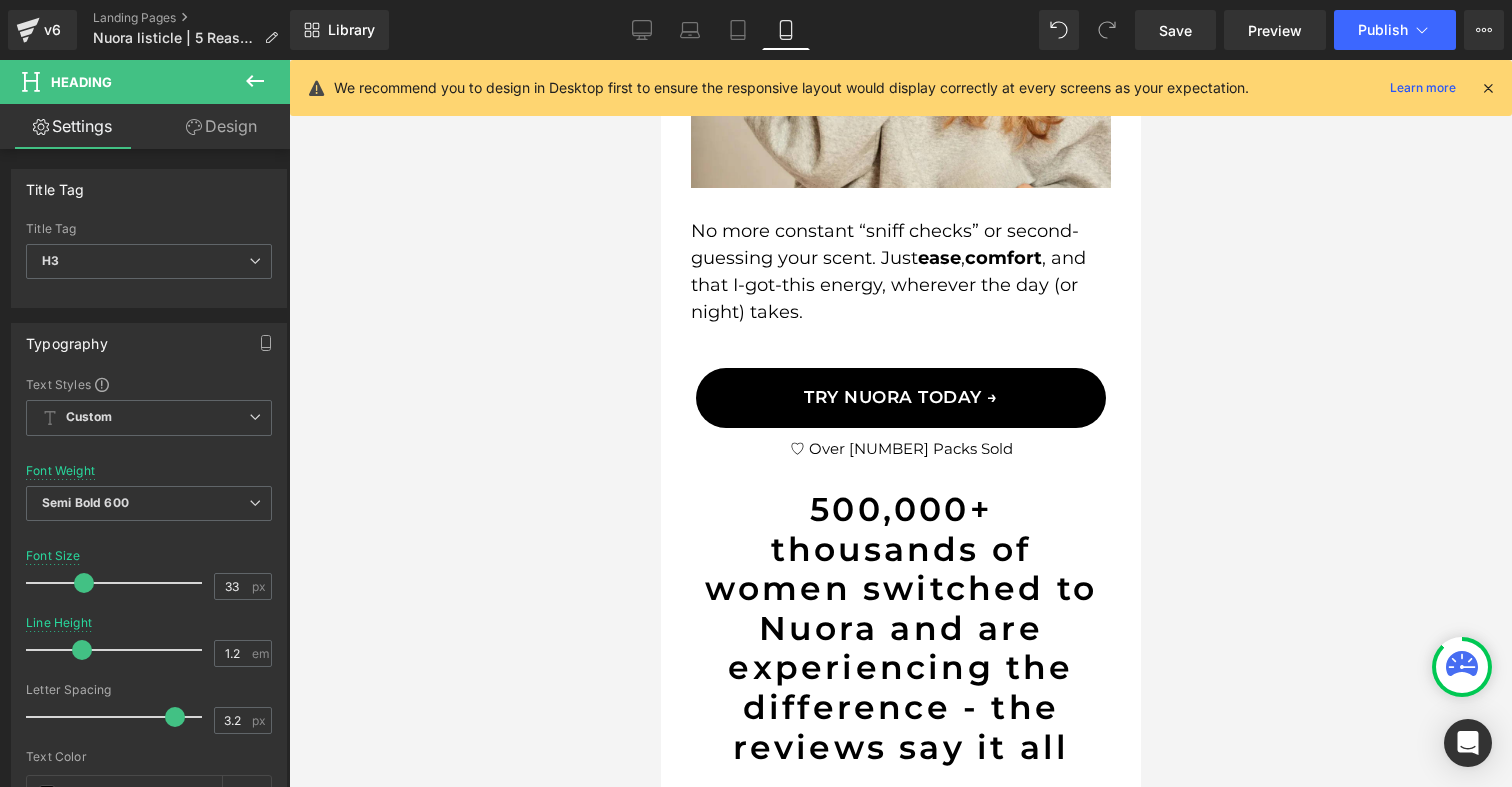 scroll, scrollTop: 4991, scrollLeft: 0, axis: vertical 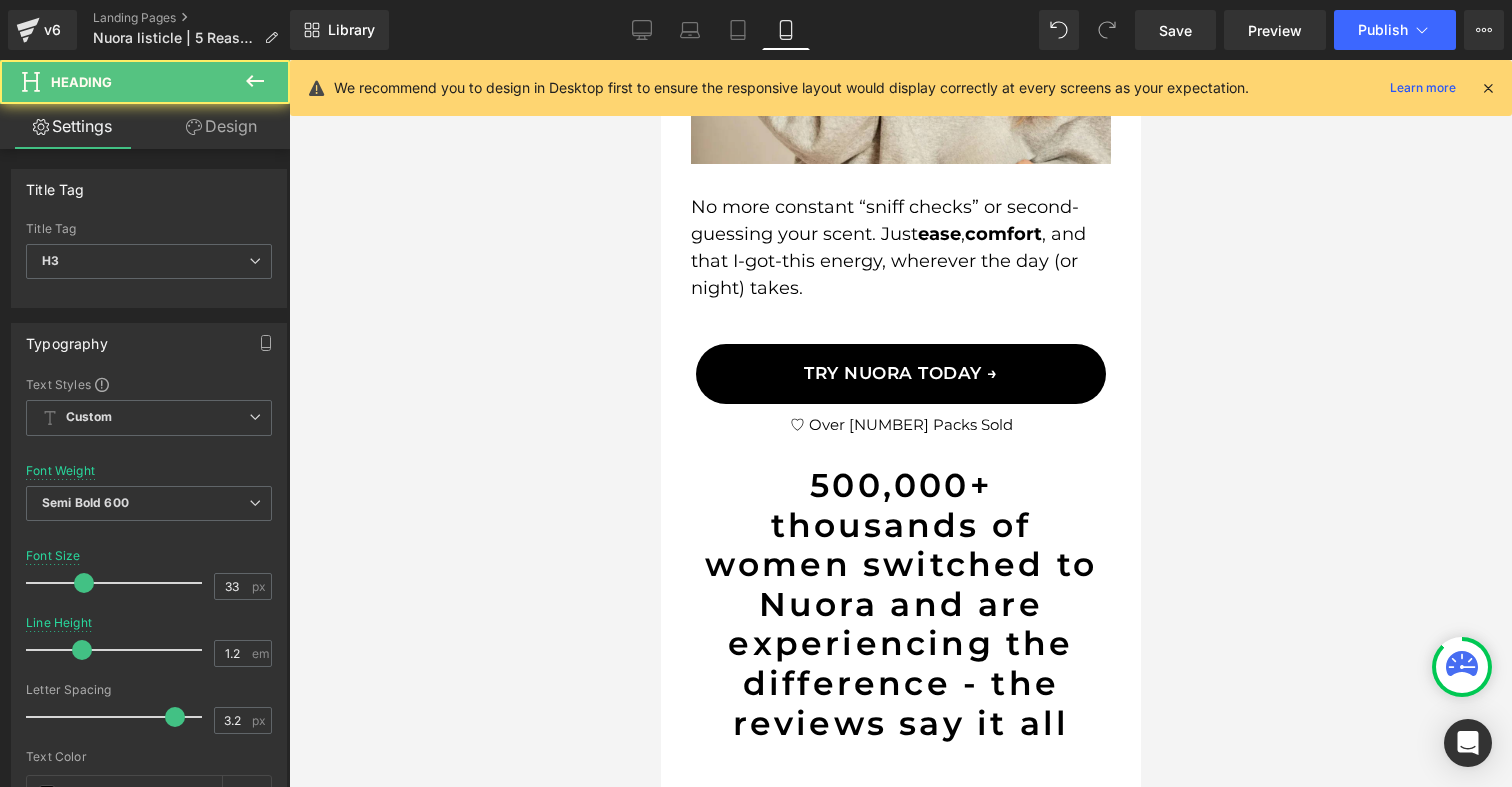 click on "500,000+ thousands of women switched to Nuora and are experiencing the difference - the reviews say it all" at bounding box center (900, 604) 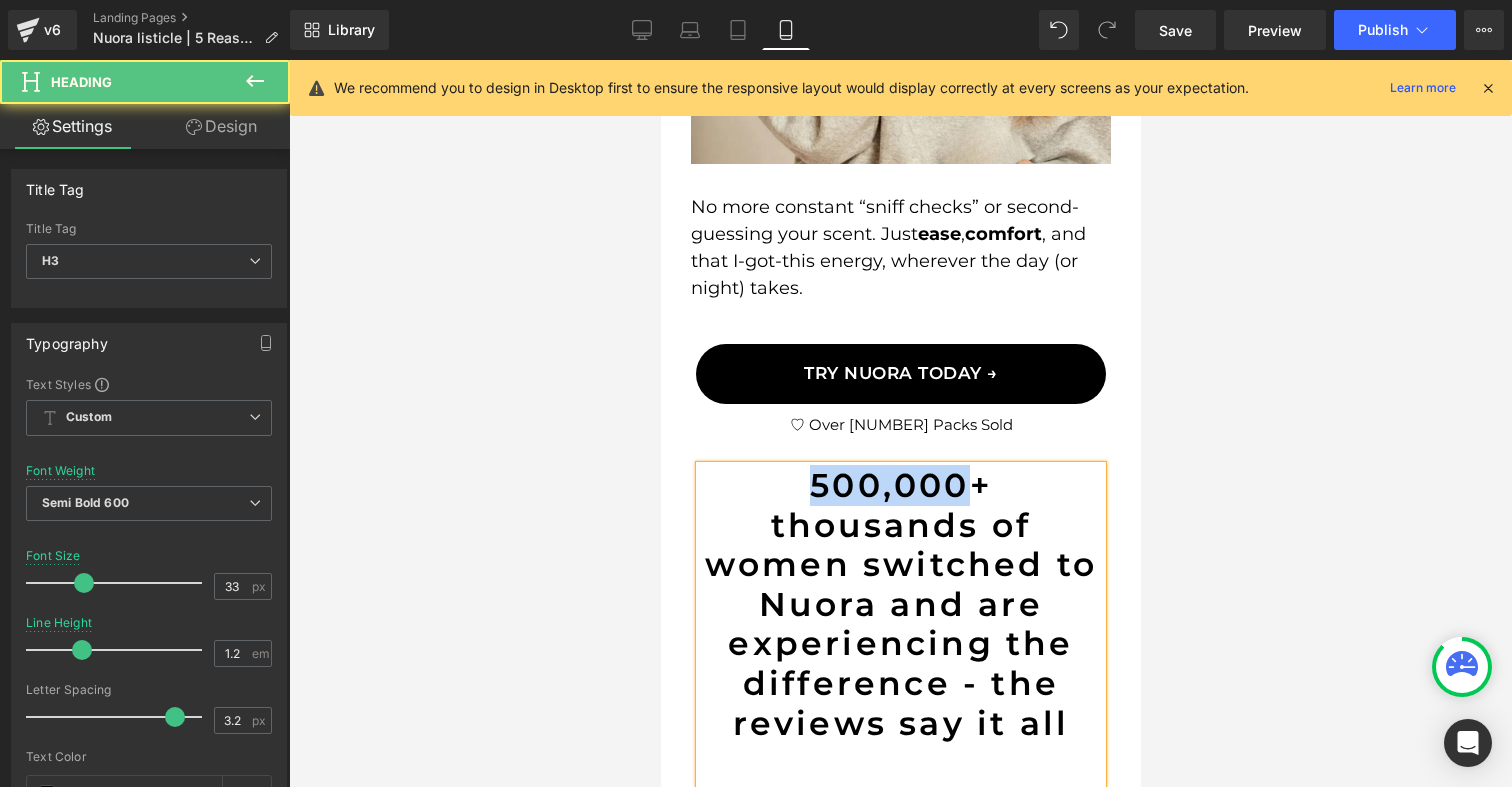 click on "500,000+ thousands of women switched to Nuora and are experiencing the difference - the reviews say it all" at bounding box center [900, 604] 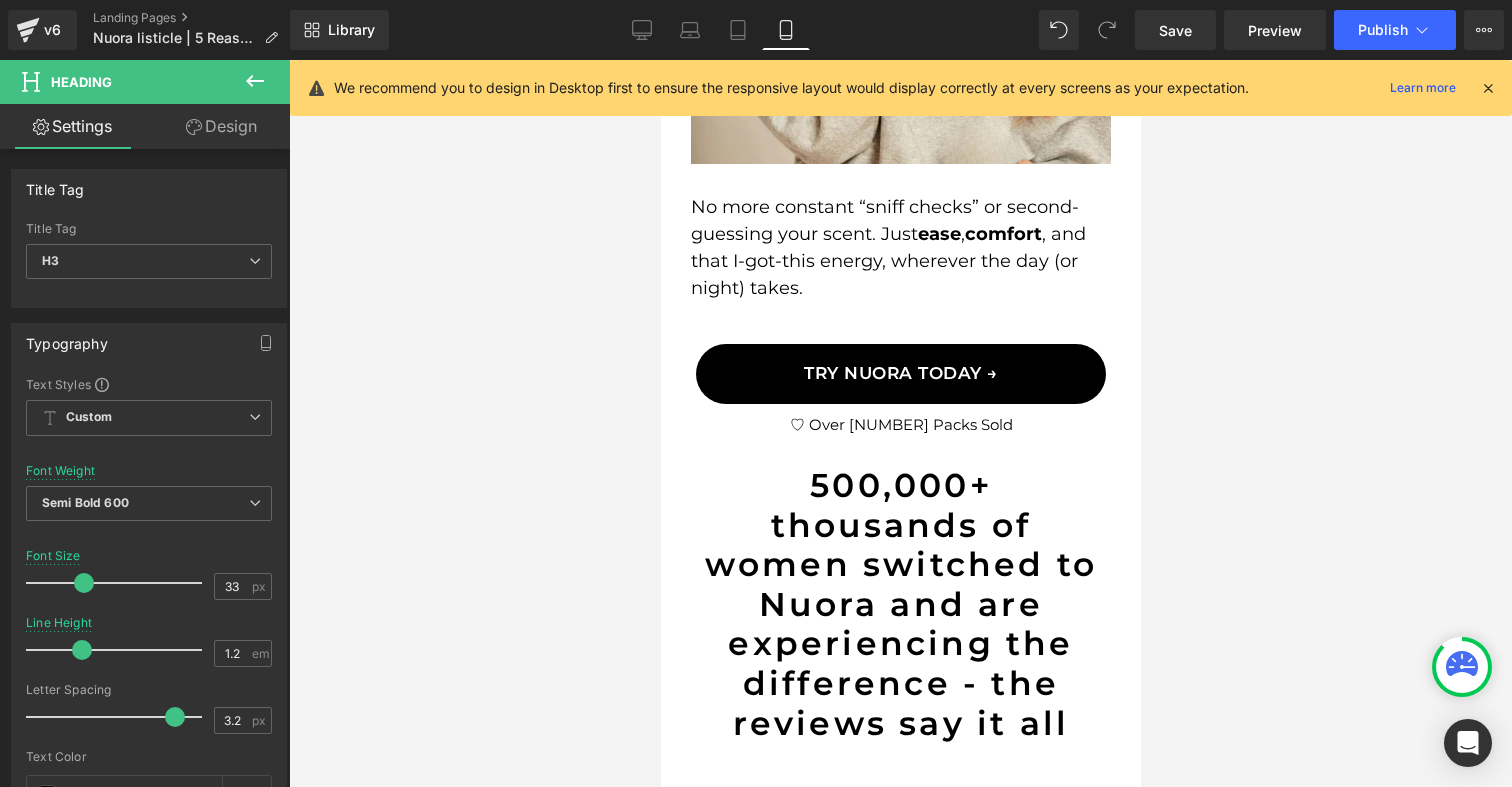 click at bounding box center [900, 423] 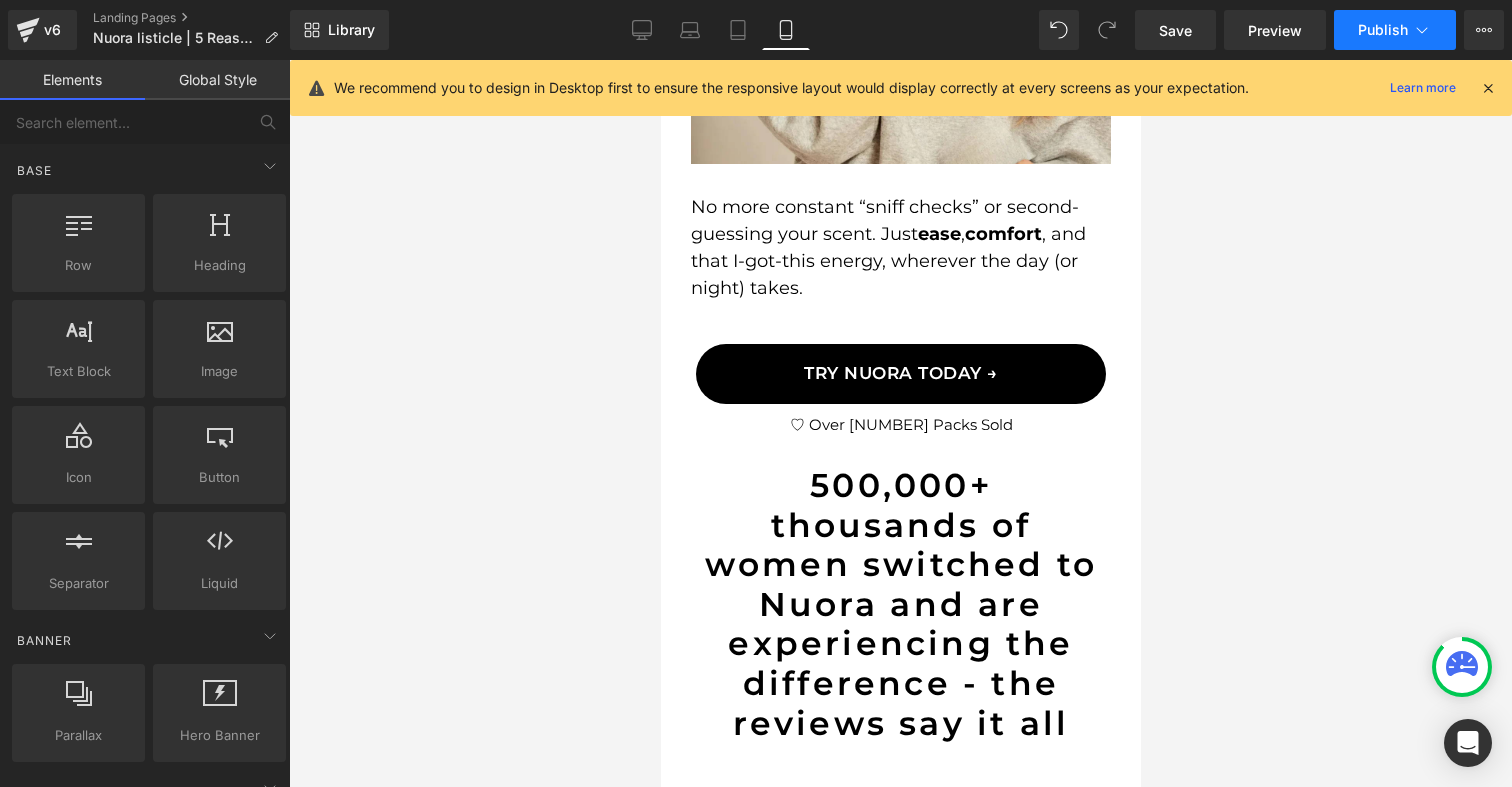 click on "Publish" at bounding box center (1383, 30) 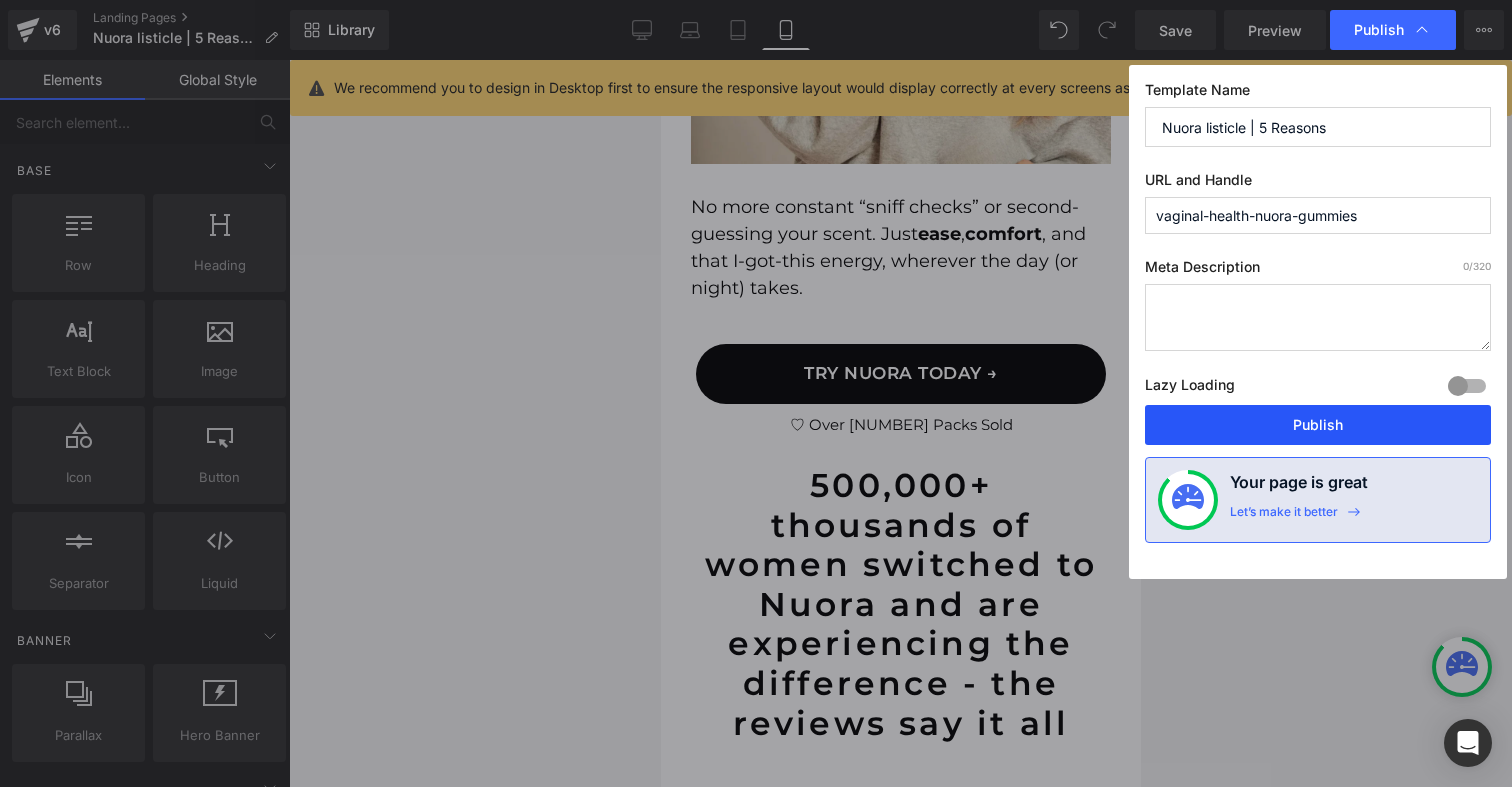 click on "Publish" at bounding box center [1318, 425] 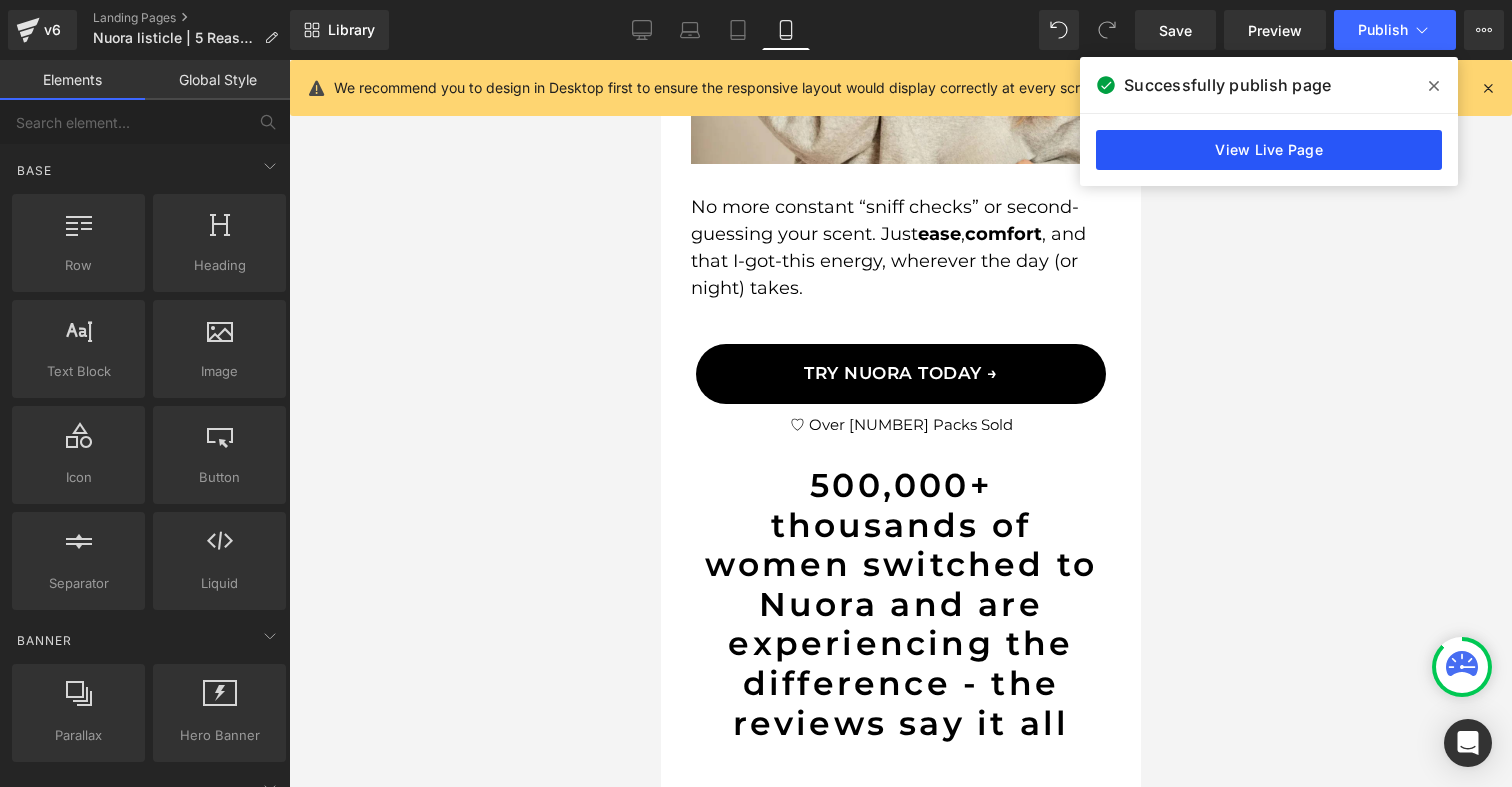 click on "View Live Page" at bounding box center [1269, 150] 